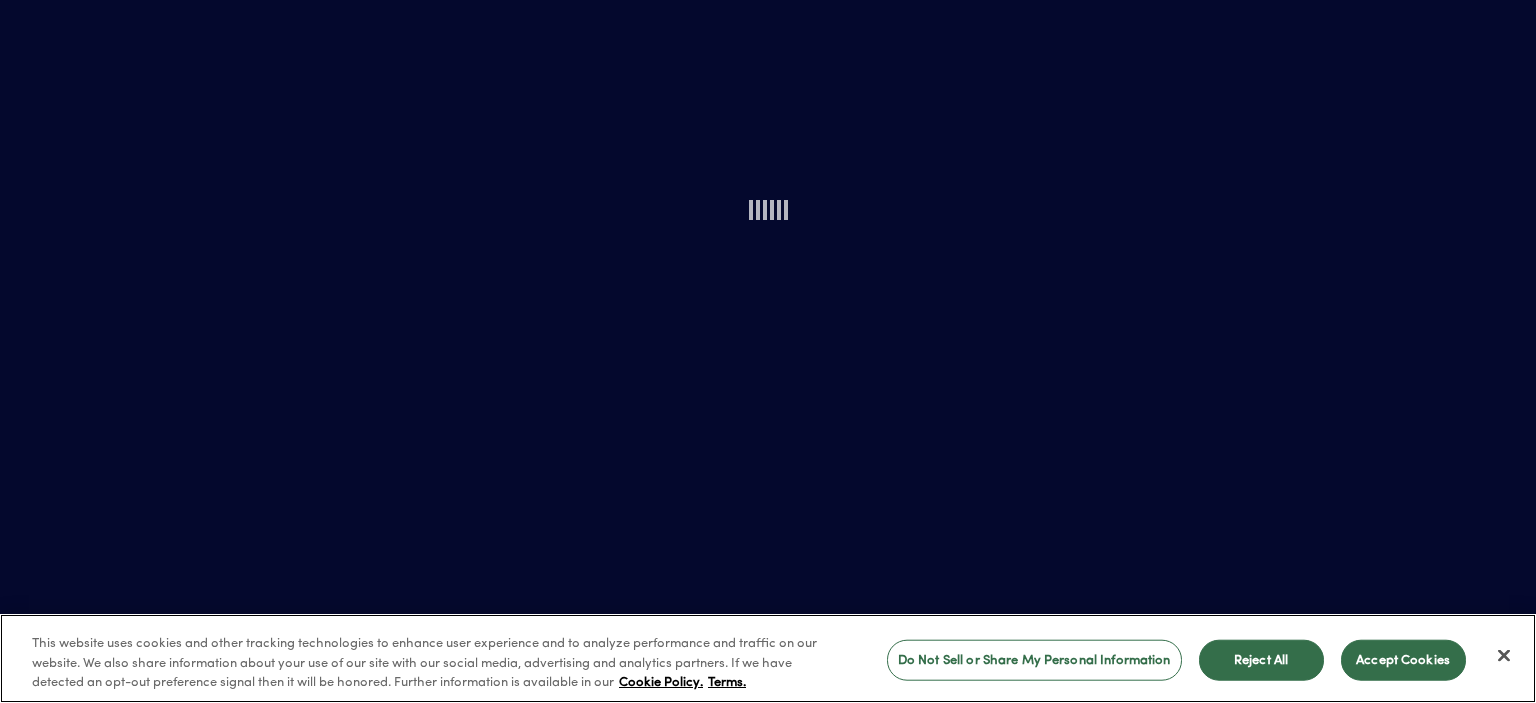 scroll, scrollTop: 0, scrollLeft: 0, axis: both 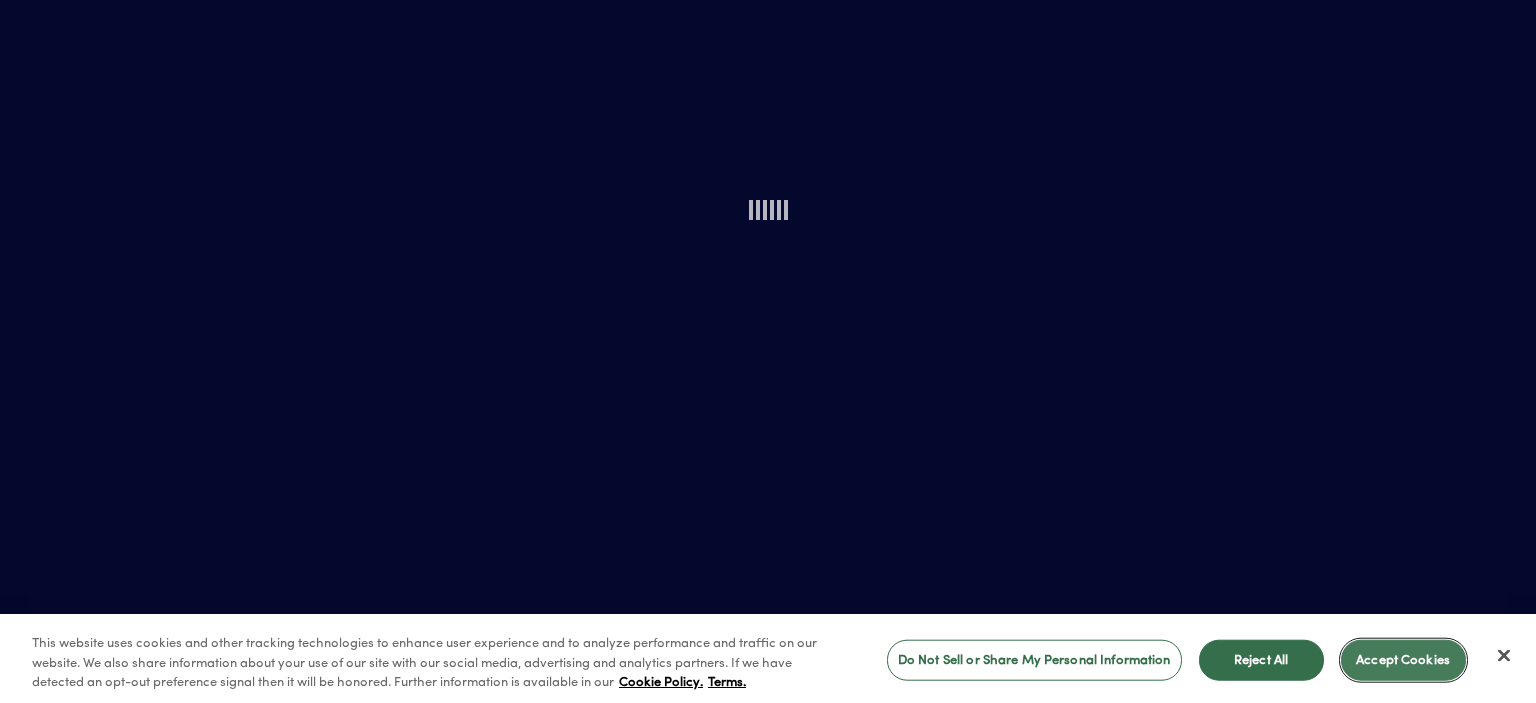 click on "Accept Cookies" at bounding box center [1403, 660] 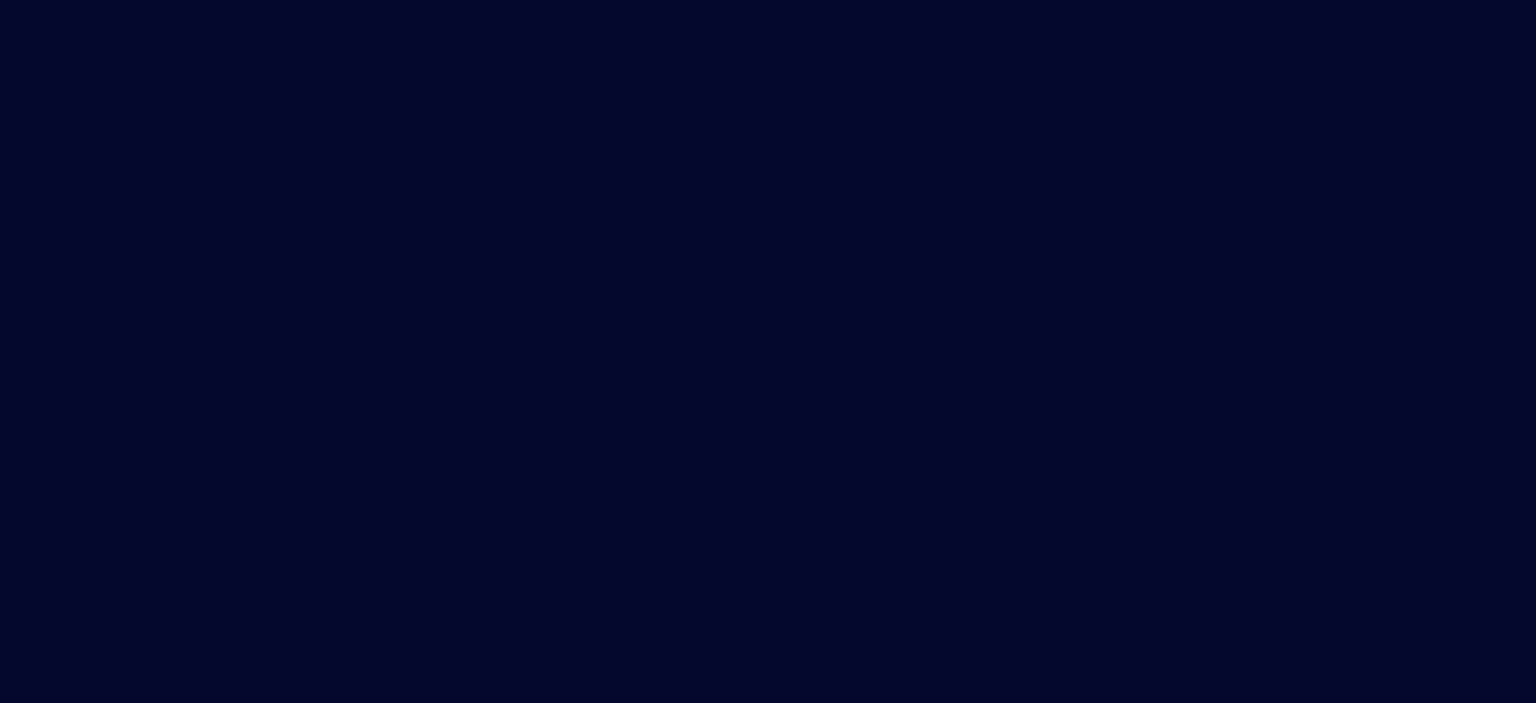 scroll, scrollTop: 0, scrollLeft: 0, axis: both 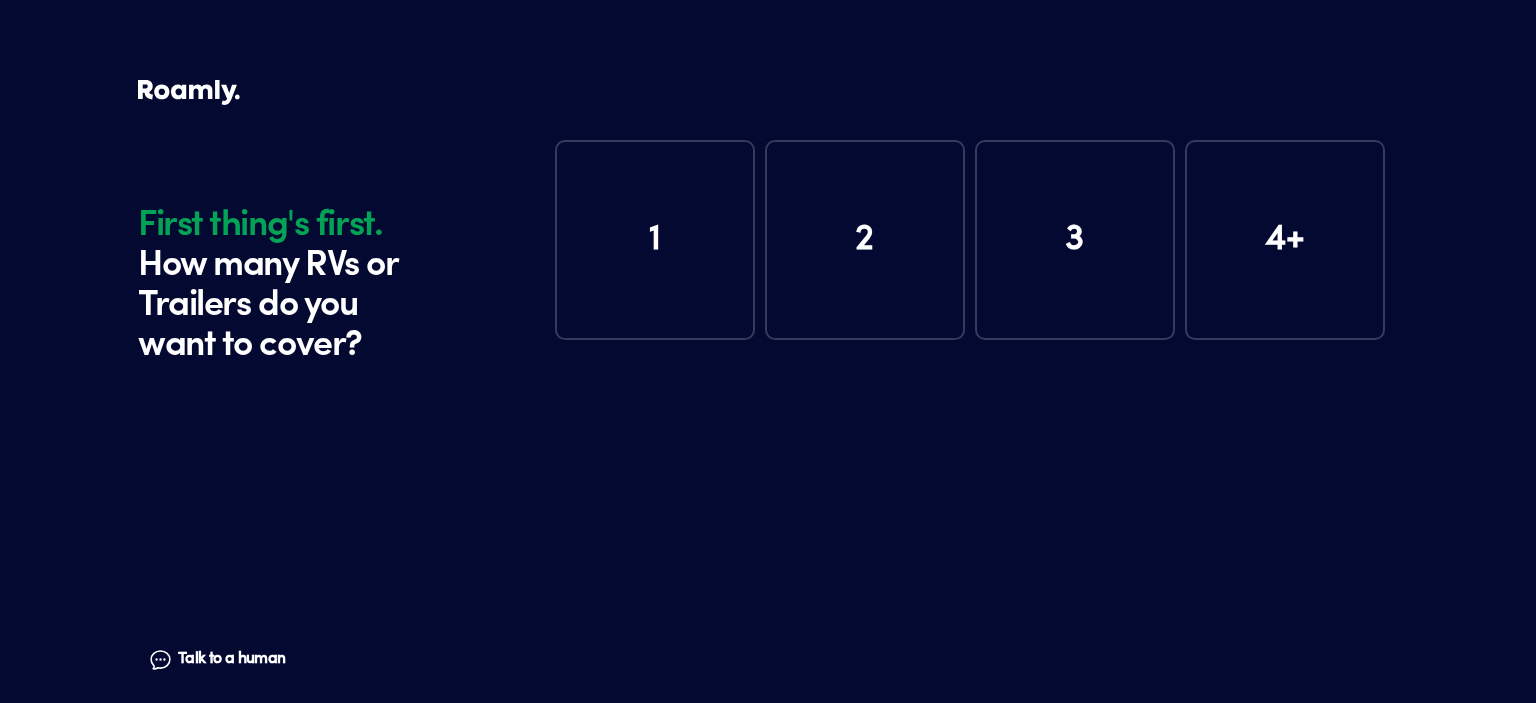 click on "1" at bounding box center [655, 240] 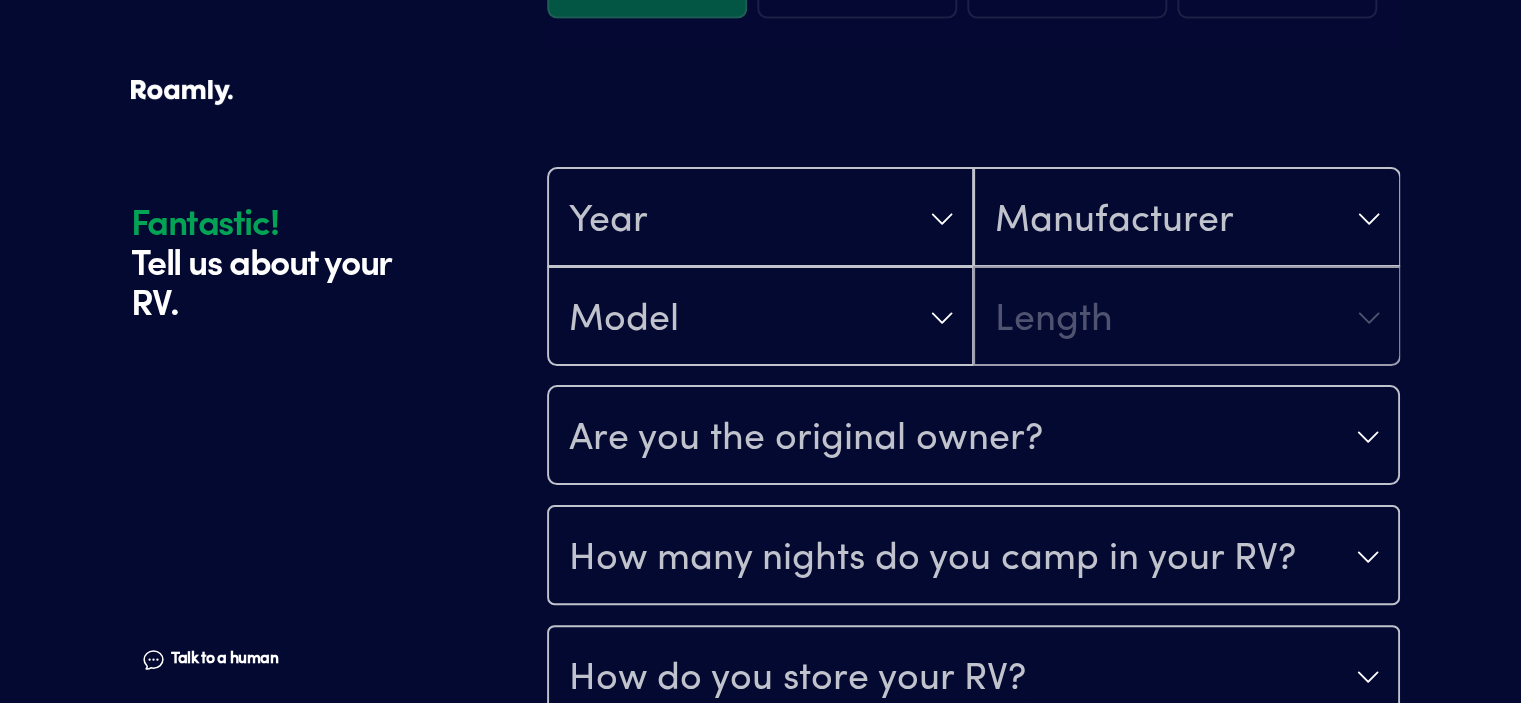 scroll, scrollTop: 390, scrollLeft: 0, axis: vertical 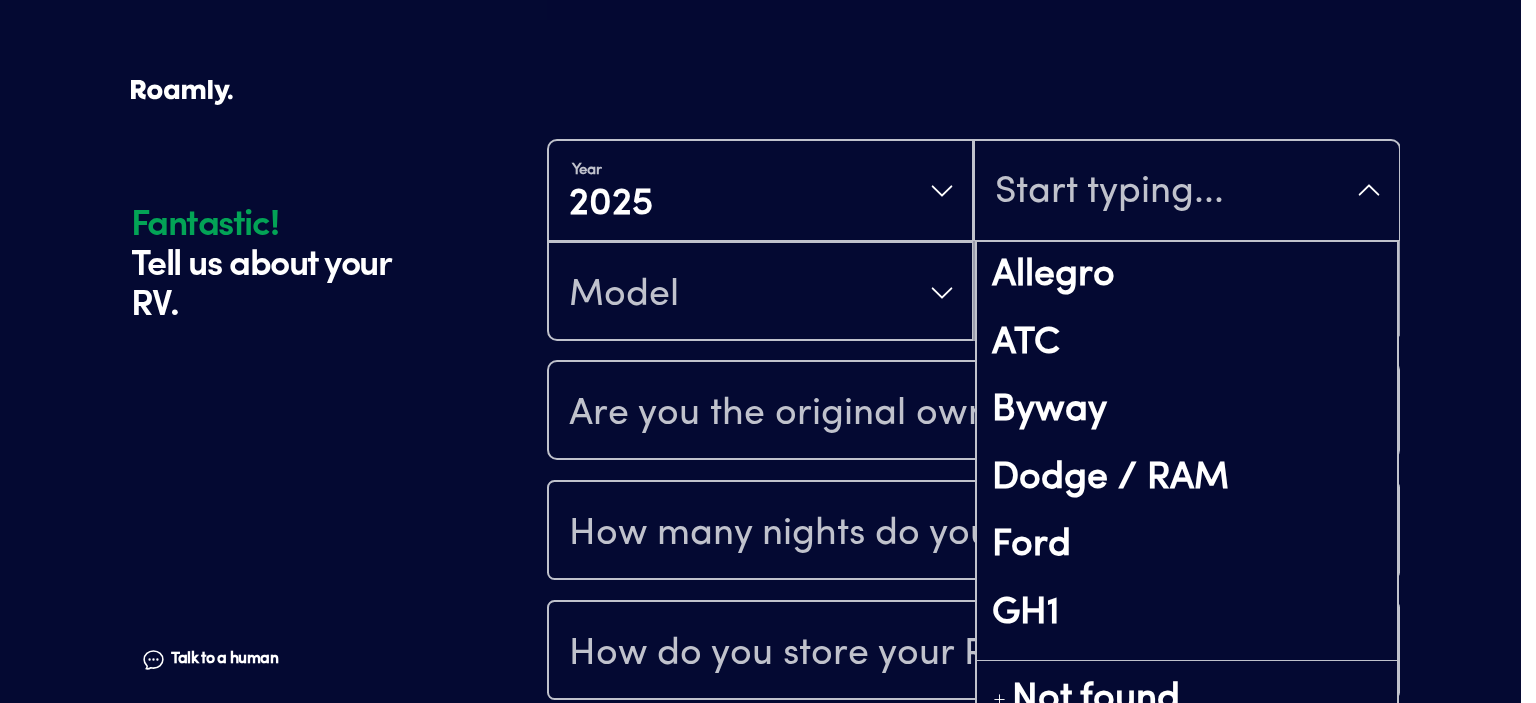 type on "f" 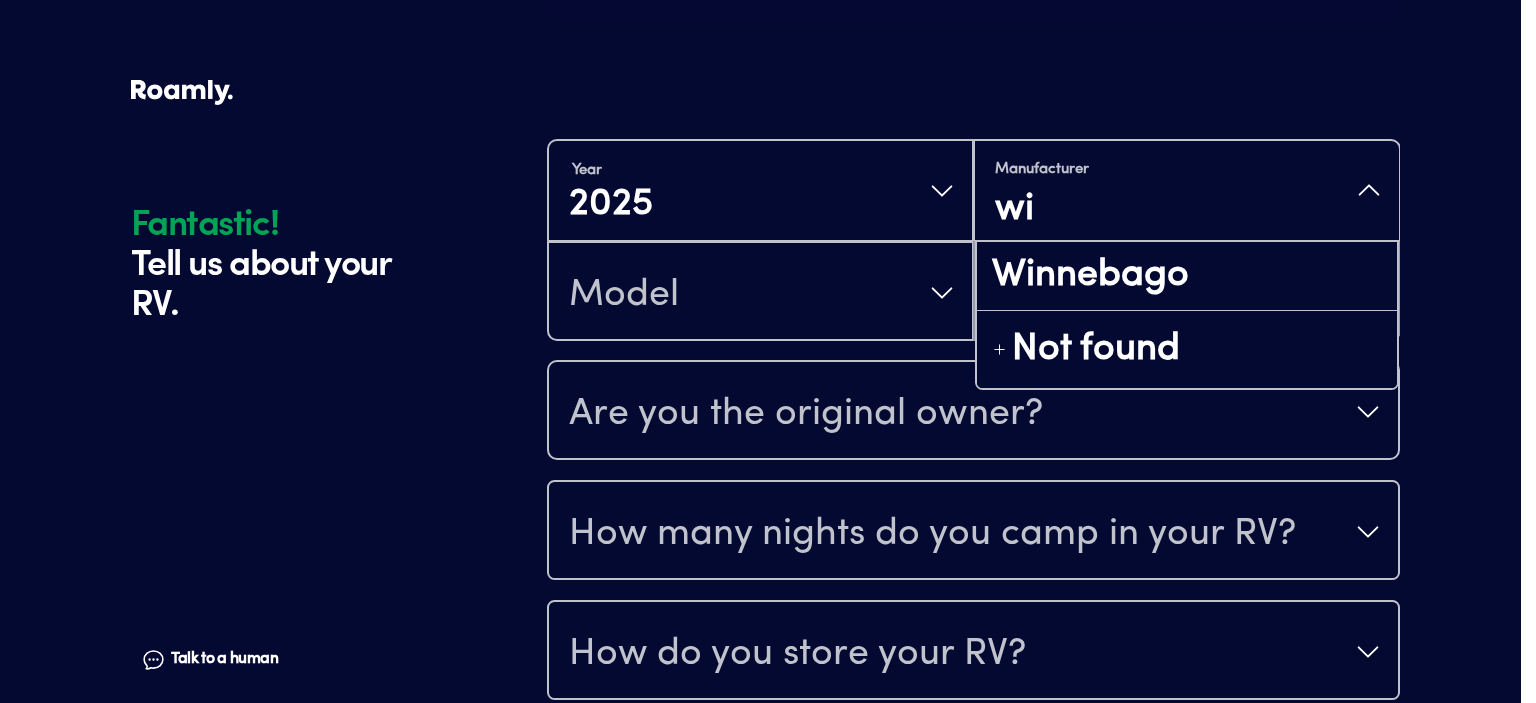 type on "w" 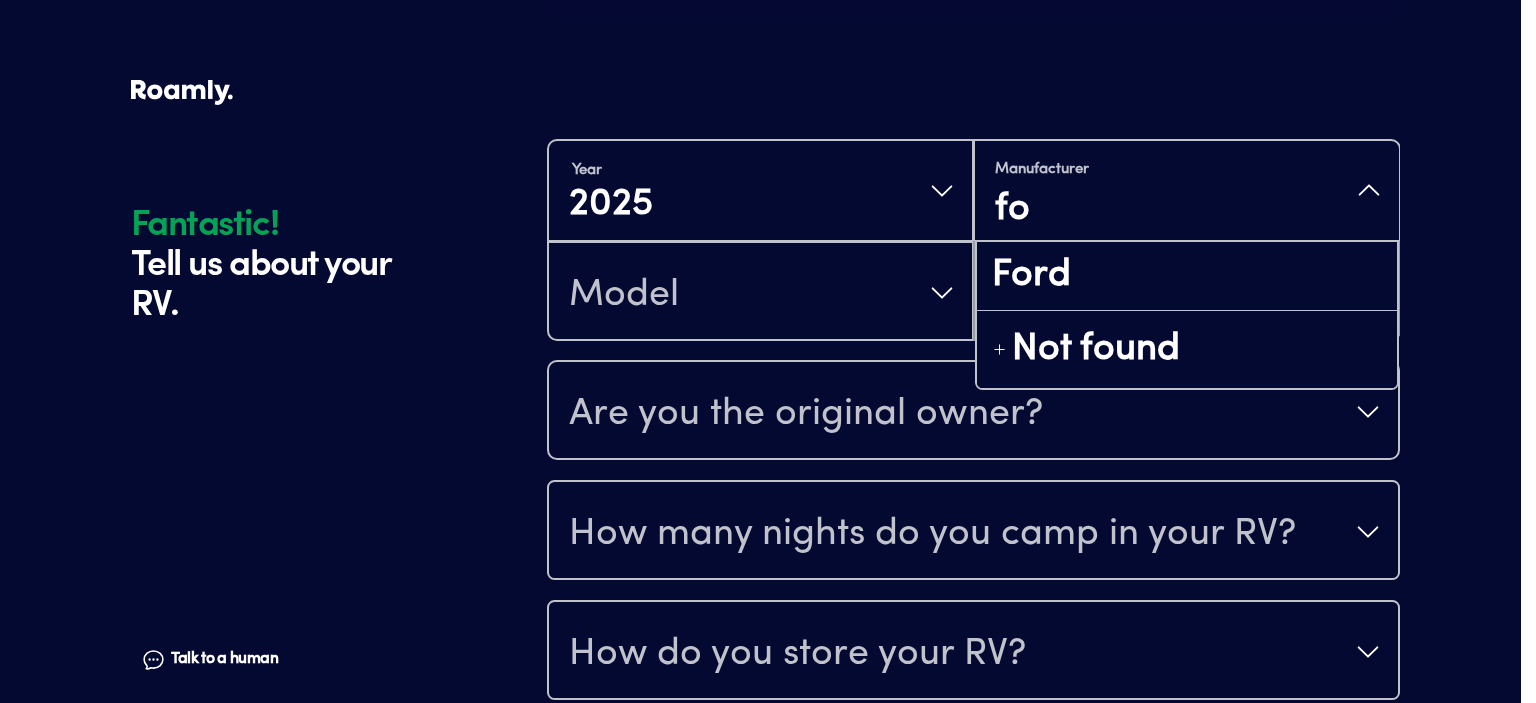 type on "f" 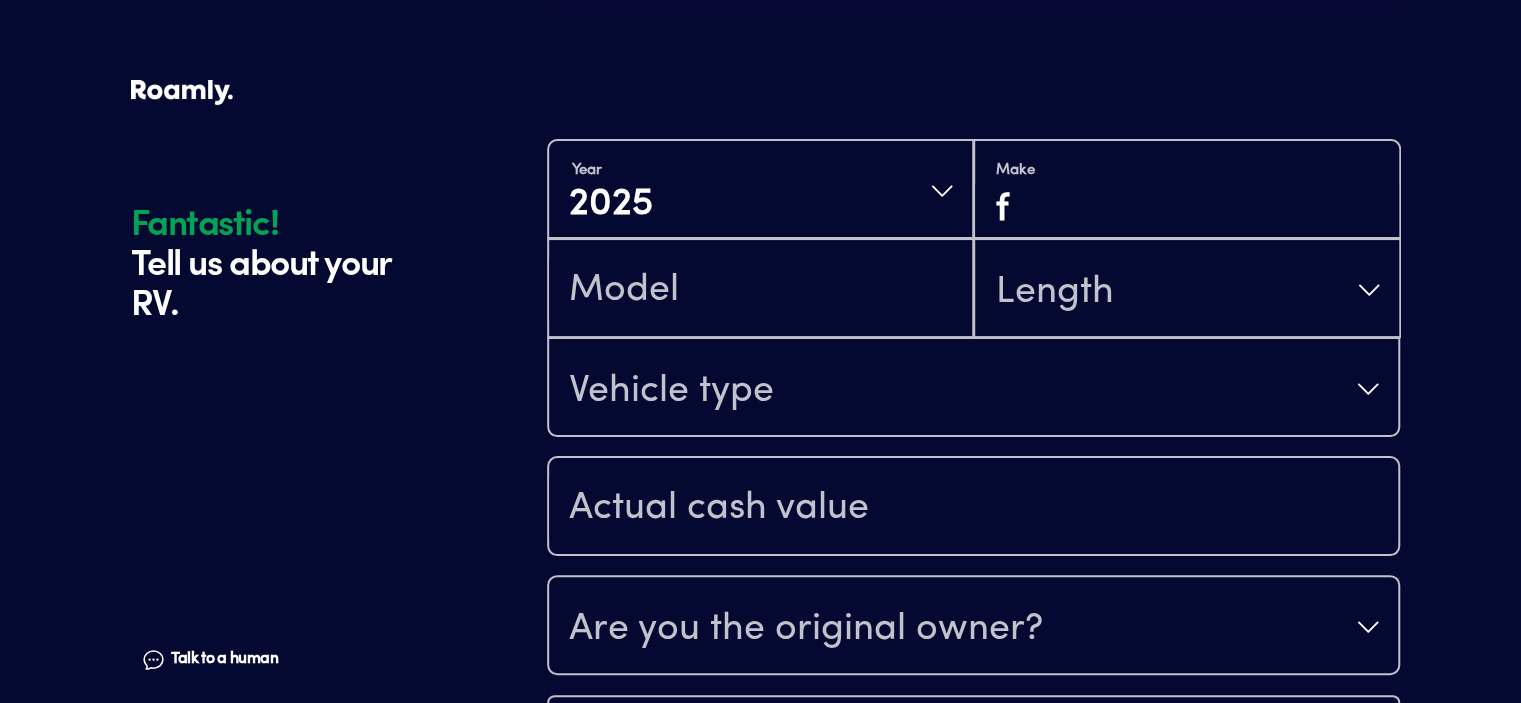 scroll, scrollTop: 0, scrollLeft: 0, axis: both 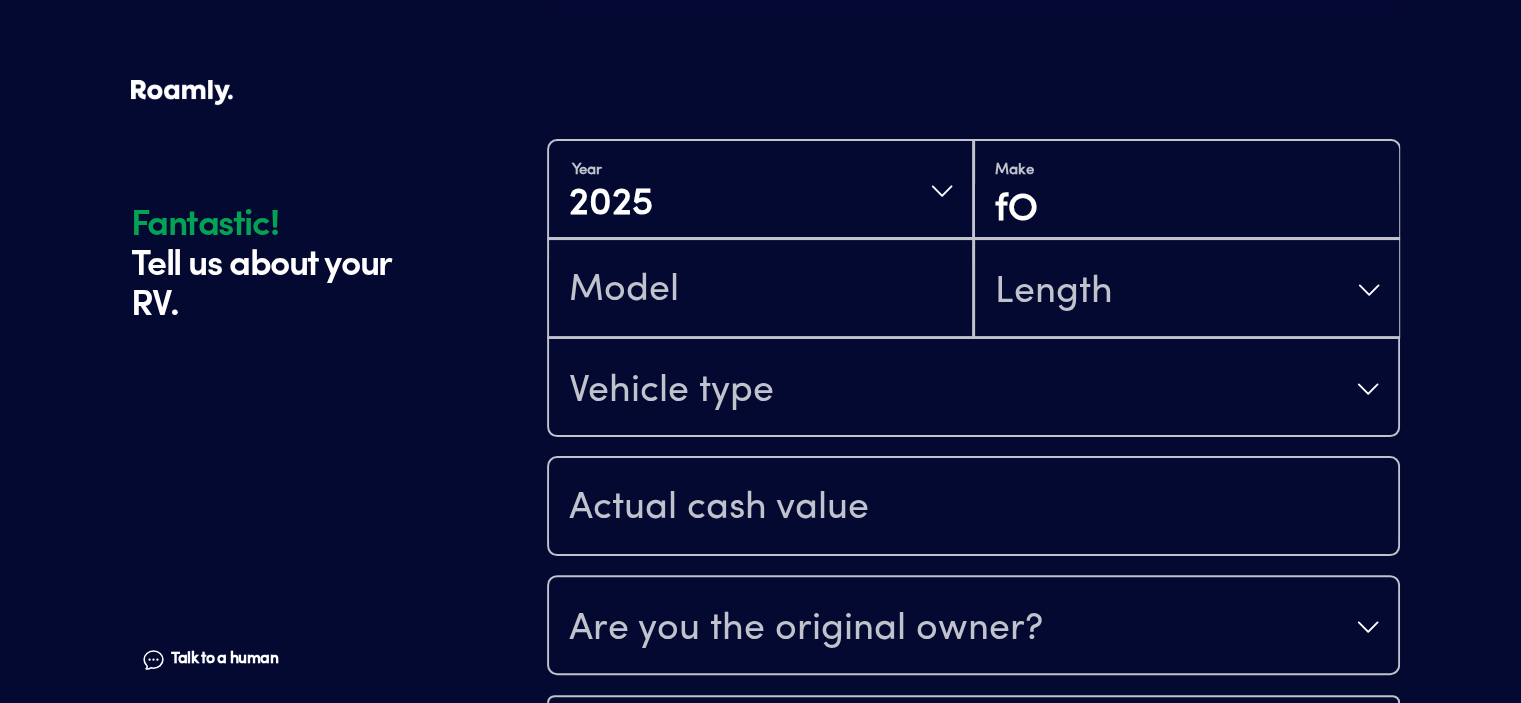 type on "f" 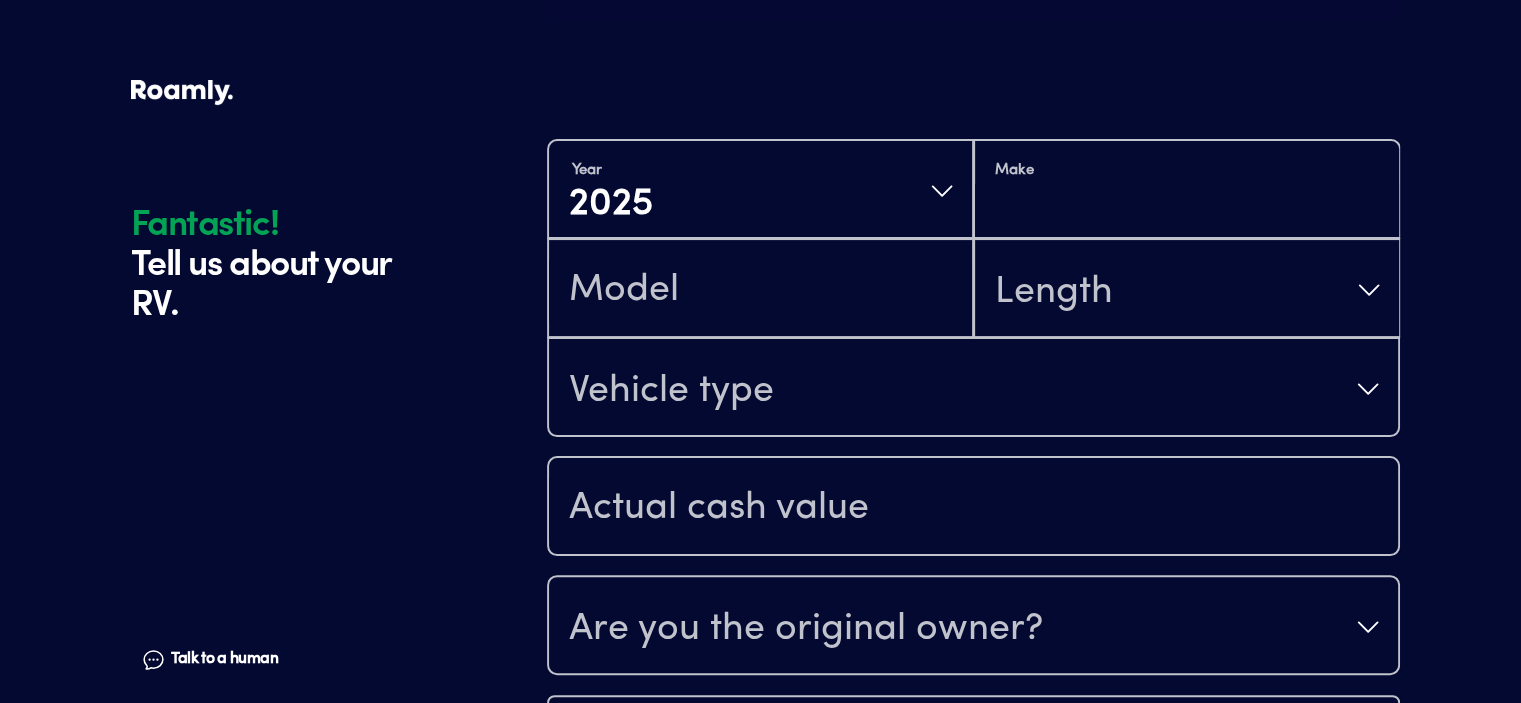 scroll, scrollTop: 0, scrollLeft: 0, axis: both 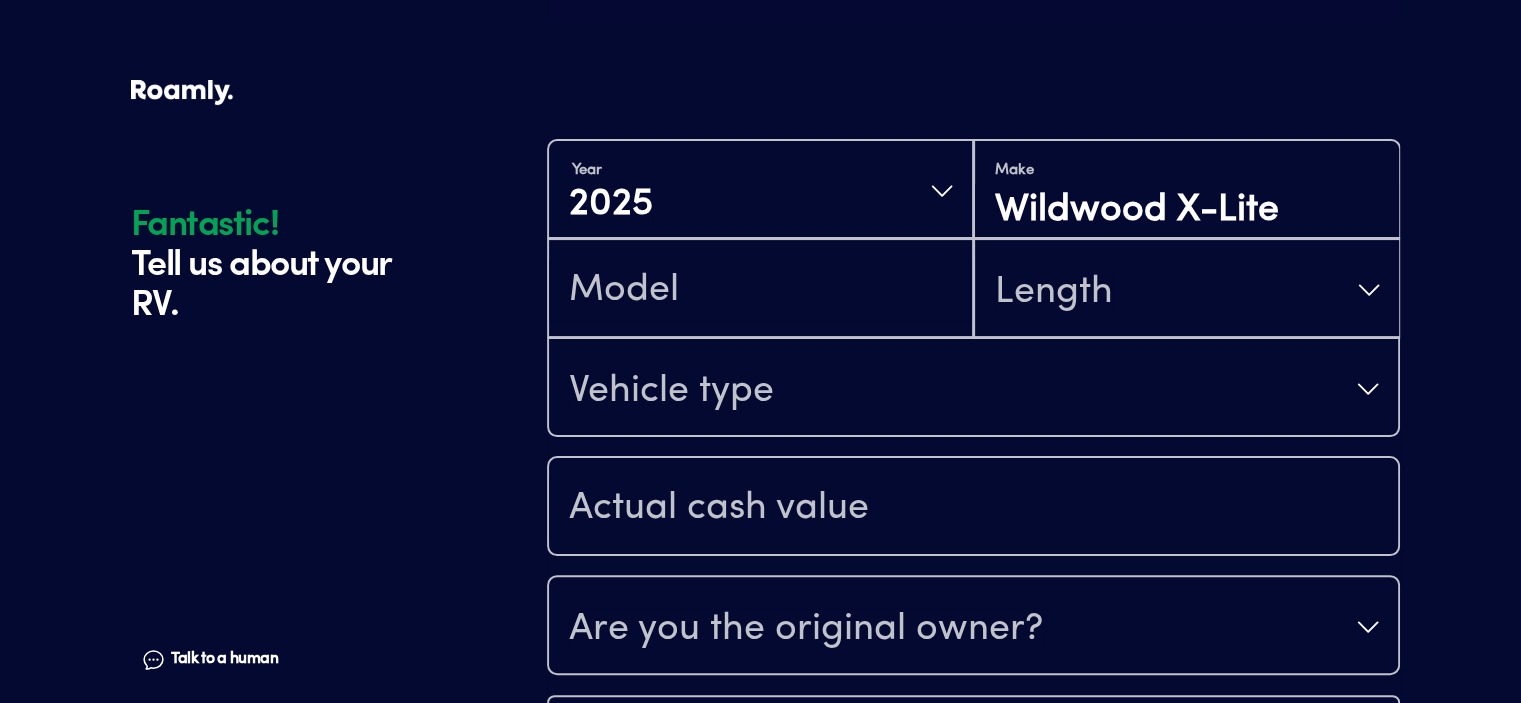 type on "Wildwood X-Lite" 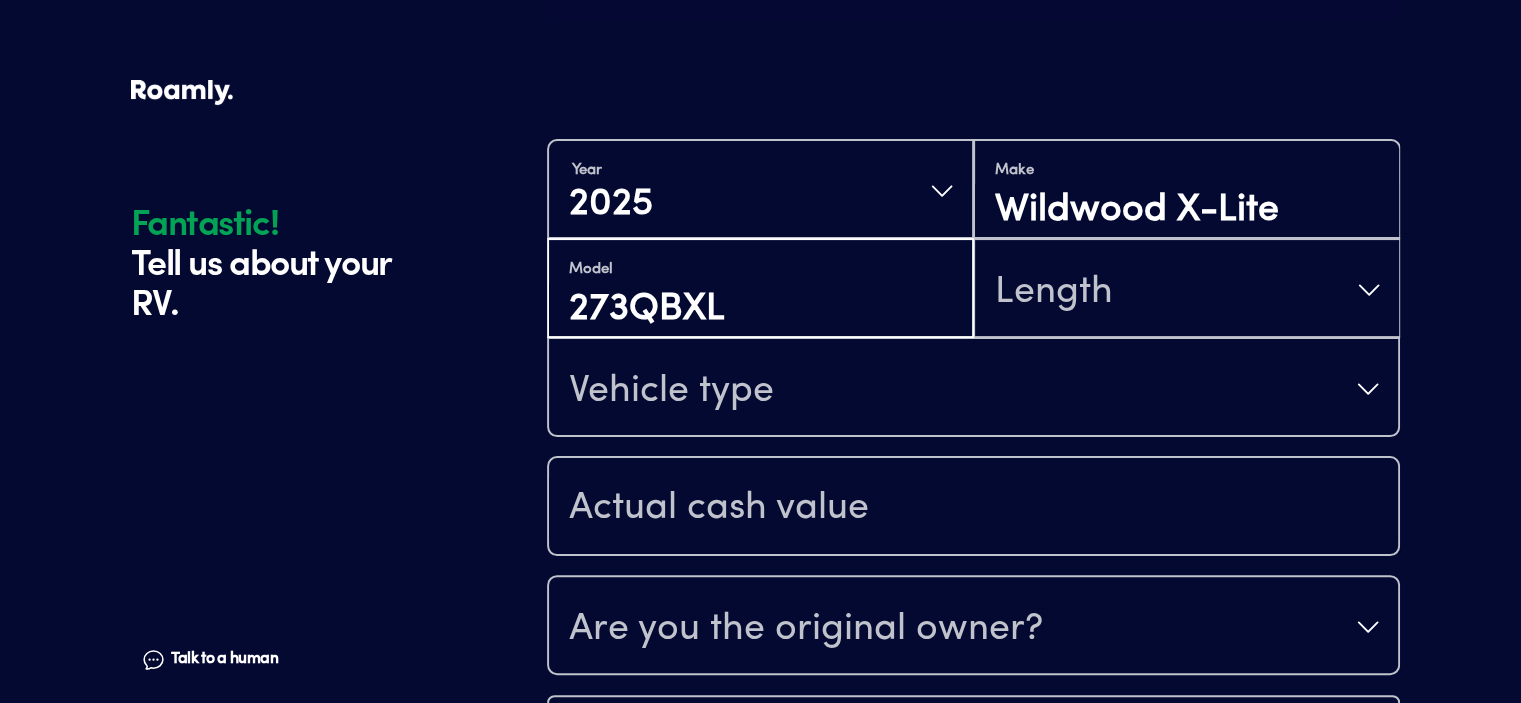type on "273QBXL" 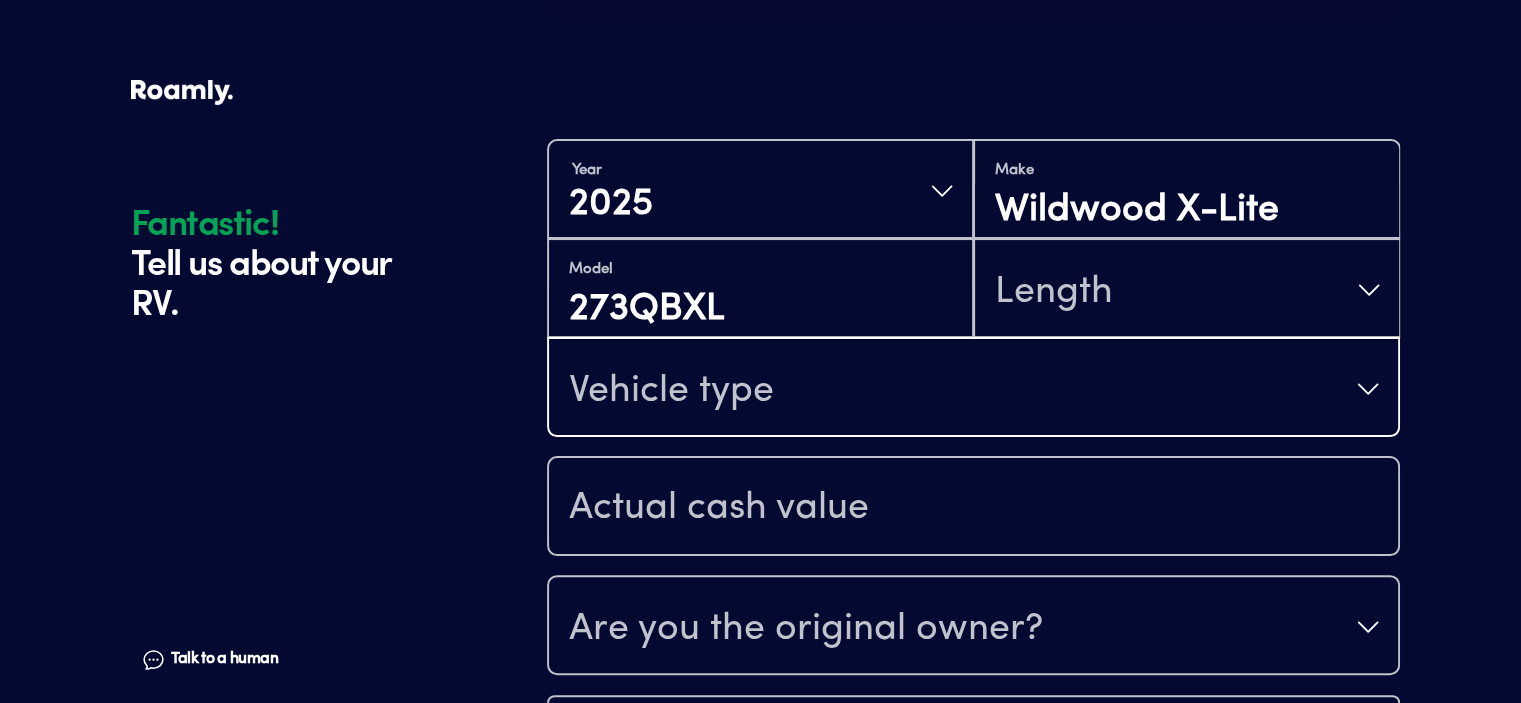 type 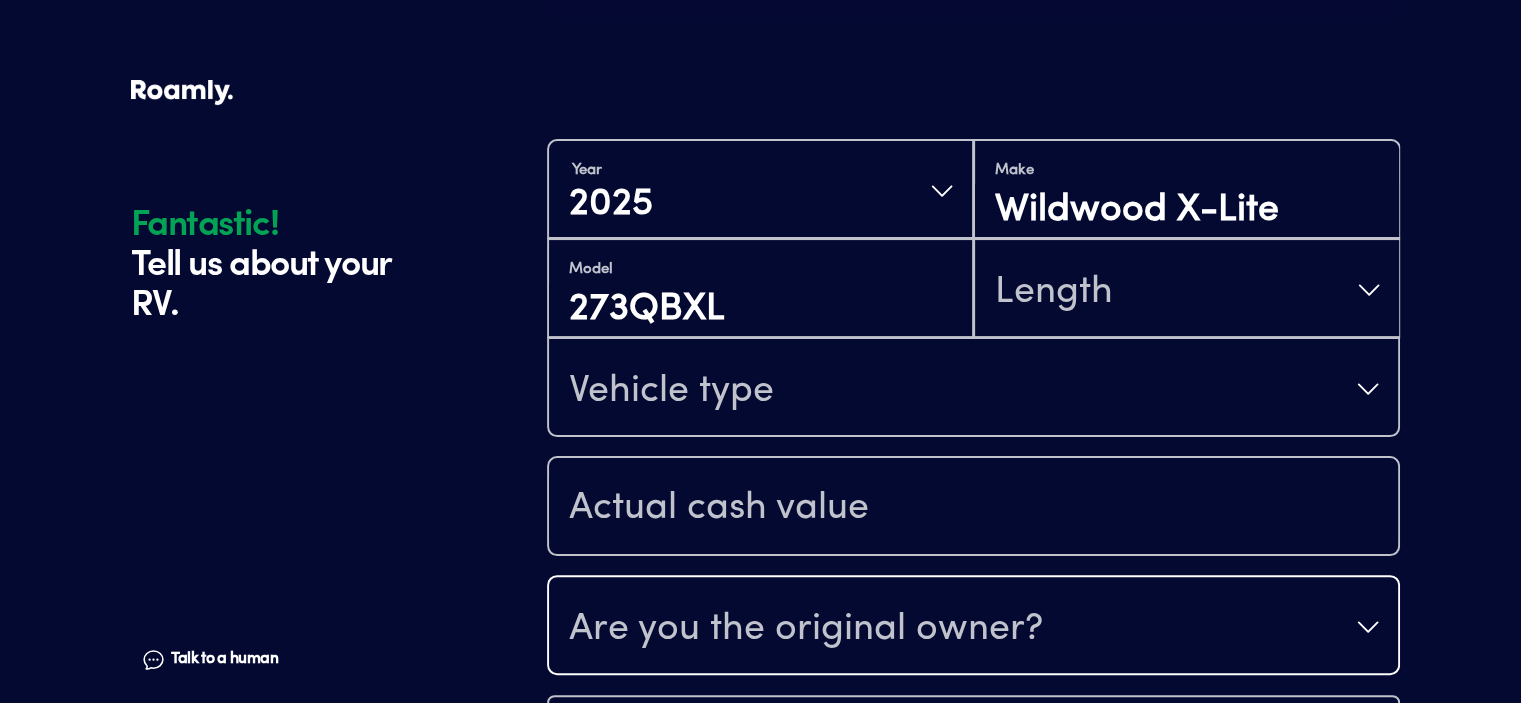 type 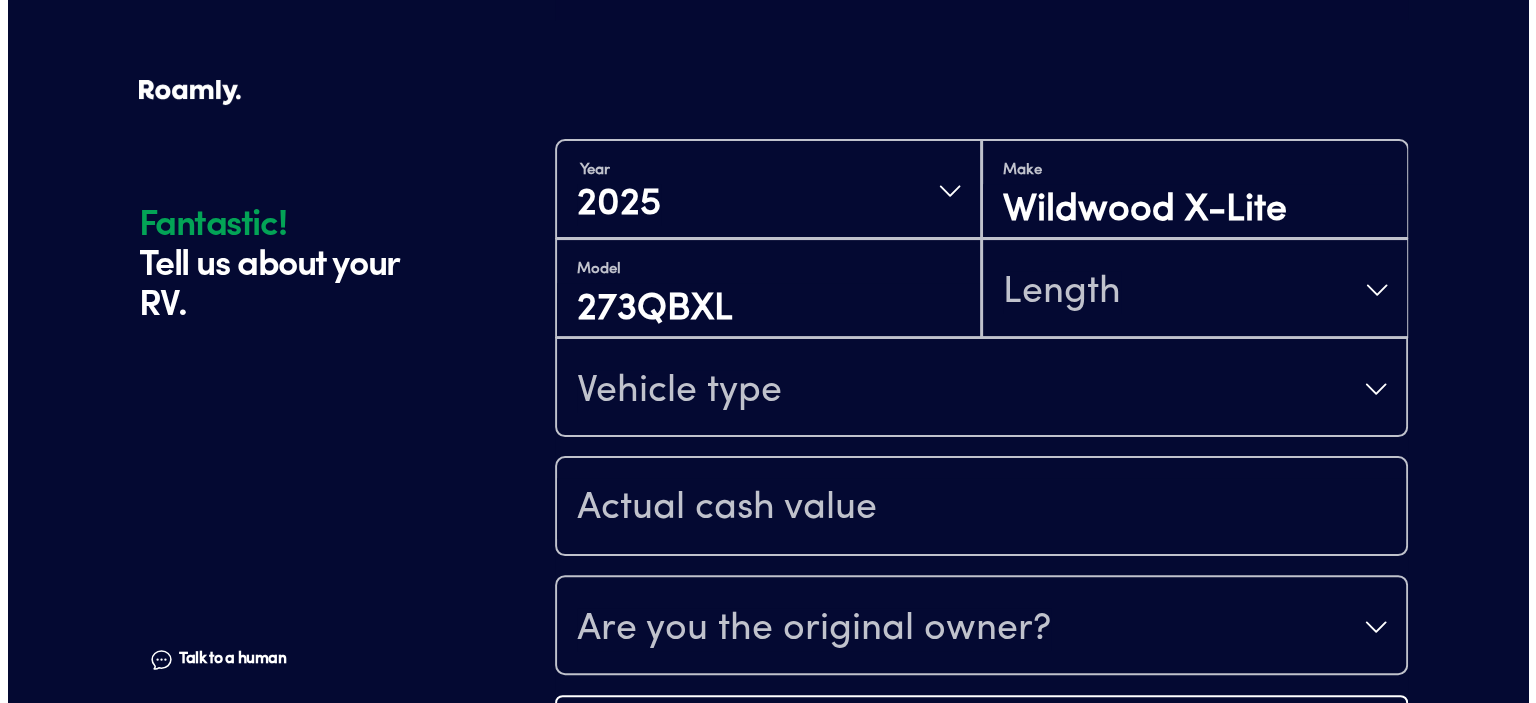 scroll, scrollTop: 483, scrollLeft: 0, axis: vertical 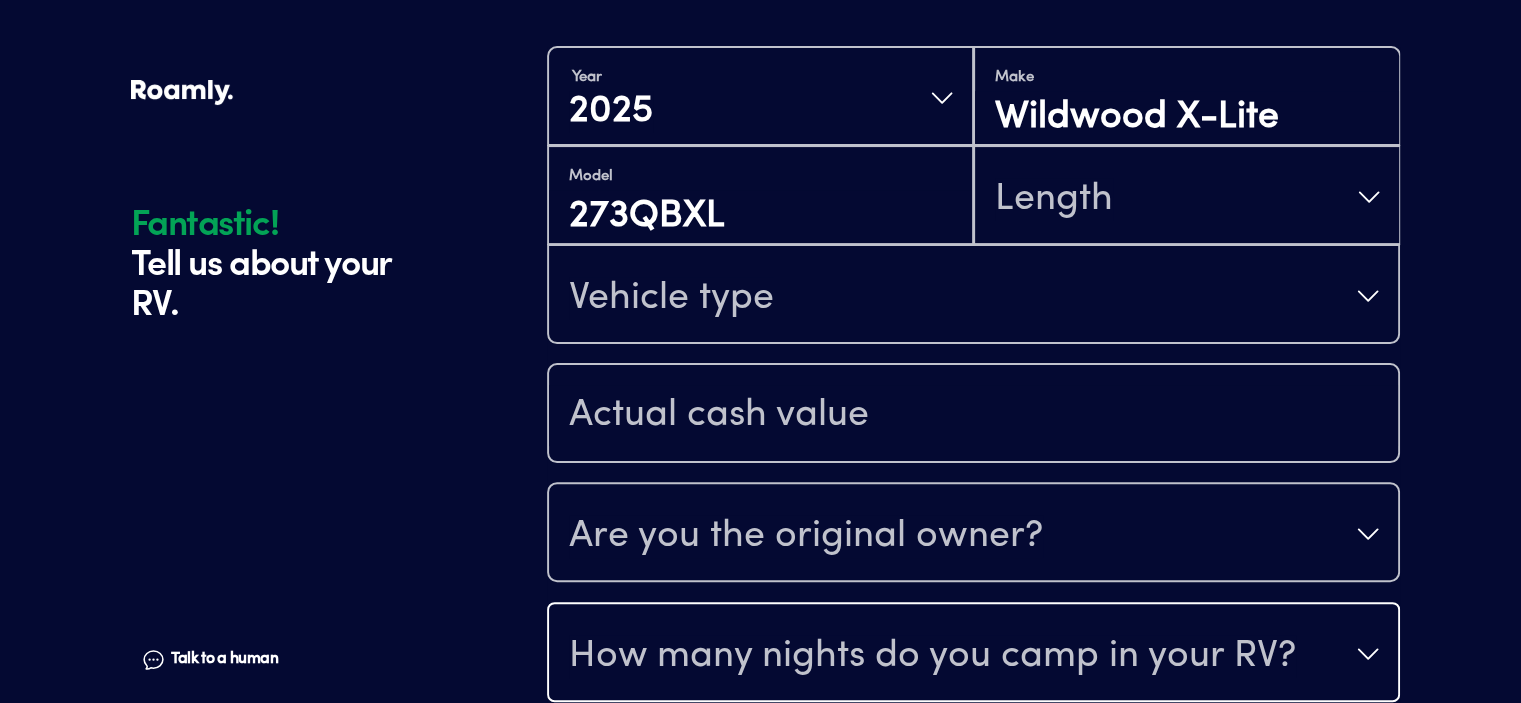 type 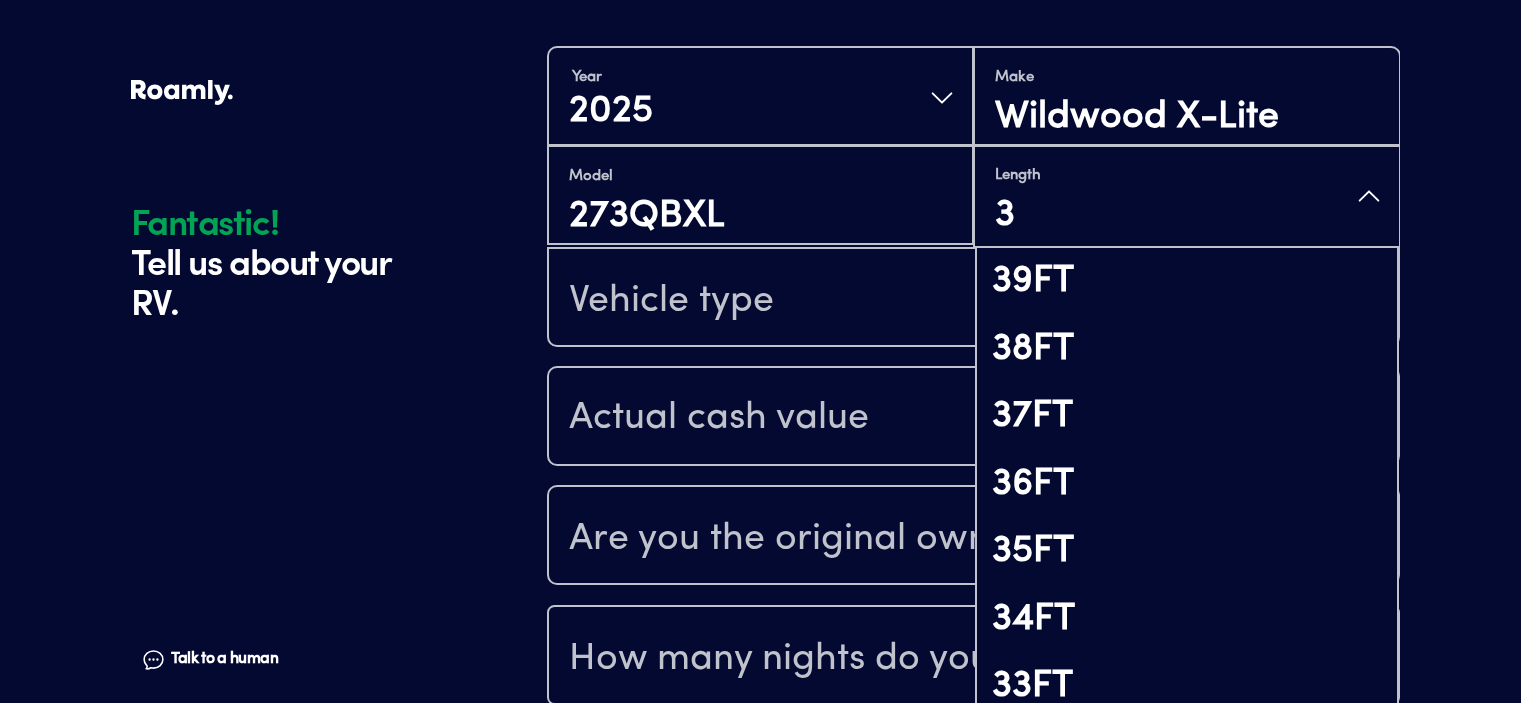 type on "33" 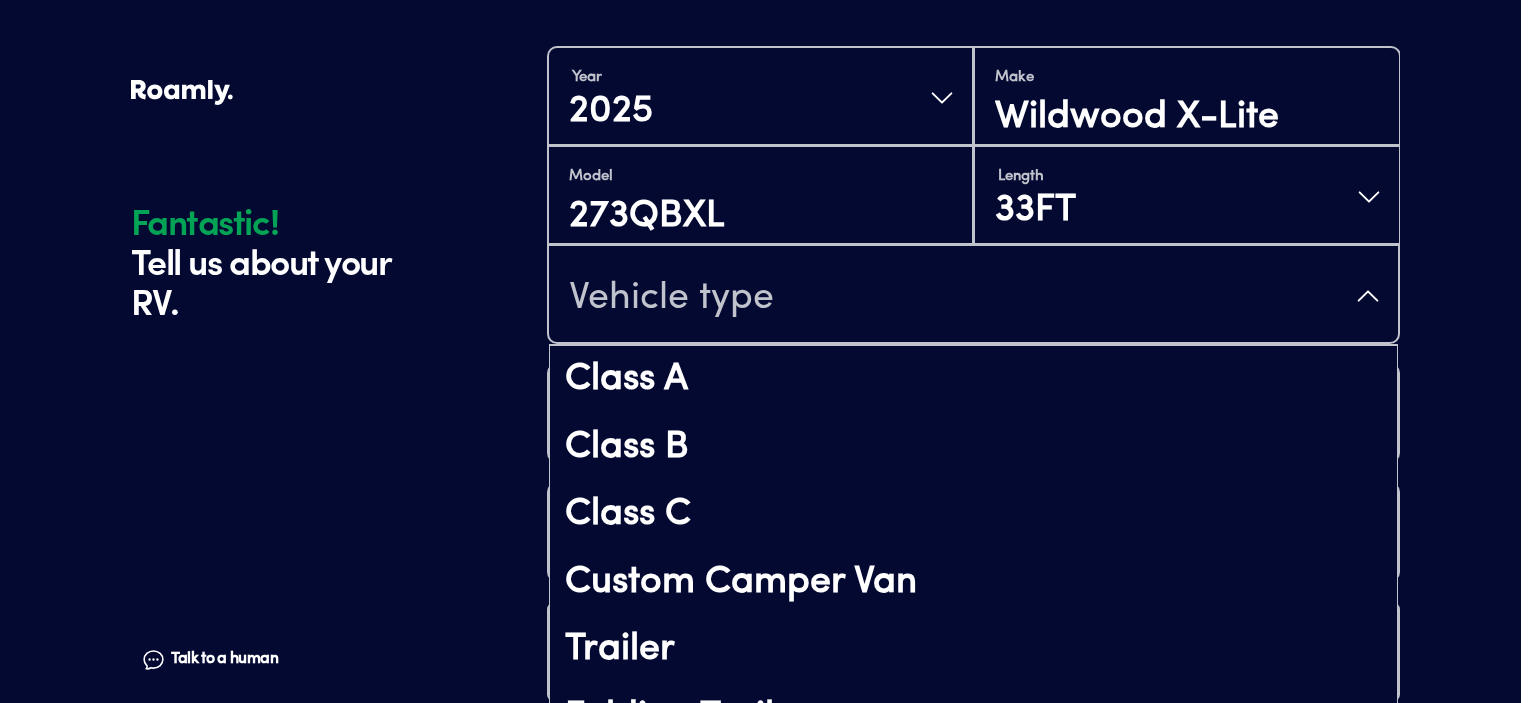 click on "Vehicle type" at bounding box center [973, 296] 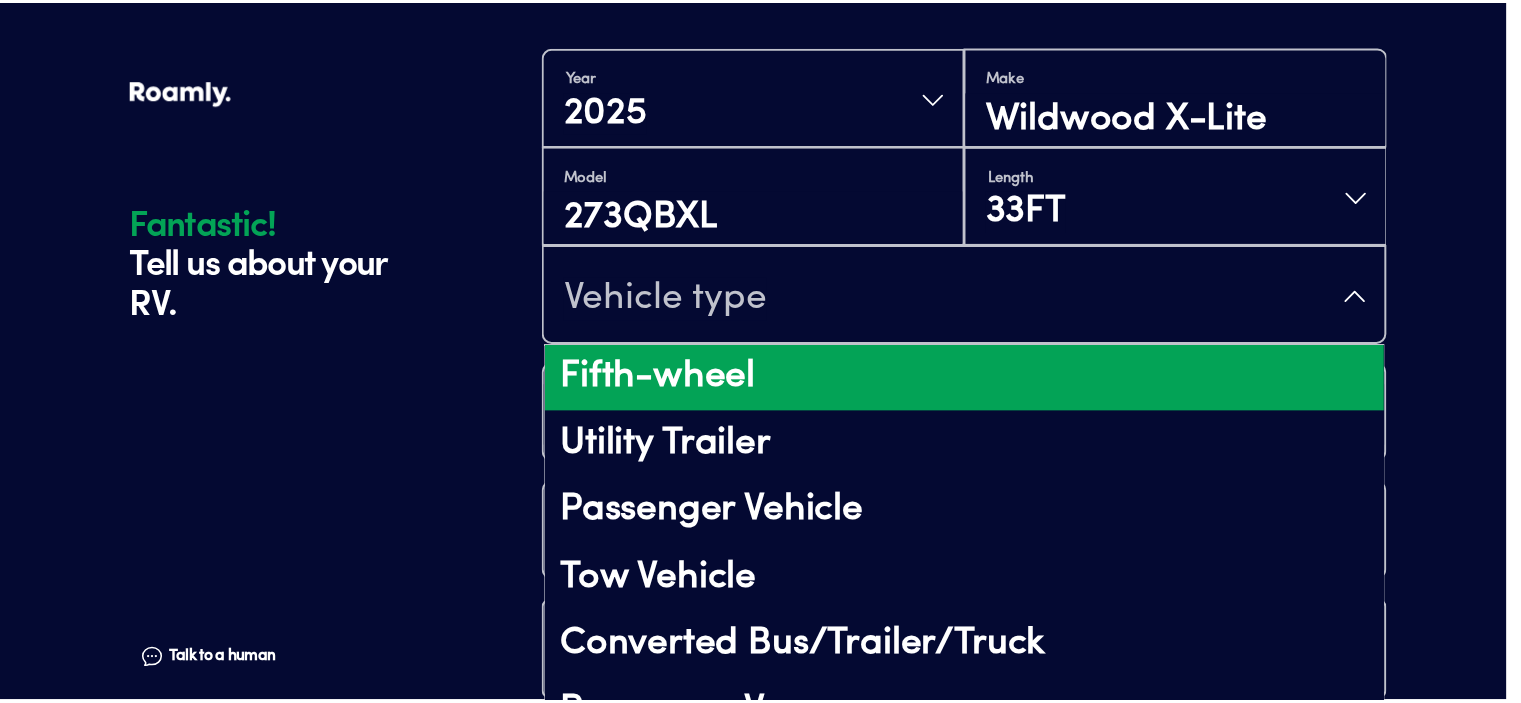 scroll, scrollTop: 447, scrollLeft: 0, axis: vertical 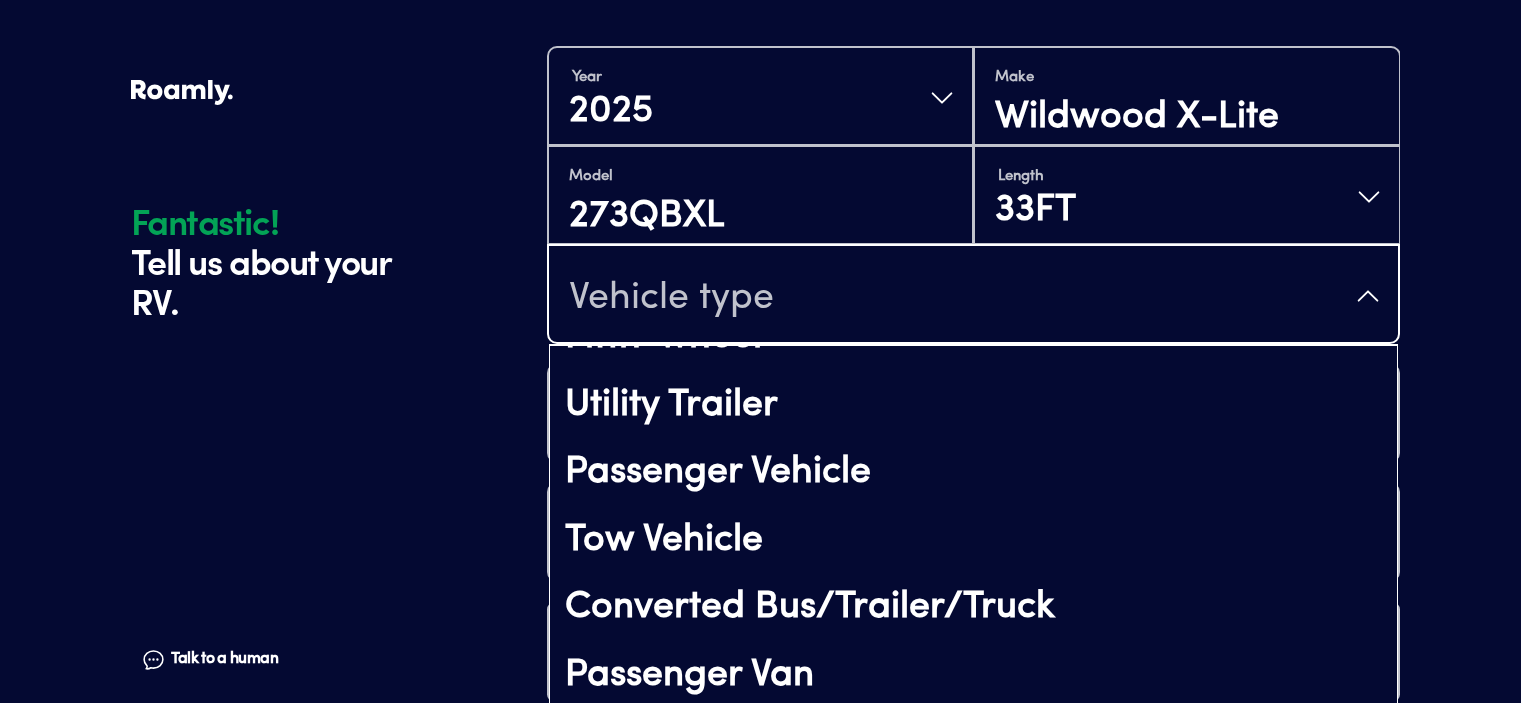 click on "Fantastic! Tell us about your RV. Talk to a human Chat 1 2 3 4+ Edit How many RVs or Trailers do you want to cover? Fantastic! Tell us about your RV. Talk to a human Chat Year [DATE] Make Wildwood X-Lite Model 273QBXL Length 33FT Vehicle type Class A Class B Class C Custom Camper Van Trailer Folding Trailer Fifth-wheel Utility Trailer Passenger Vehicle Tow Vehicle Converted Bus/Trailer/Truck Passenger Van Truck Camper (camper only) Horse Trailer Are you the original owner? How many nights do you camp in your RV? How do you store your RV? Yes No Does this RV have a salvage title? Please fill out all fields" at bounding box center (760, 264) 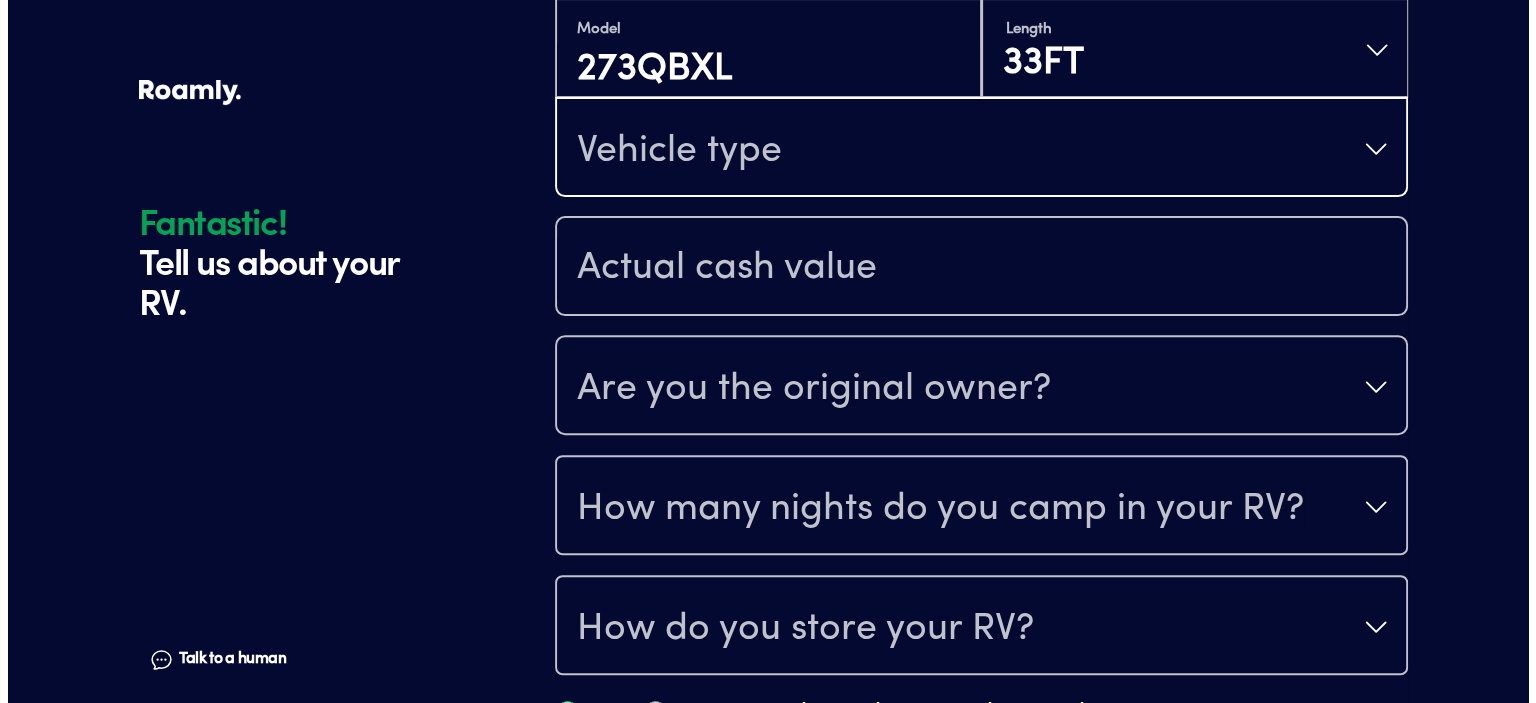 scroll, scrollTop: 627, scrollLeft: 0, axis: vertical 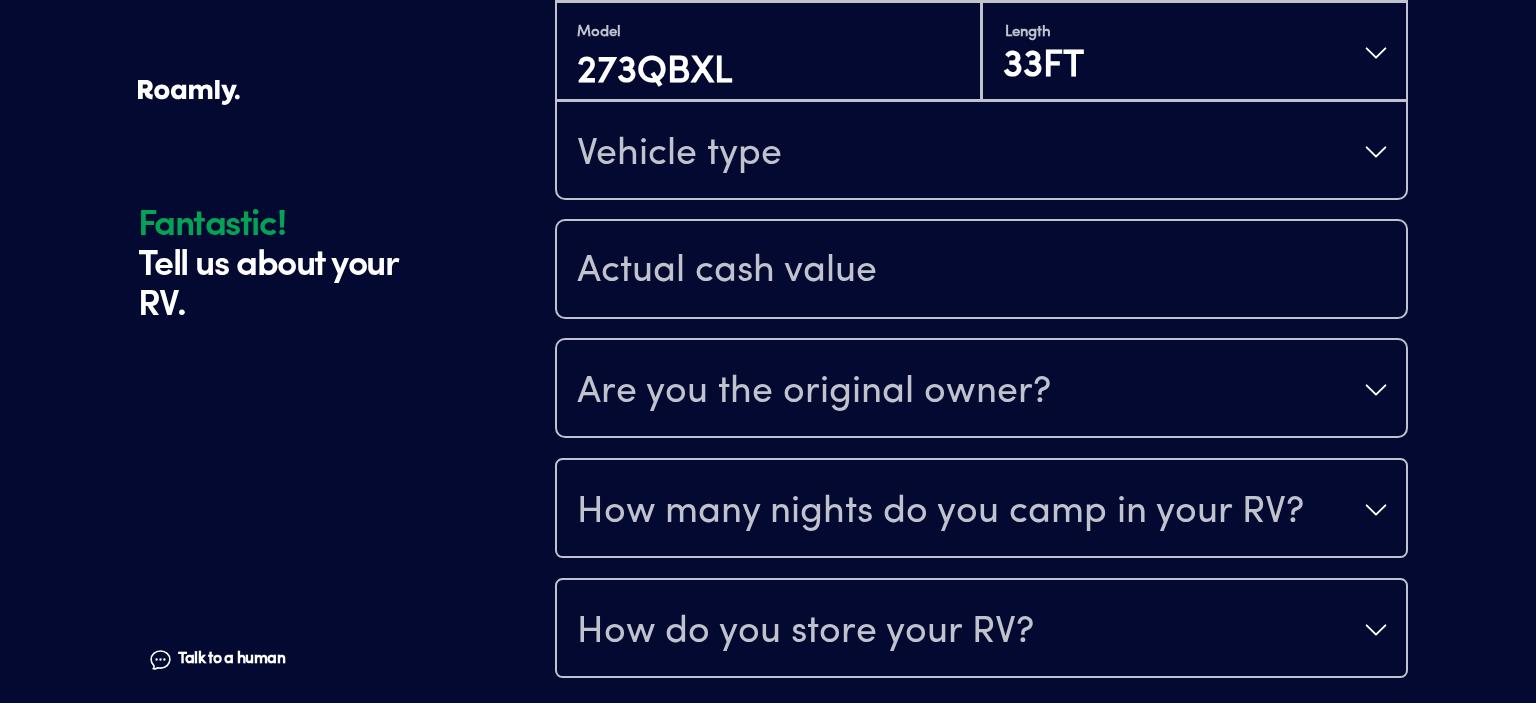 click on "Vehicle type" at bounding box center (981, 152) 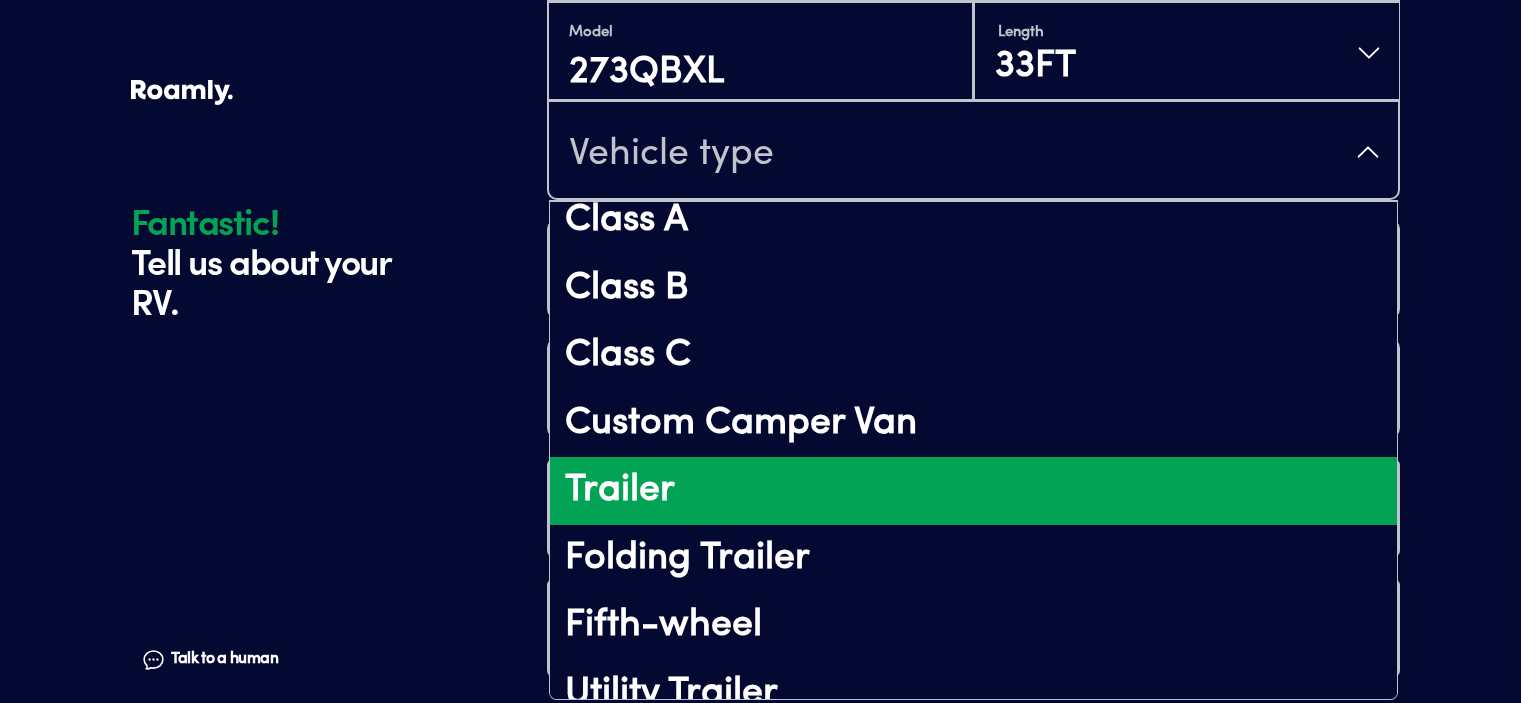 scroll, scrollTop: 0, scrollLeft: 0, axis: both 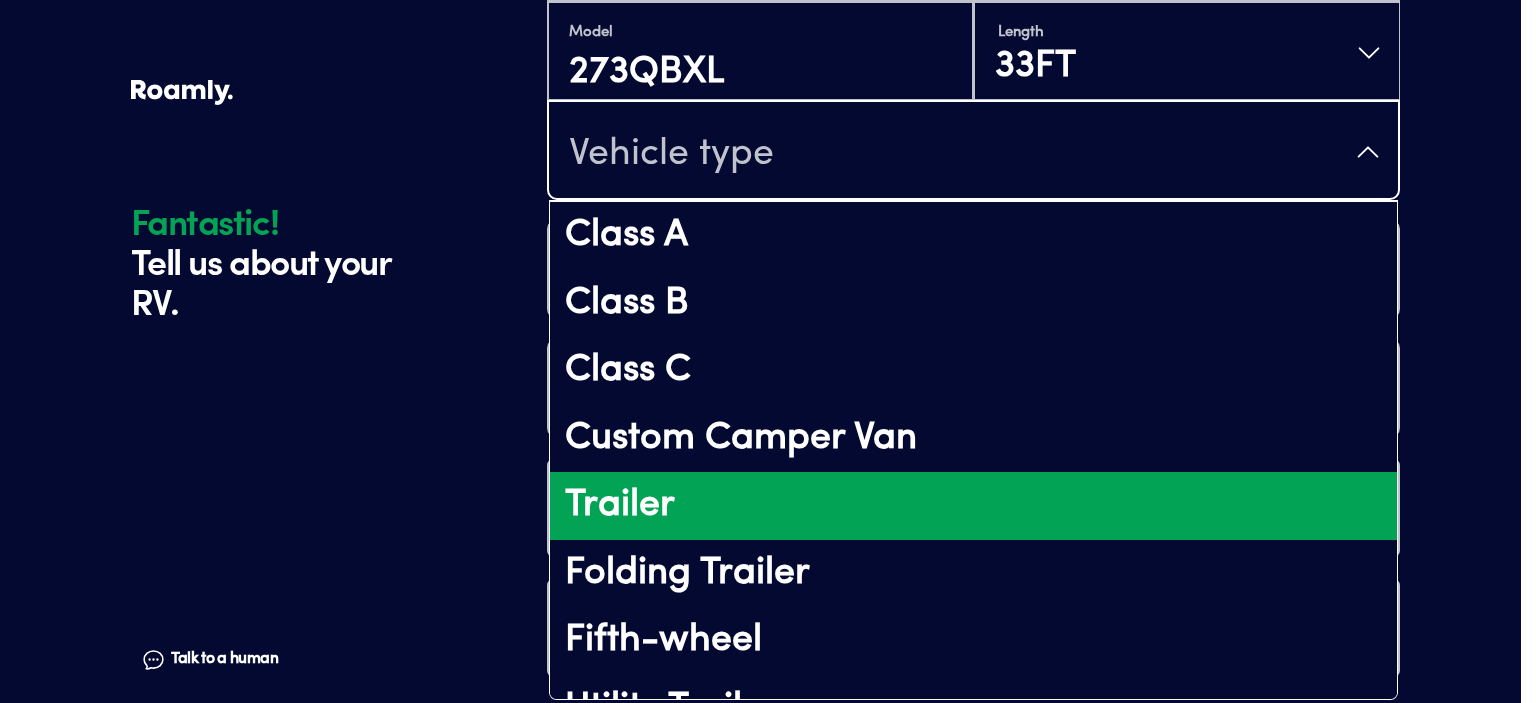 click on "Trailer" at bounding box center (973, 506) 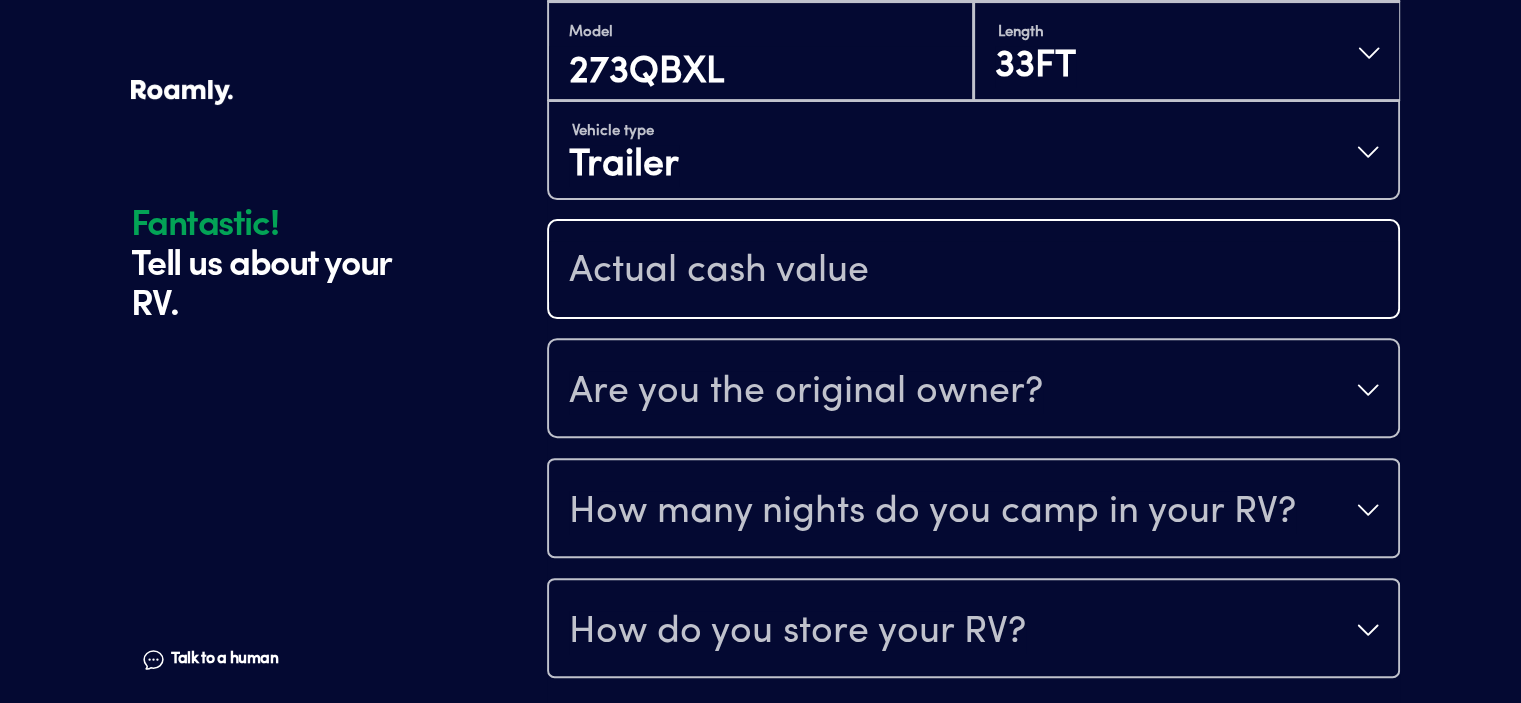 click at bounding box center [973, 271] 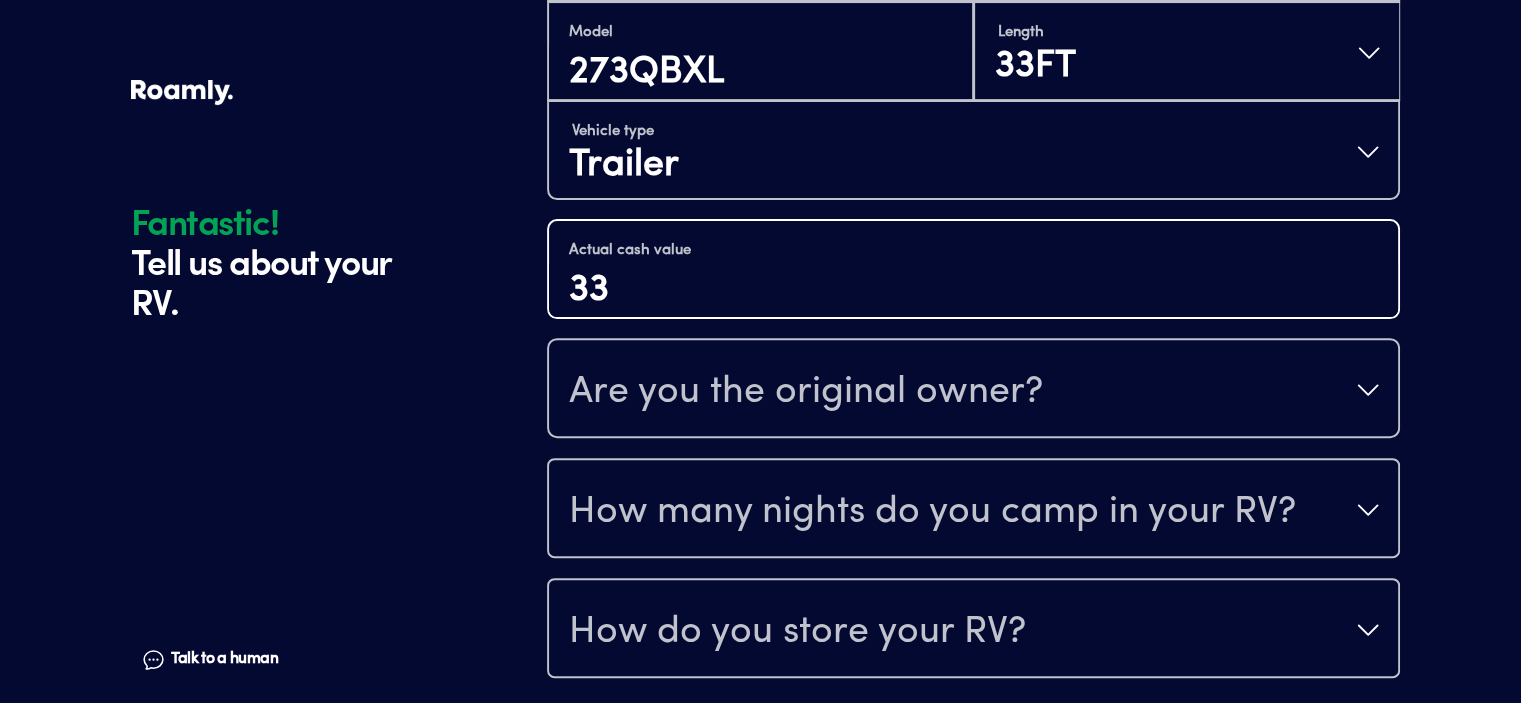 type on "3" 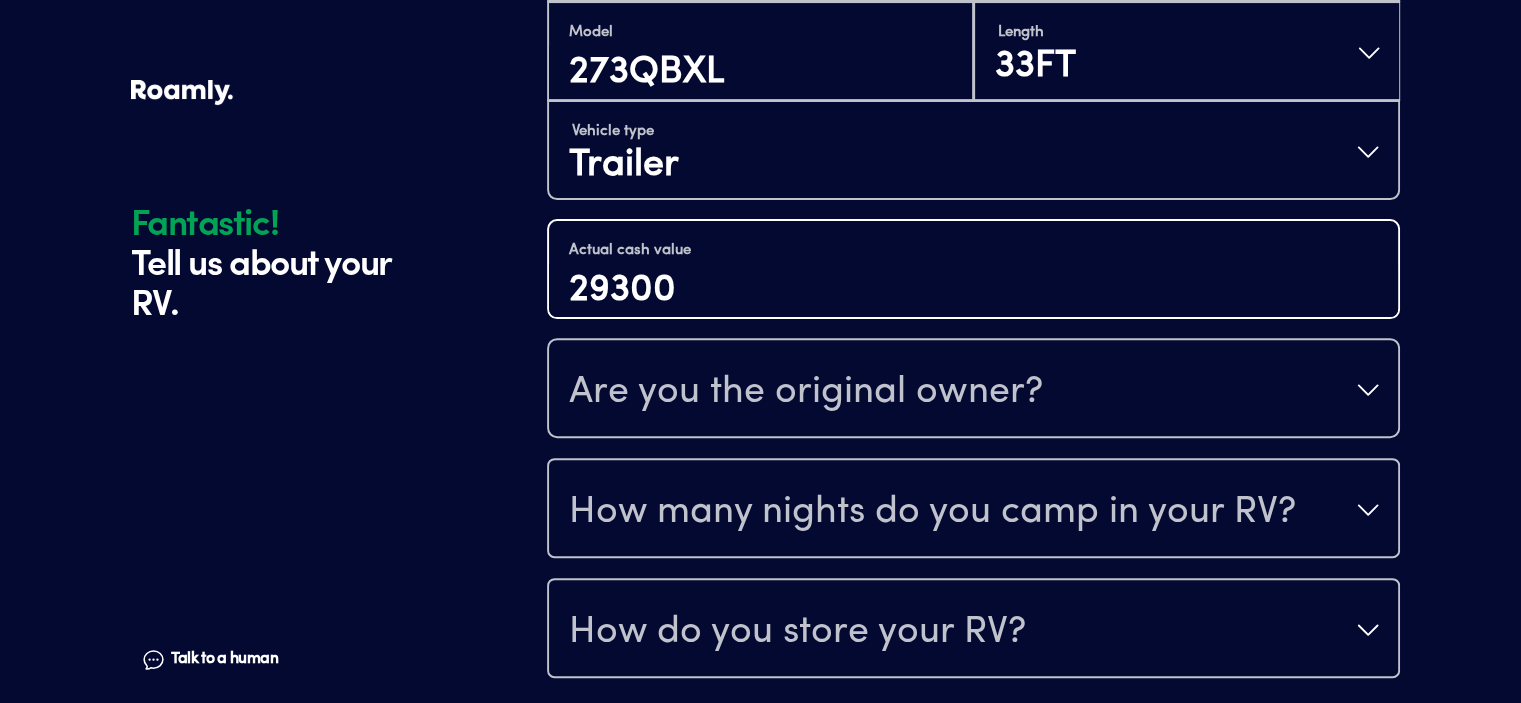 type on "29300" 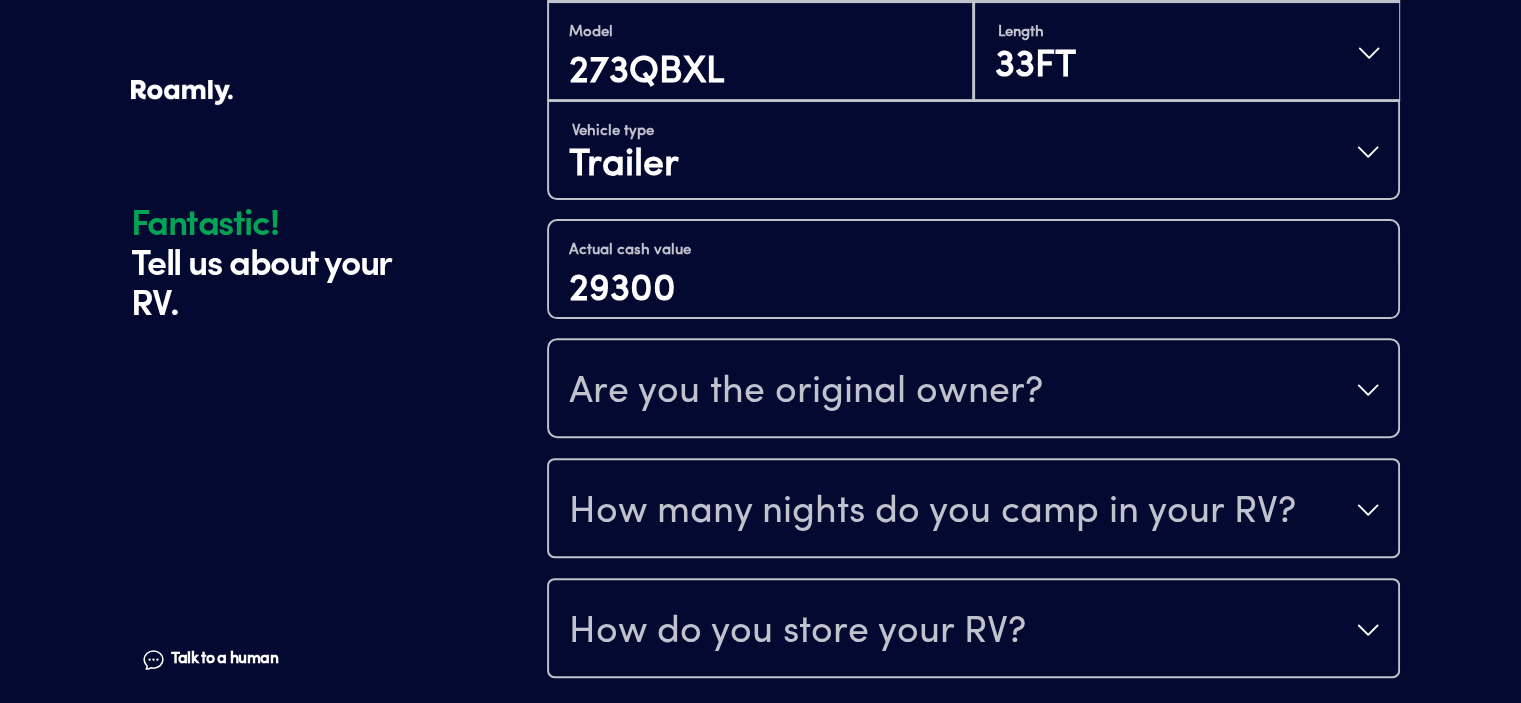 click on "Are you the original owner?" at bounding box center [806, 392] 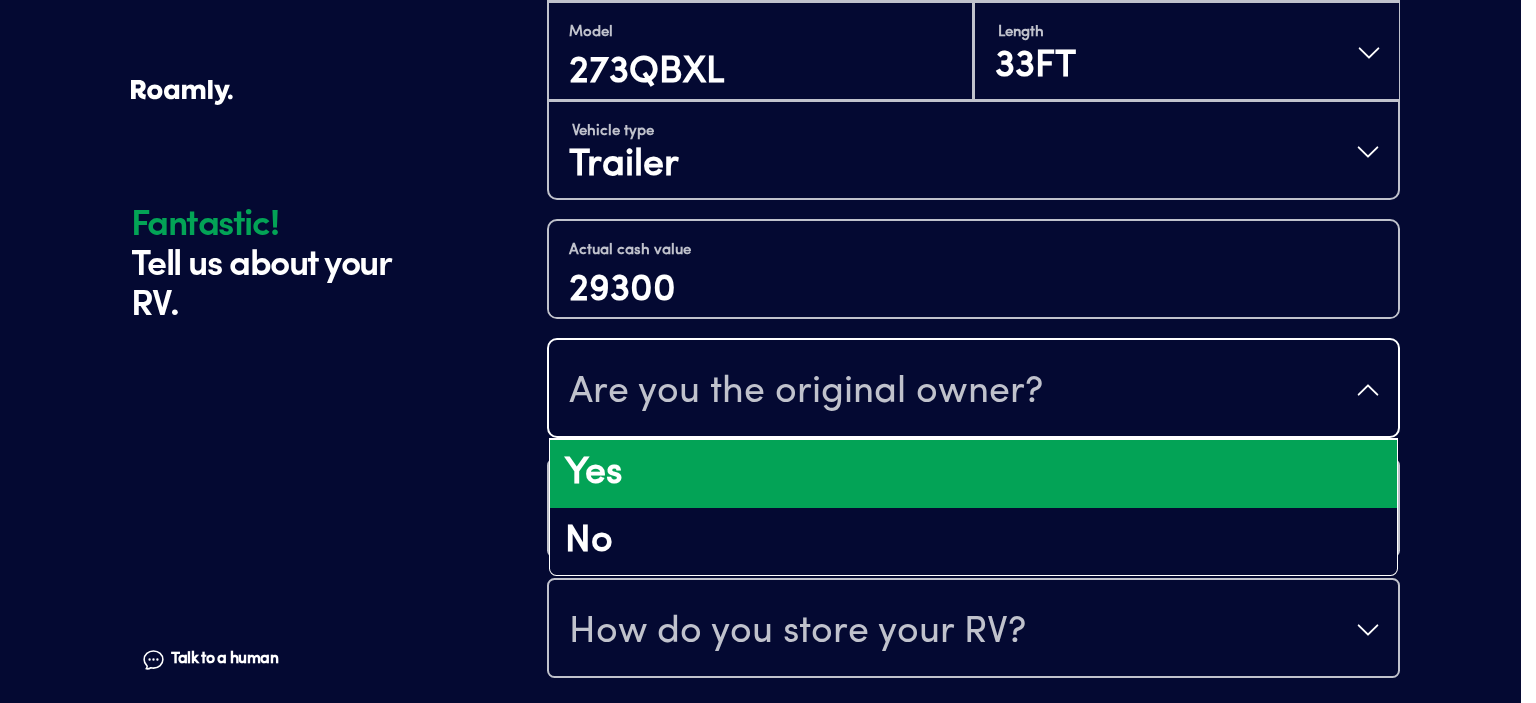 click on "Yes" at bounding box center (973, 474) 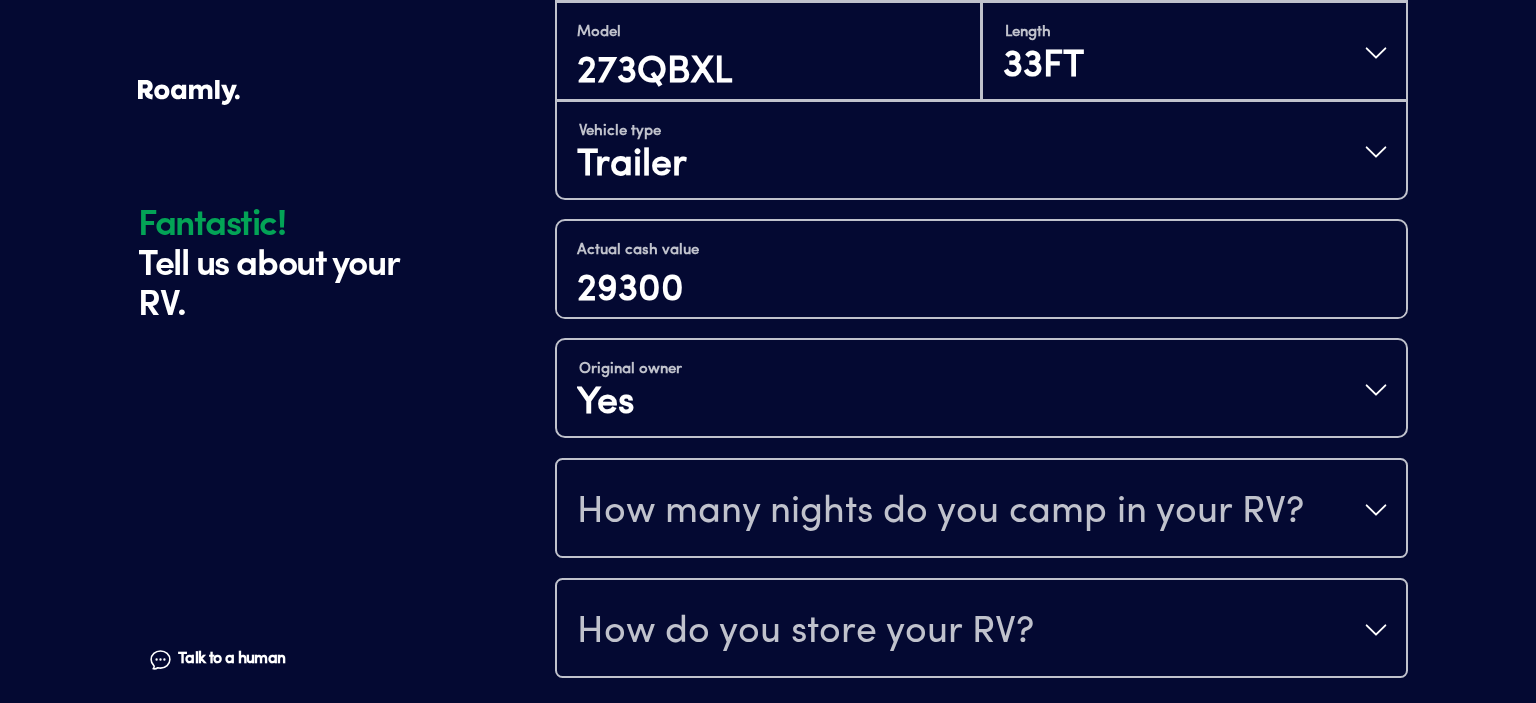 click on "How many nights do you camp in your RV?" at bounding box center (981, 510) 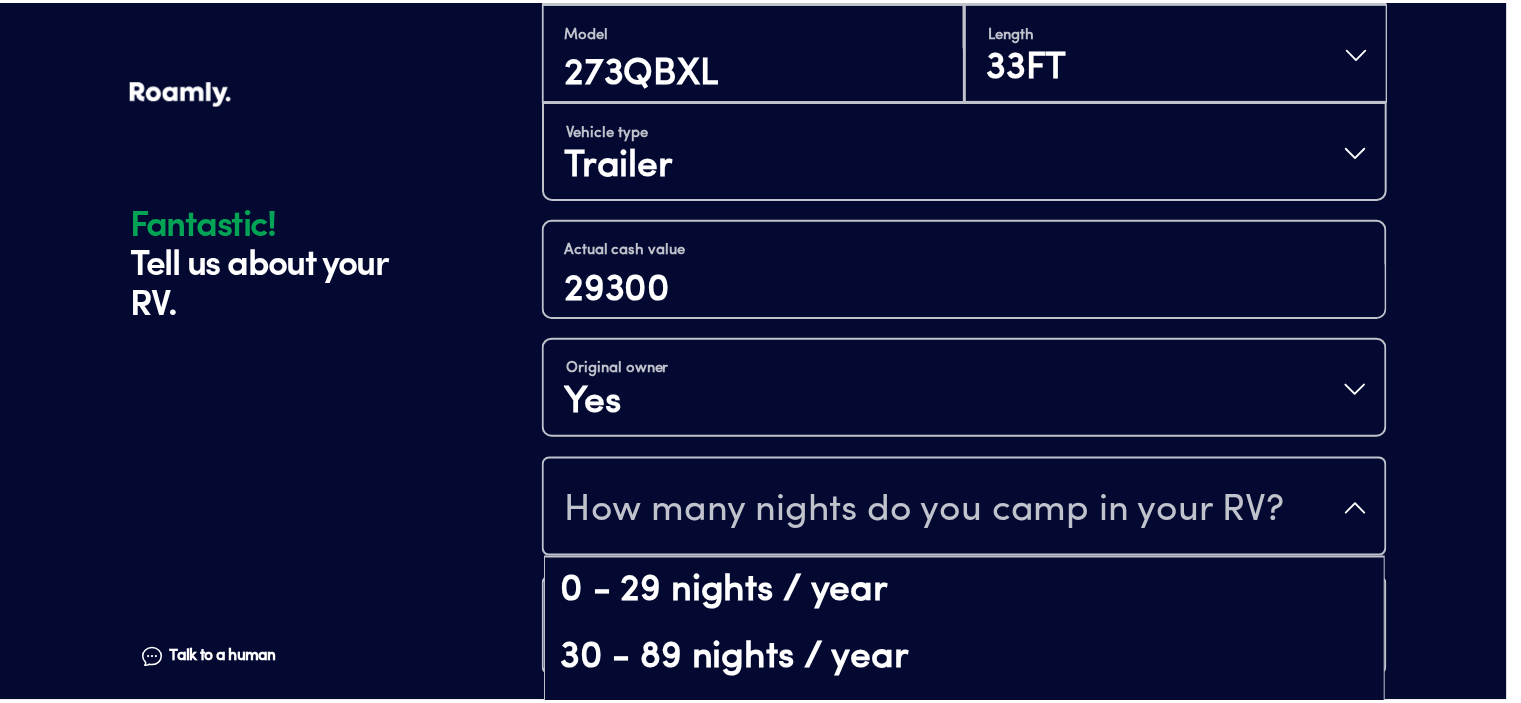 scroll, scrollTop: 40, scrollLeft: 0, axis: vertical 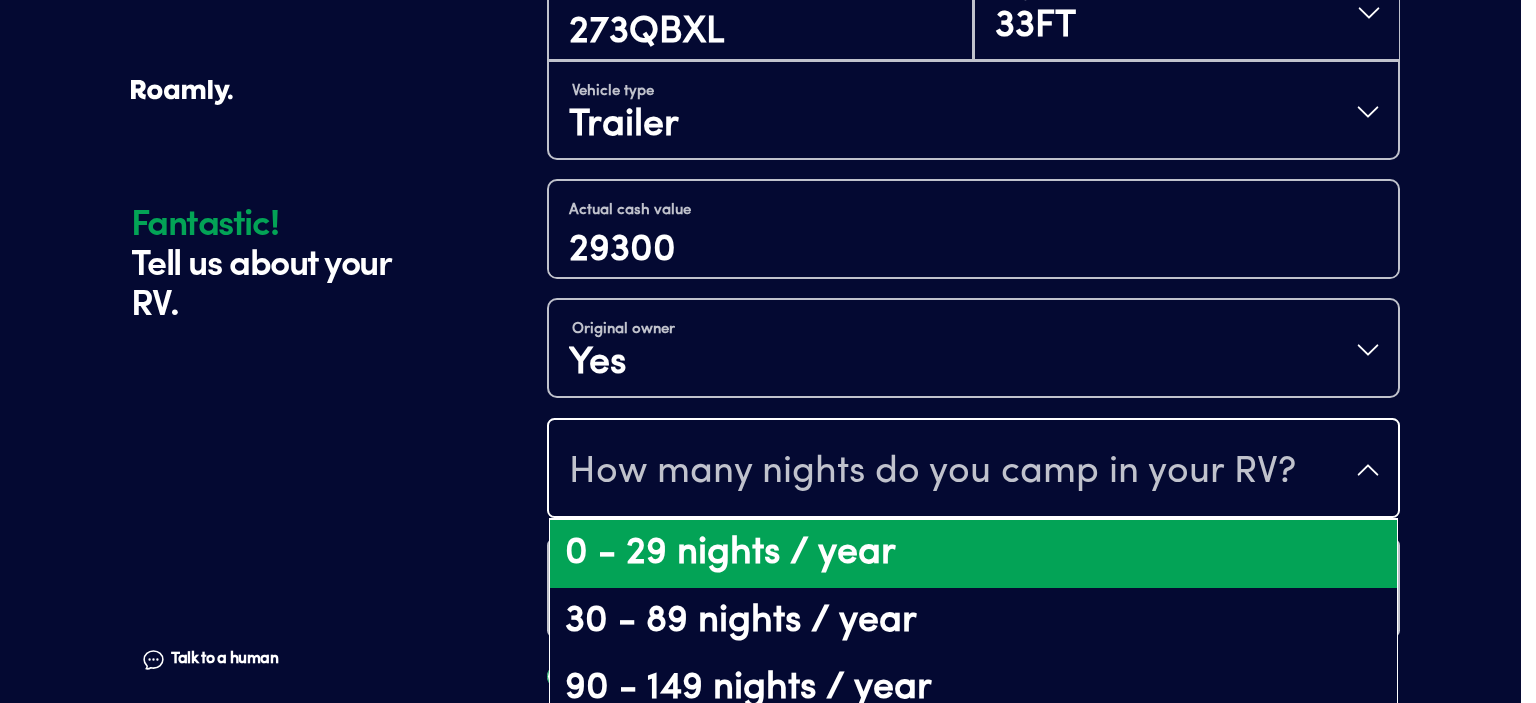 click on "0 - 29 nights / year" at bounding box center (973, 554) 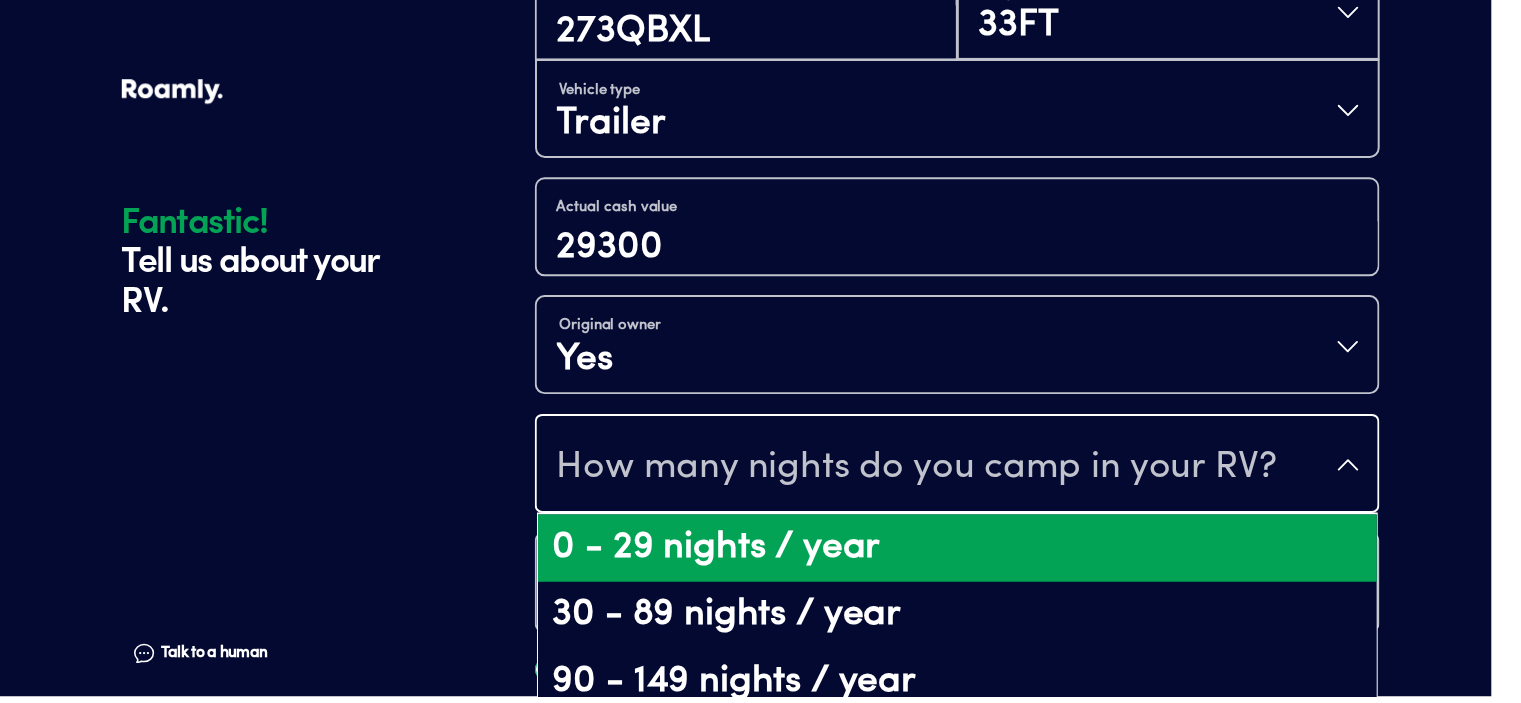 scroll, scrollTop: 0, scrollLeft: 0, axis: both 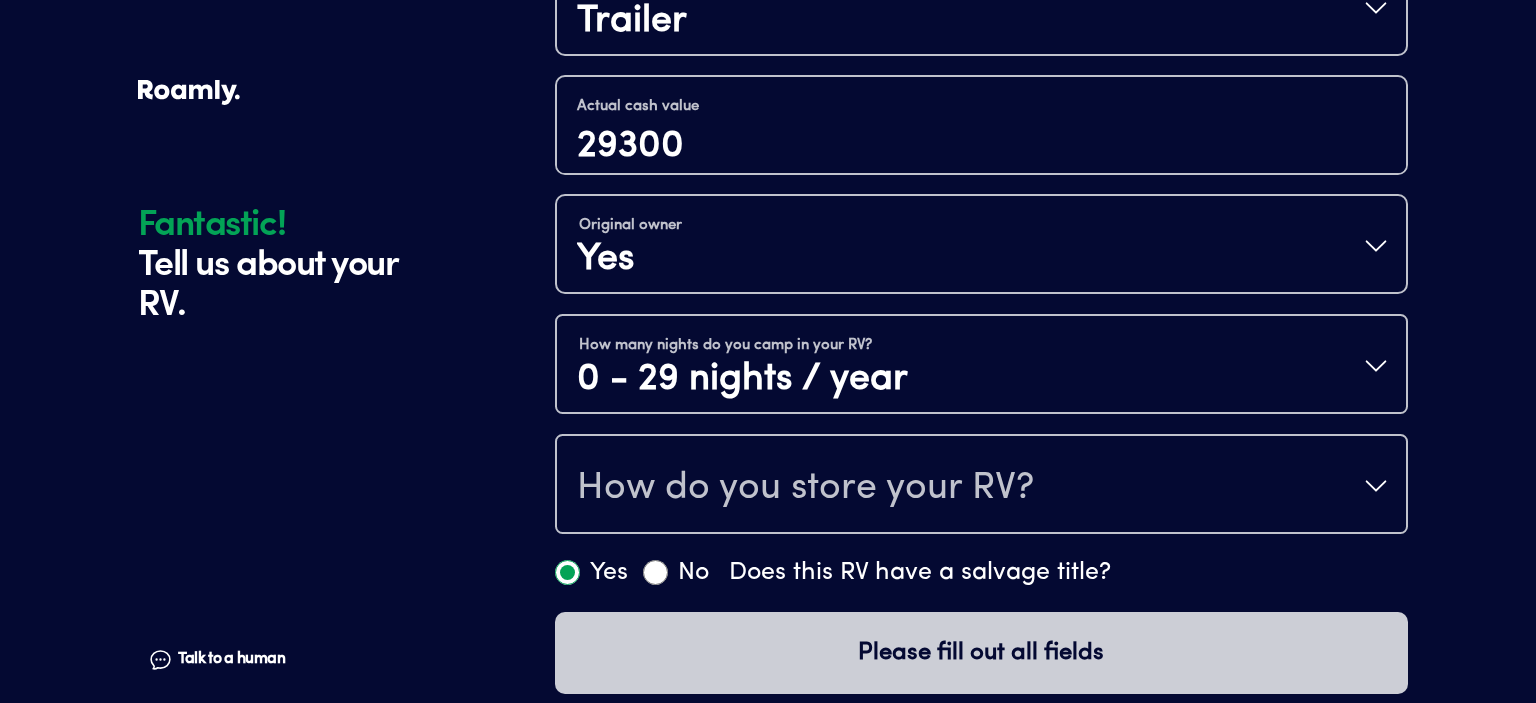 click on "How do you store your RV?" at bounding box center (805, 488) 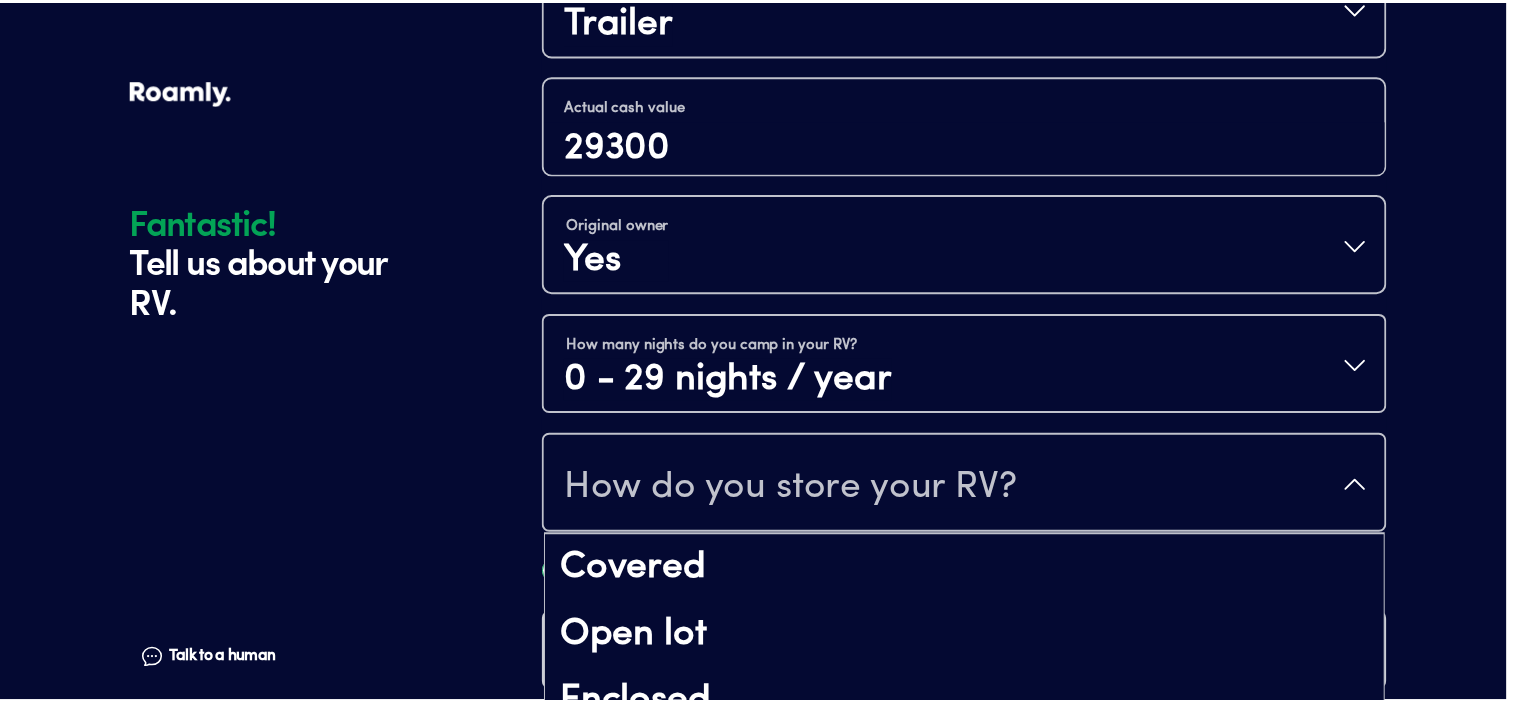 scroll, scrollTop: 24, scrollLeft: 0, axis: vertical 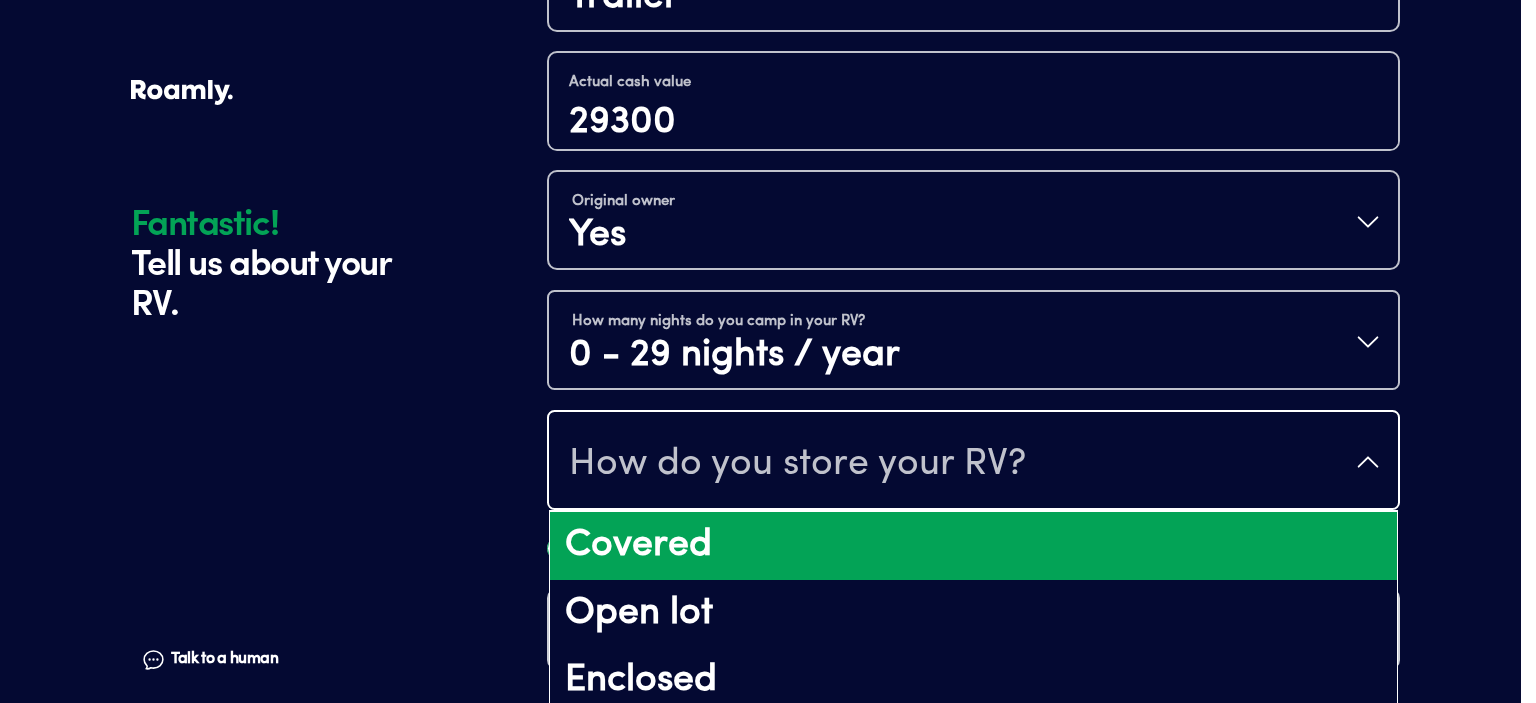 click on "Covered" at bounding box center (973, 546) 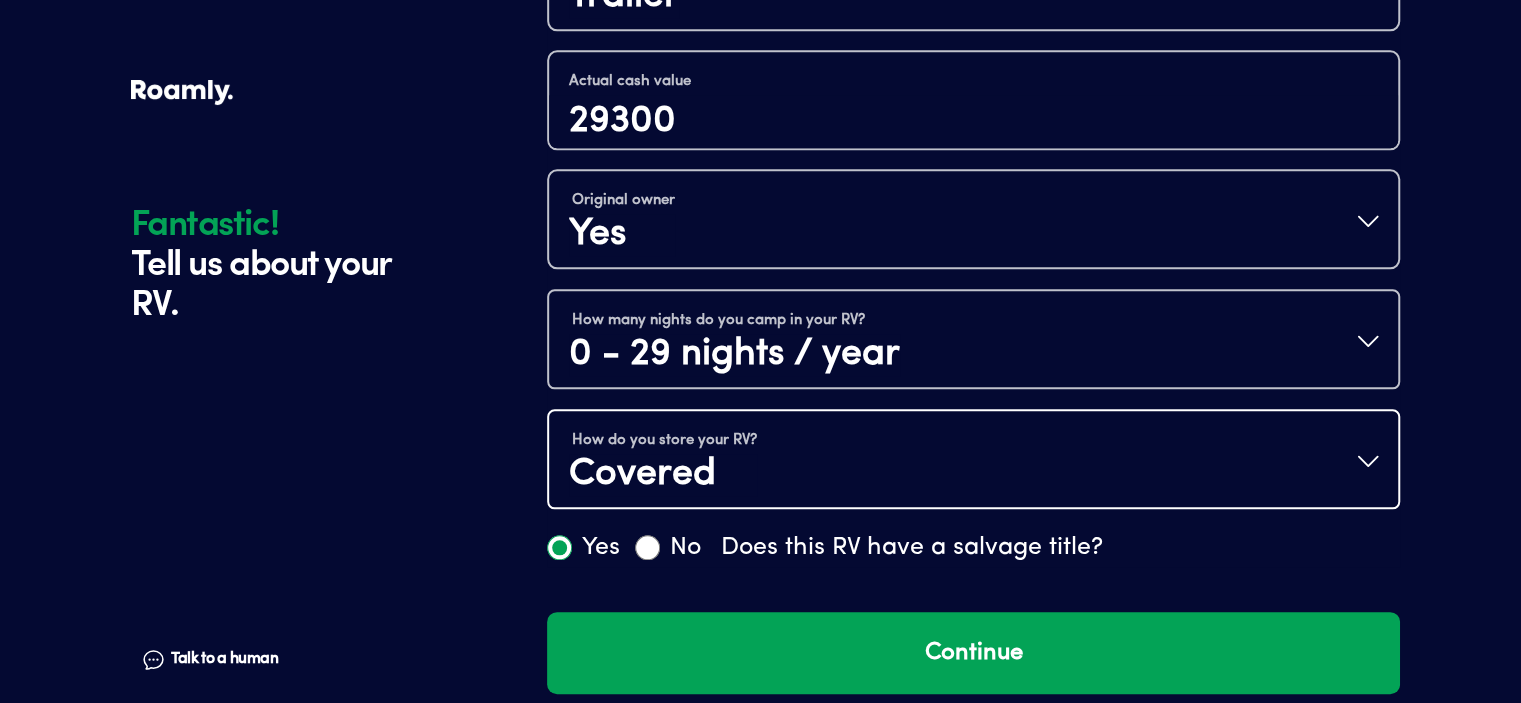 scroll, scrollTop: 0, scrollLeft: 0, axis: both 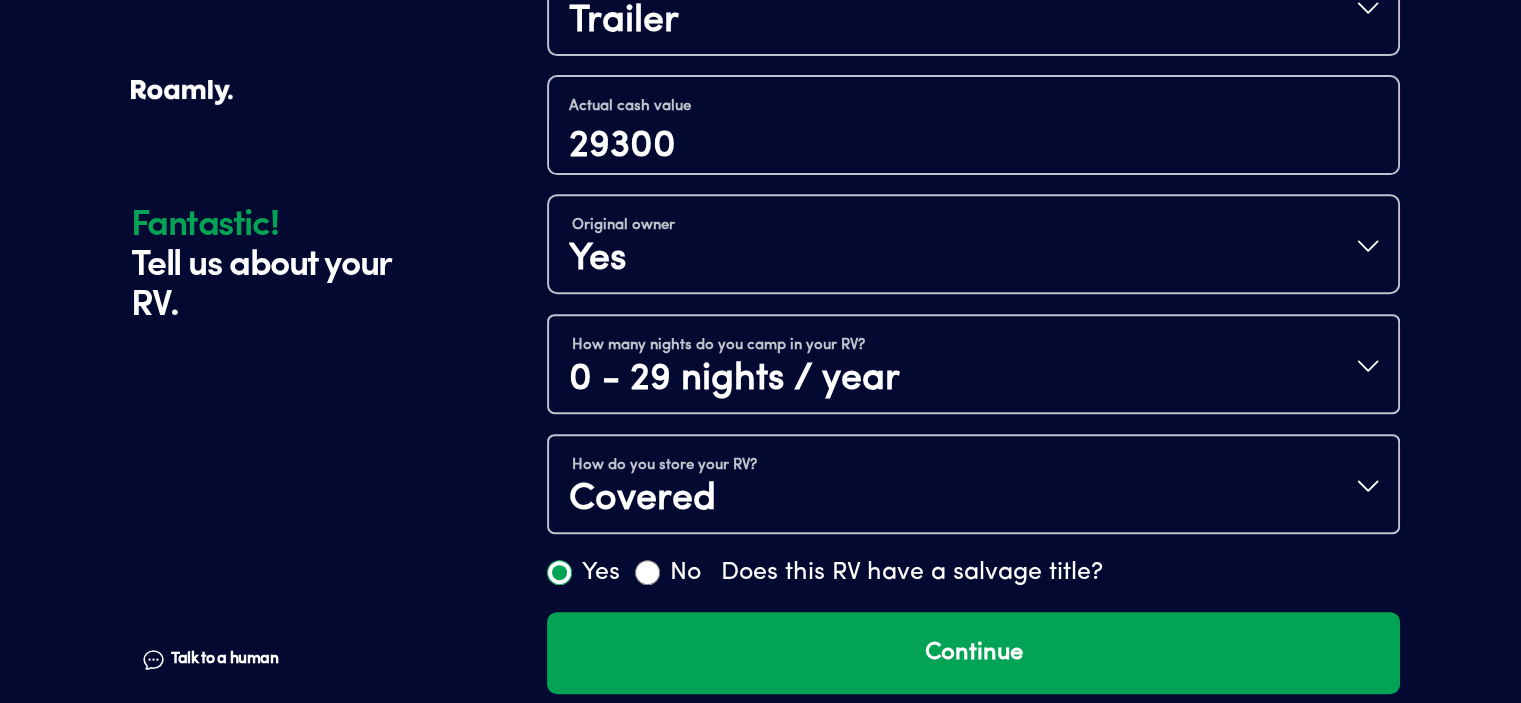 click on "Fantastic! Tell us about your RV. Talk to a human Chat" at bounding box center [334, -24] 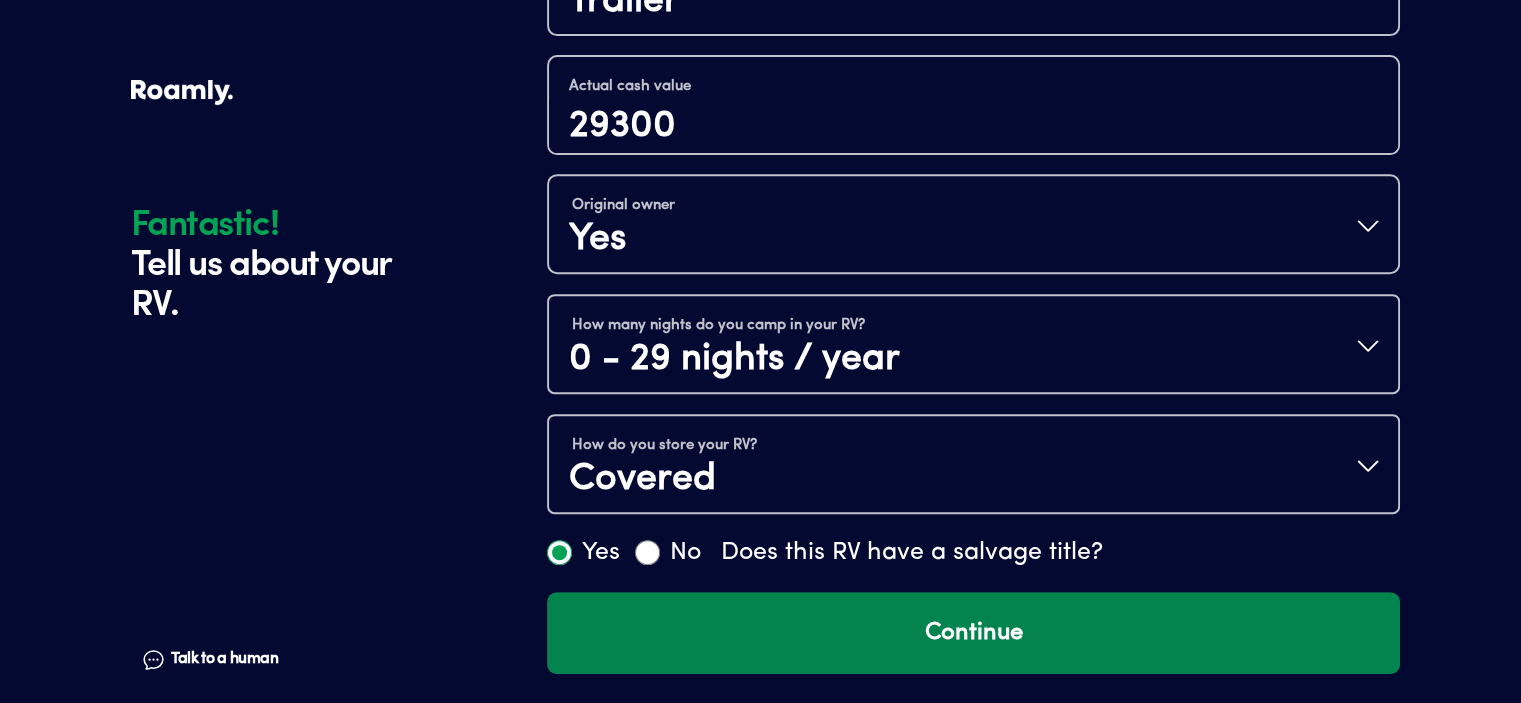 click on "Continue" at bounding box center (973, 633) 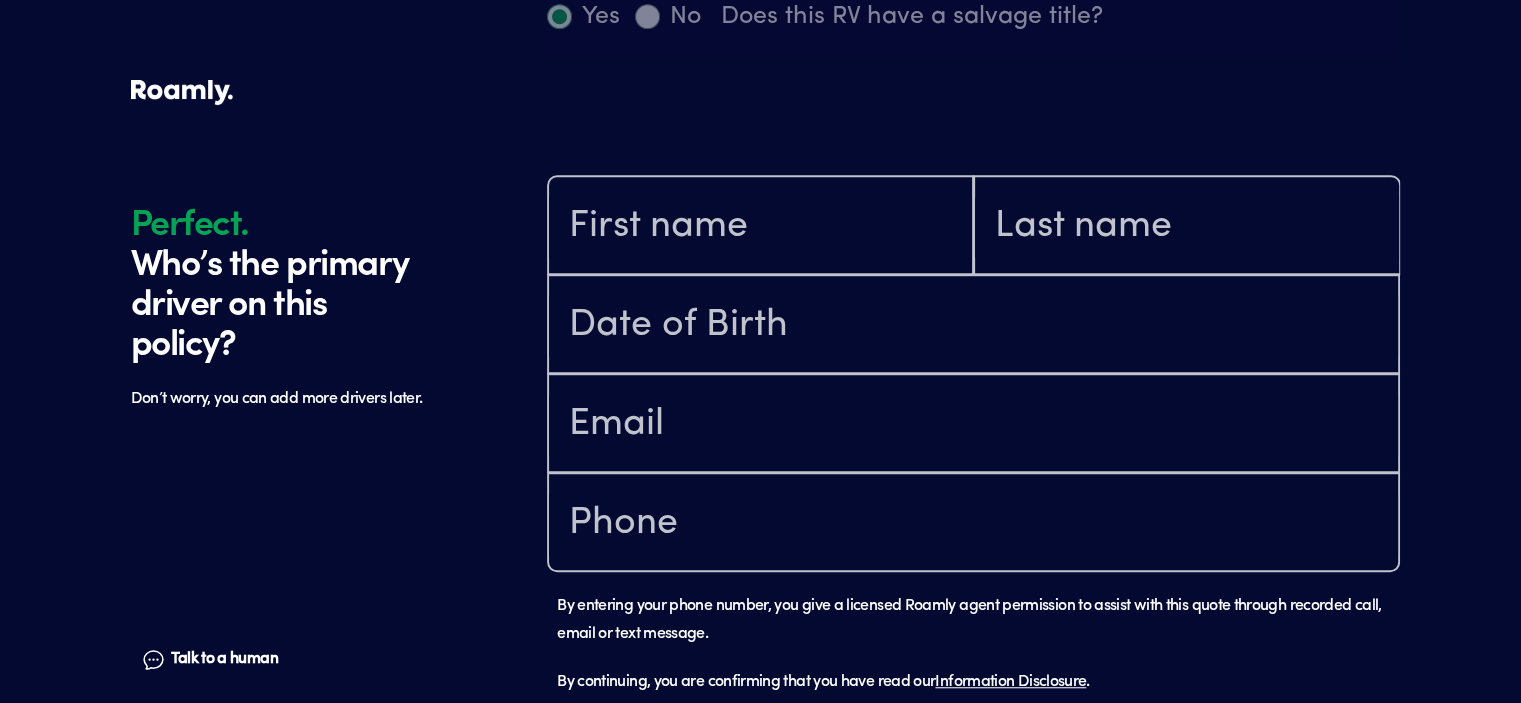 scroll, scrollTop: 1402, scrollLeft: 0, axis: vertical 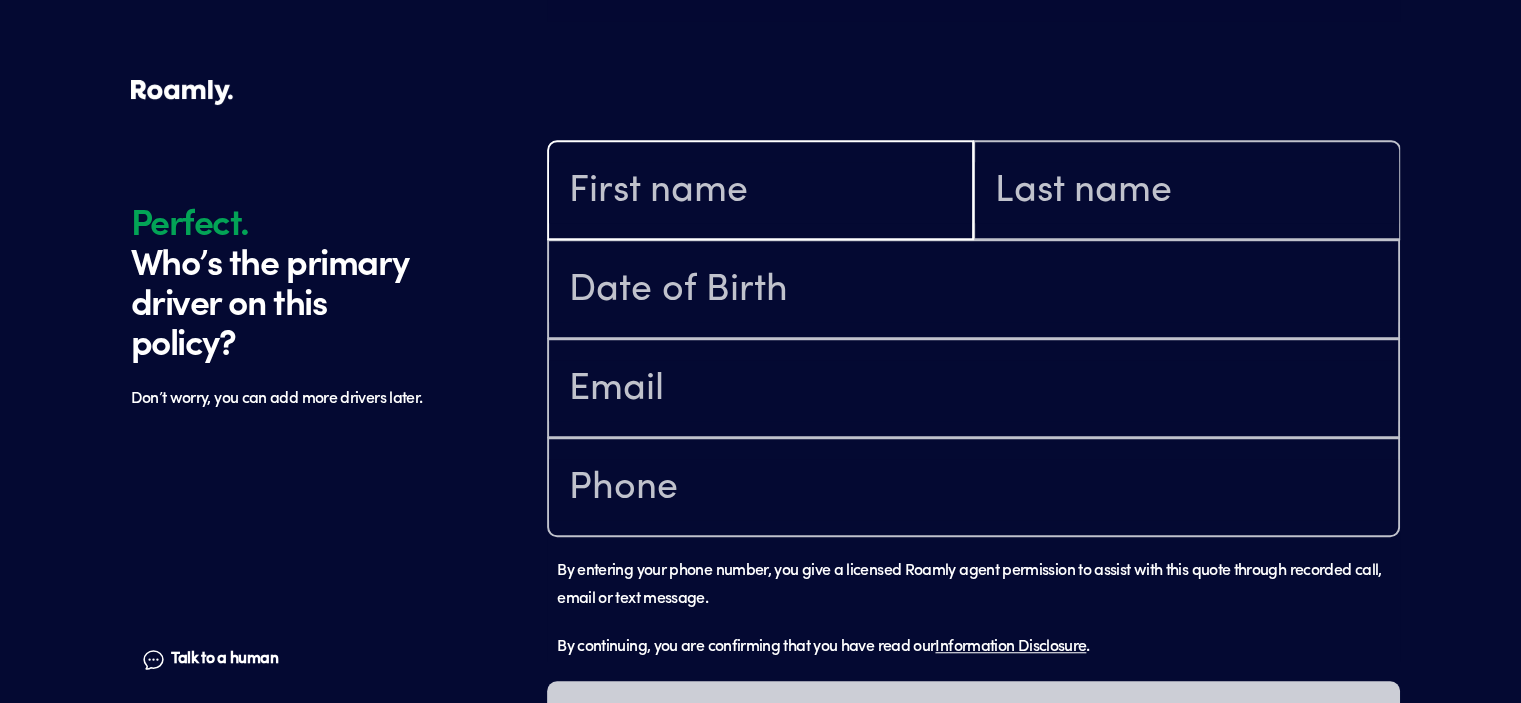 click at bounding box center [760, 192] 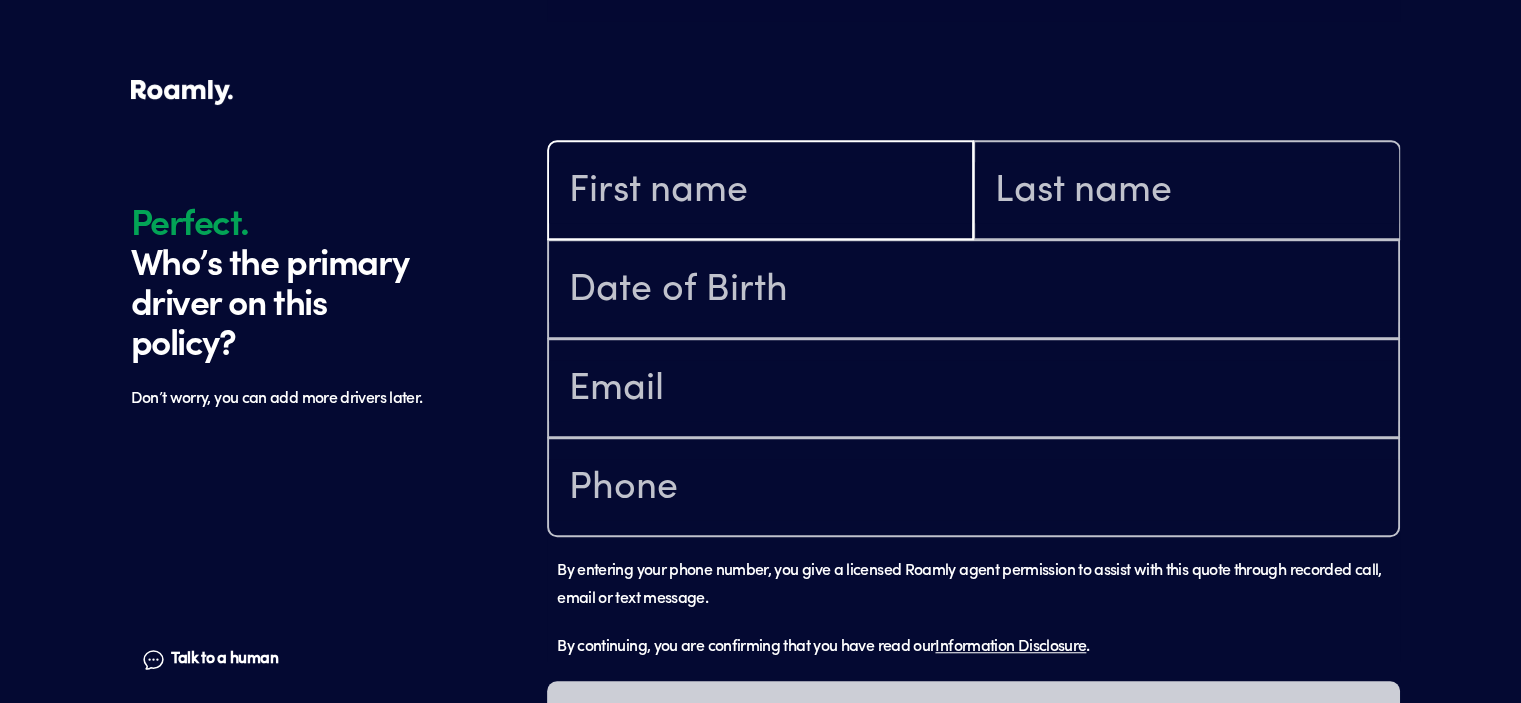 type on "[PERSON_NAME]" 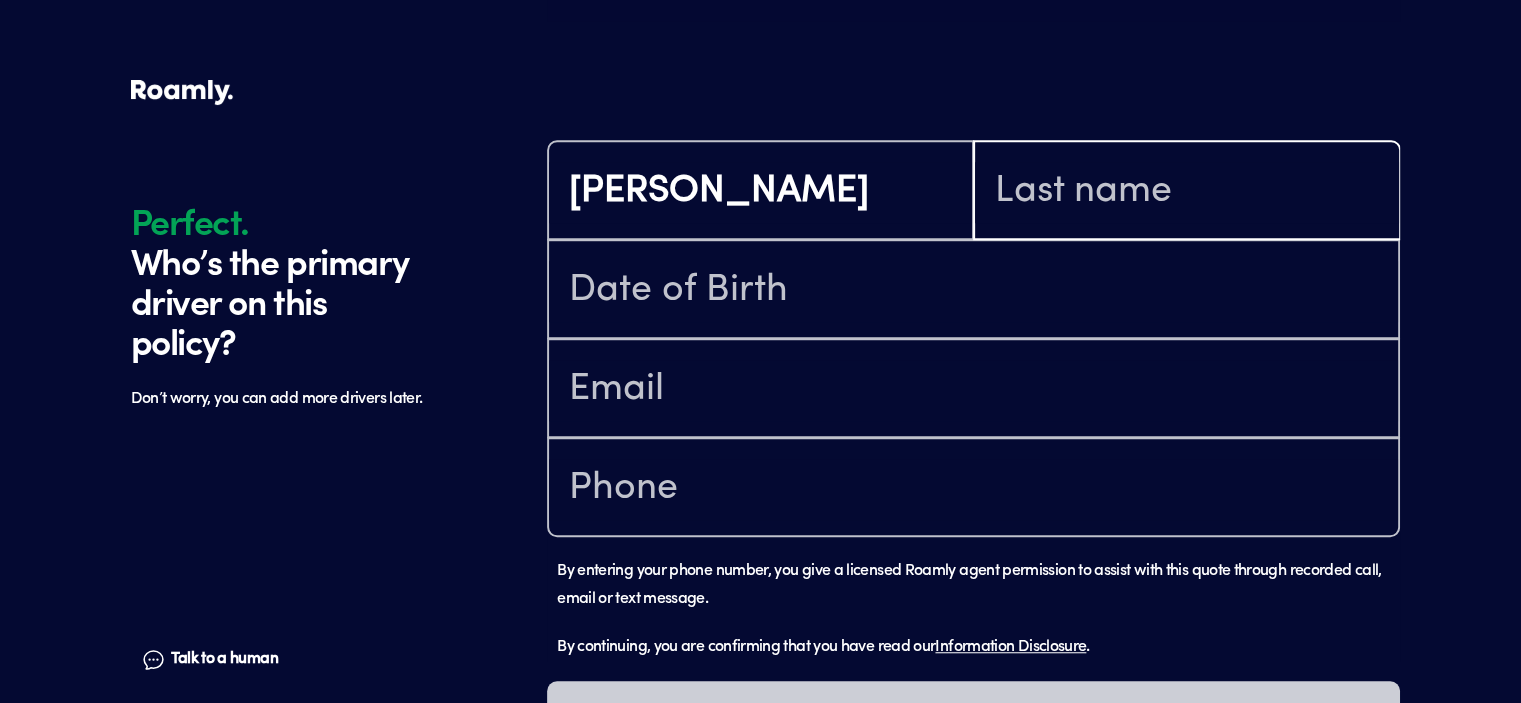 type on "[PERSON_NAME]" 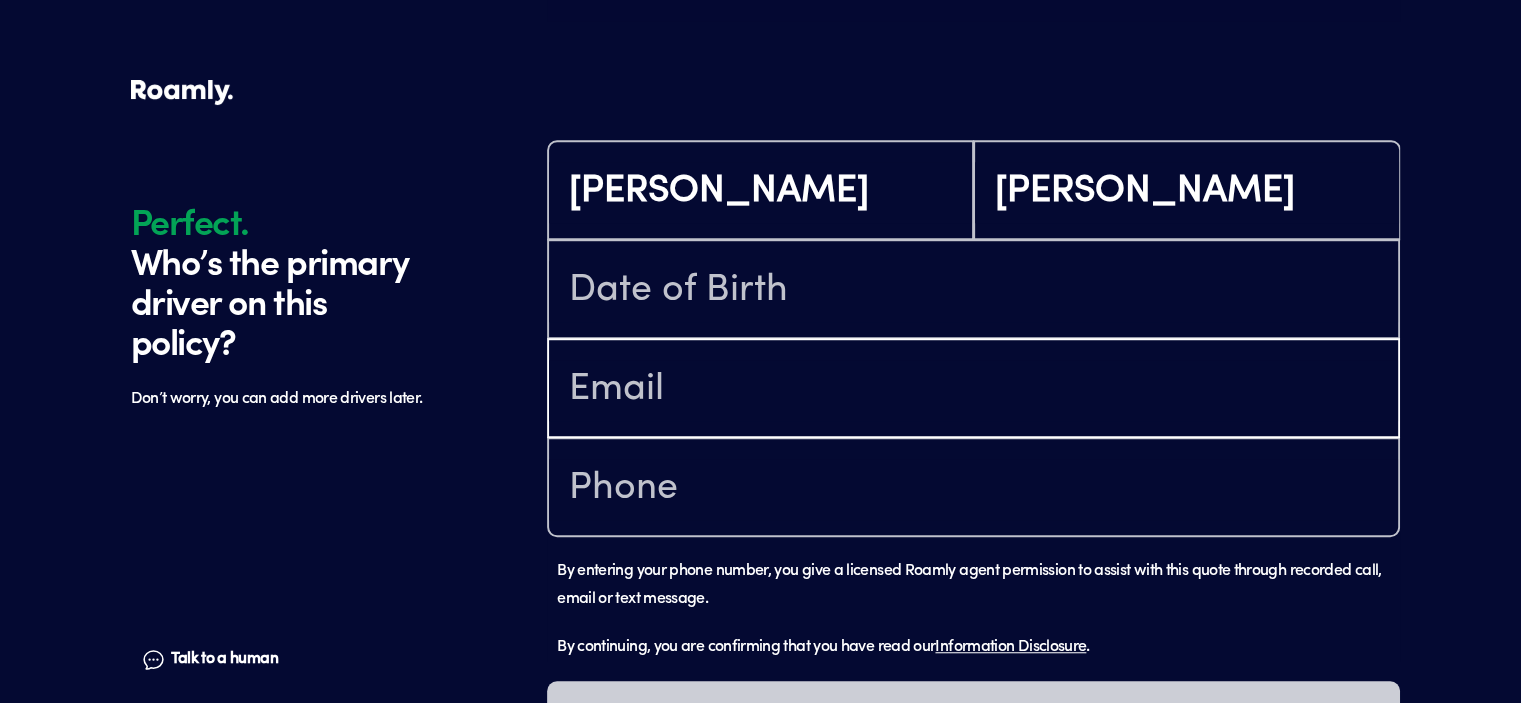 type on "[EMAIL_ADDRESS][DOMAIN_NAME]" 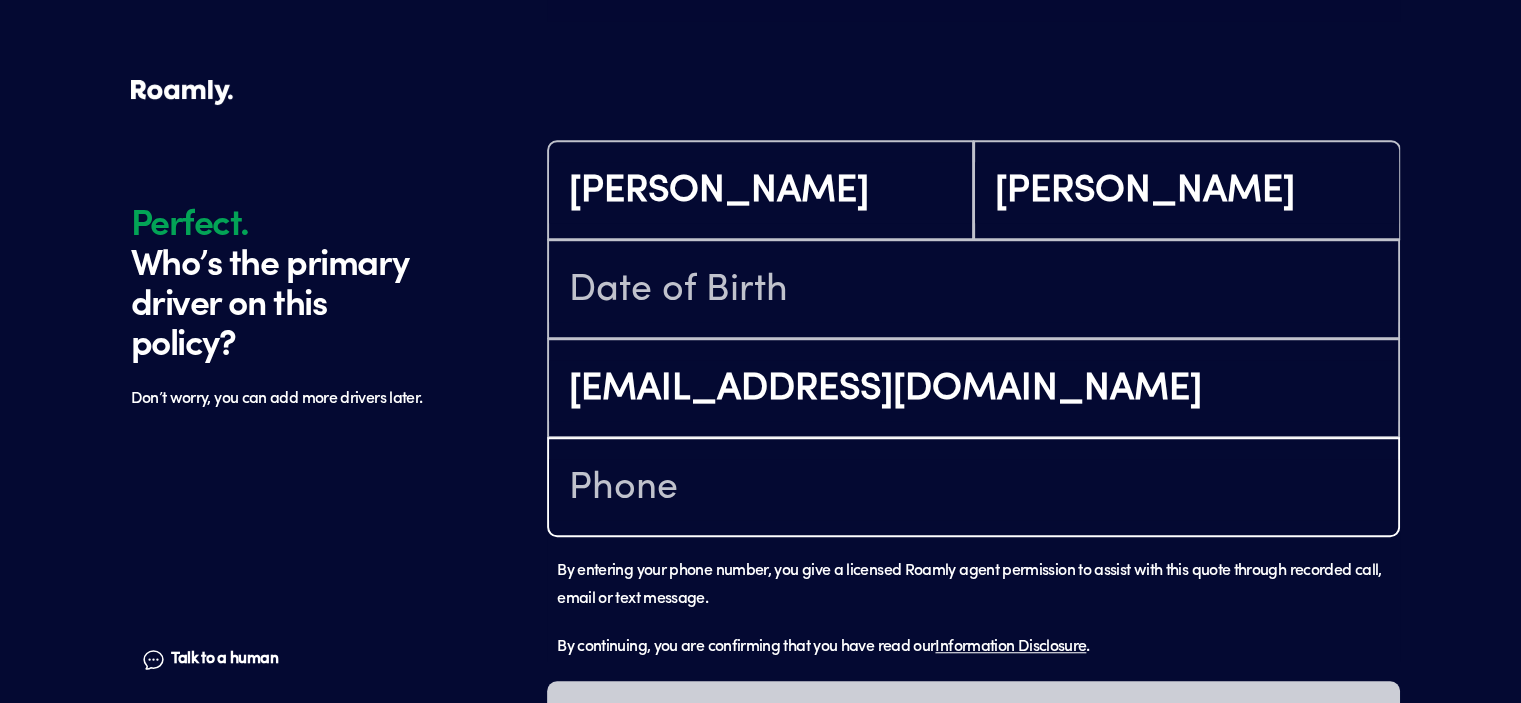 type on "[PHONE_NUMBER]" 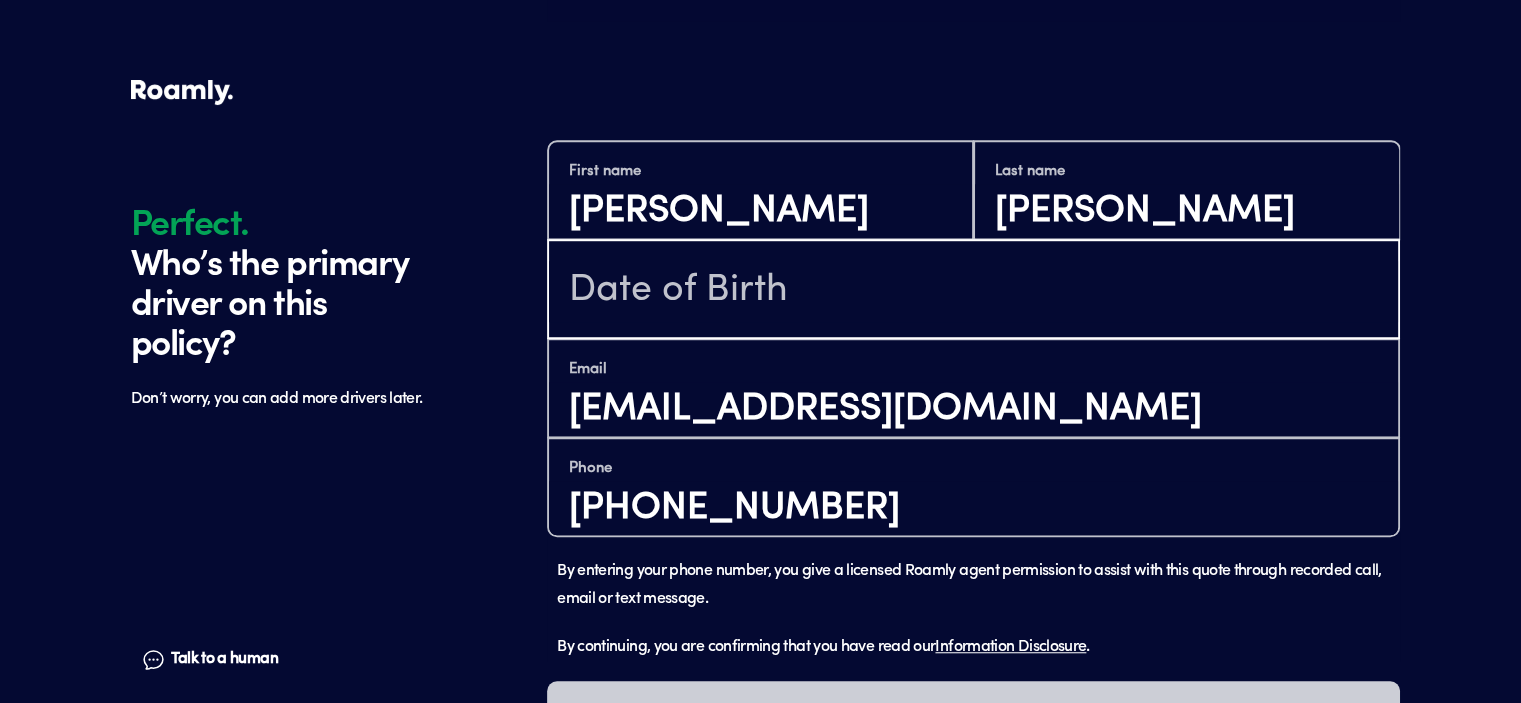 click at bounding box center (973, 291) 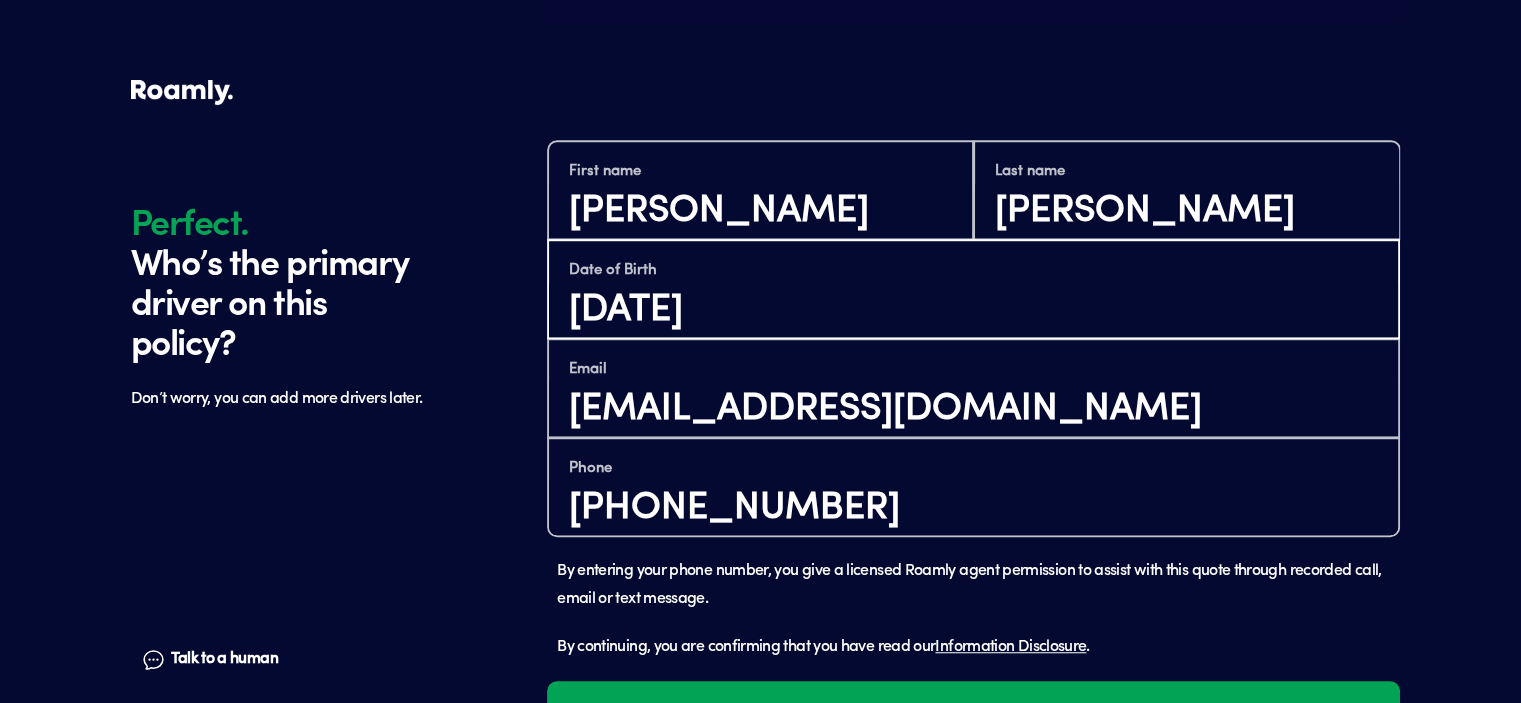 type on "[DATE]" 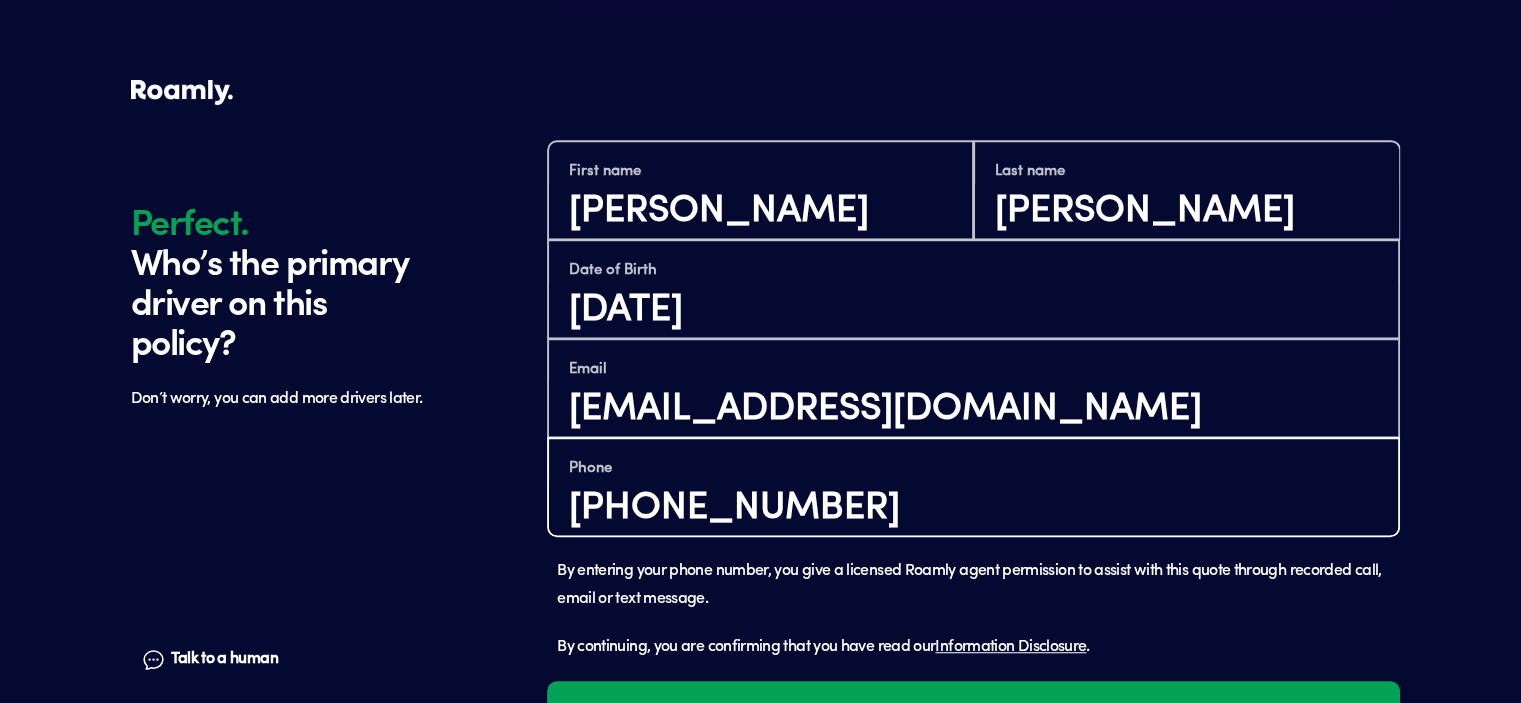 click on "[PHONE_NUMBER]" at bounding box center [973, 508] 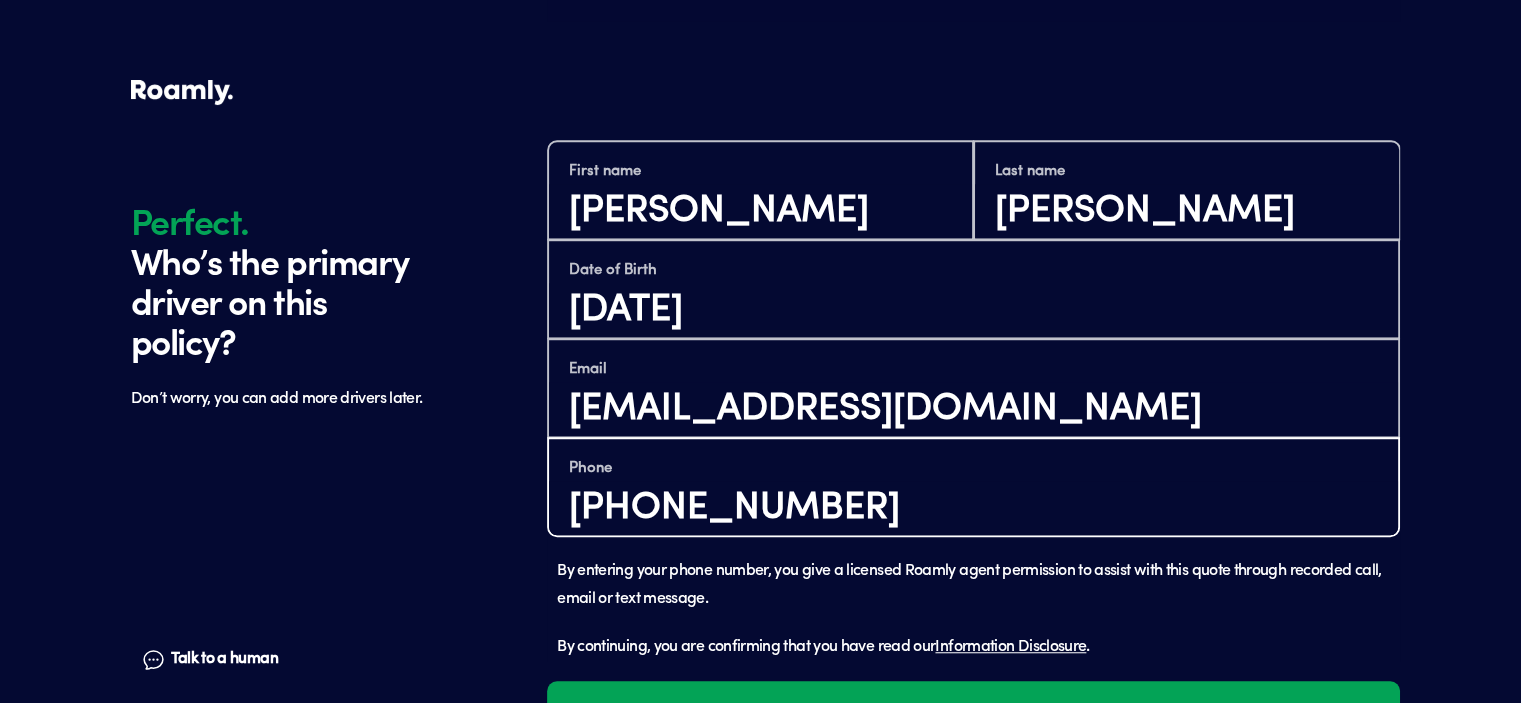 drag, startPoint x: 862, startPoint y: 522, endPoint x: 532, endPoint y: 483, distance: 332.29654 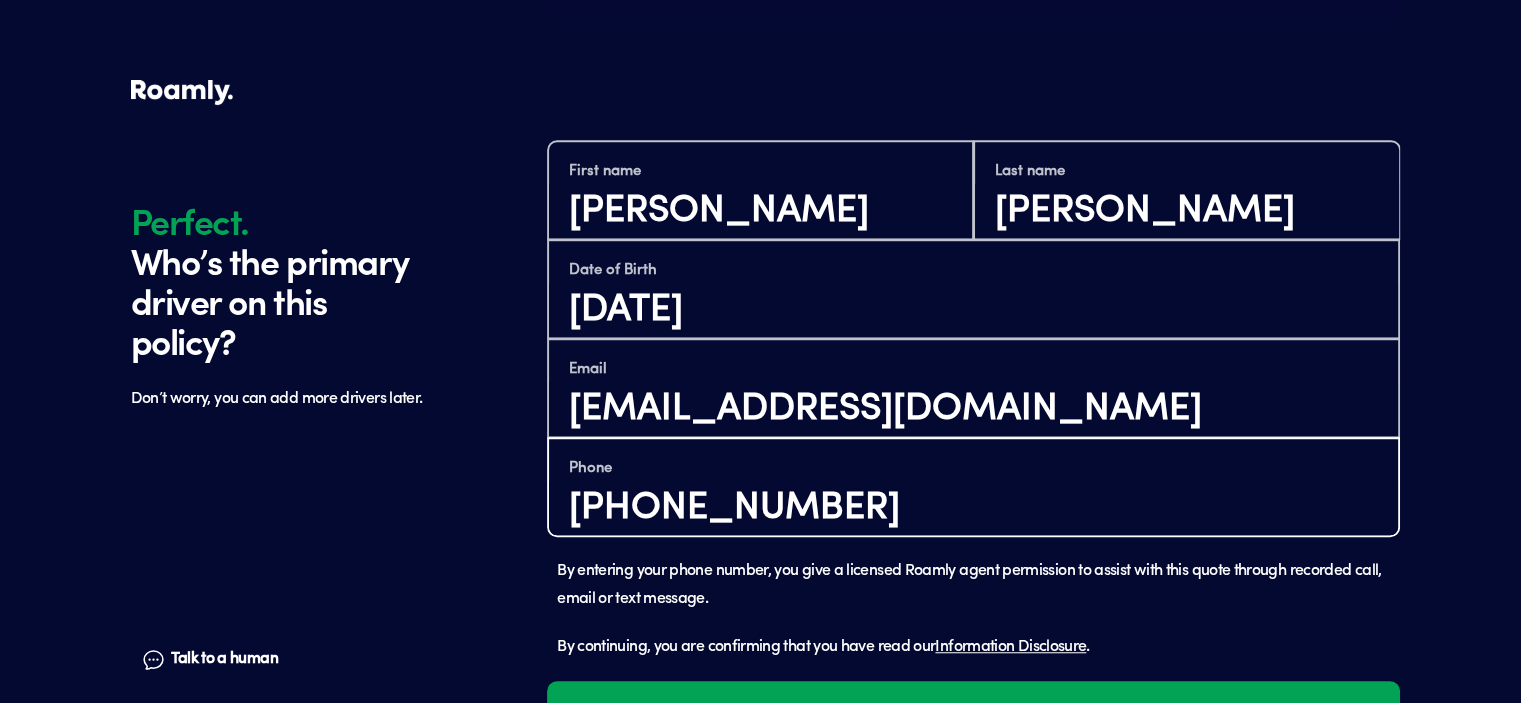 click on "Perfect. Who’s the primary driver on this policy? Don’t worry, you can add more drivers later. Talk to a human Chat 1 2 3 4+ Edit How many RVs or Trailers do you want to cover? Year [DATE] Make Wildwood X-Lite Model 273QBXL Length 33FT Vehicle type Trailer Actual cash value 29300 Original owner Yes How many nights do you camp in your RV? 0 - 29 nights / year How do you store your RV? Covered Yes No Does this RV have a salvage title? Edit Tell us about your RV. Perfect. Who’s the primary driver on this policy? Don’t worry, you can add more drivers later. Talk to a human Chat First name [PERSON_NAME] Last name [PERSON_NAME] Date of Birth [DEMOGRAPHIC_DATA] Email [EMAIL_ADDRESS][DOMAIN_NAME] Phone [PHONE_NUMBER] By entering your phone number, you give a licensed Roamly agent permission to assist with this quote through recorded call, email or text message. By continuing, you are confirming that you have read our  Information Disclosure . Continue" at bounding box center (761, -305) 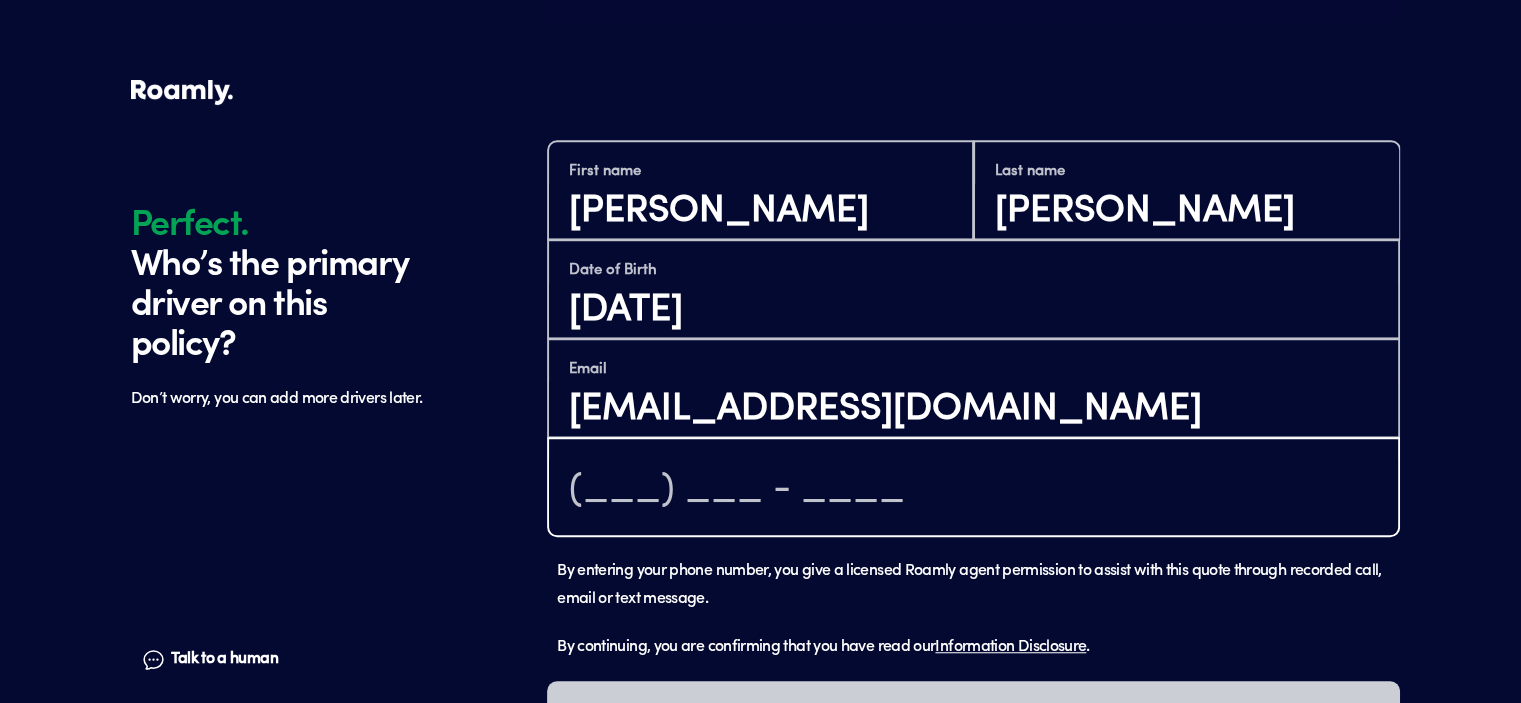 scroll, scrollTop: 1491, scrollLeft: 0, axis: vertical 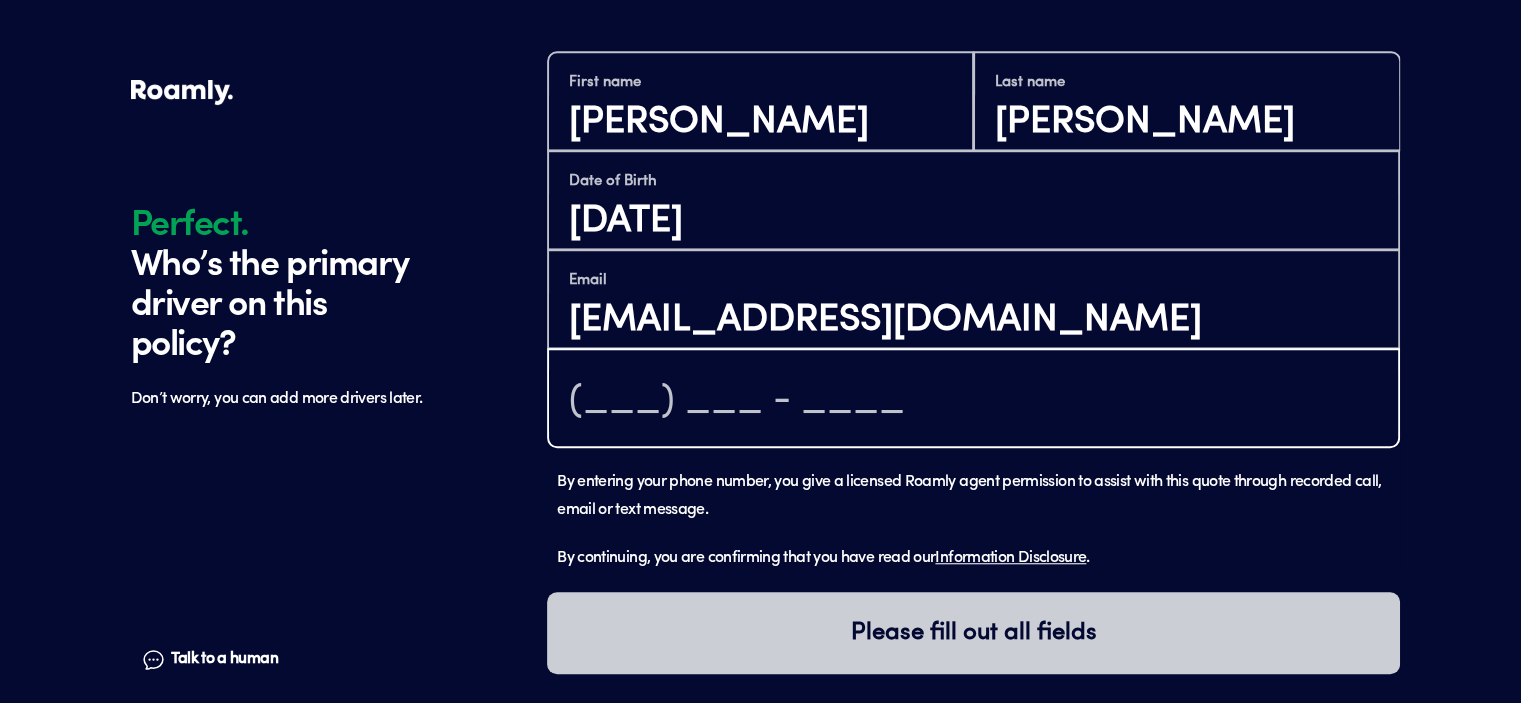 click at bounding box center (973, 400) 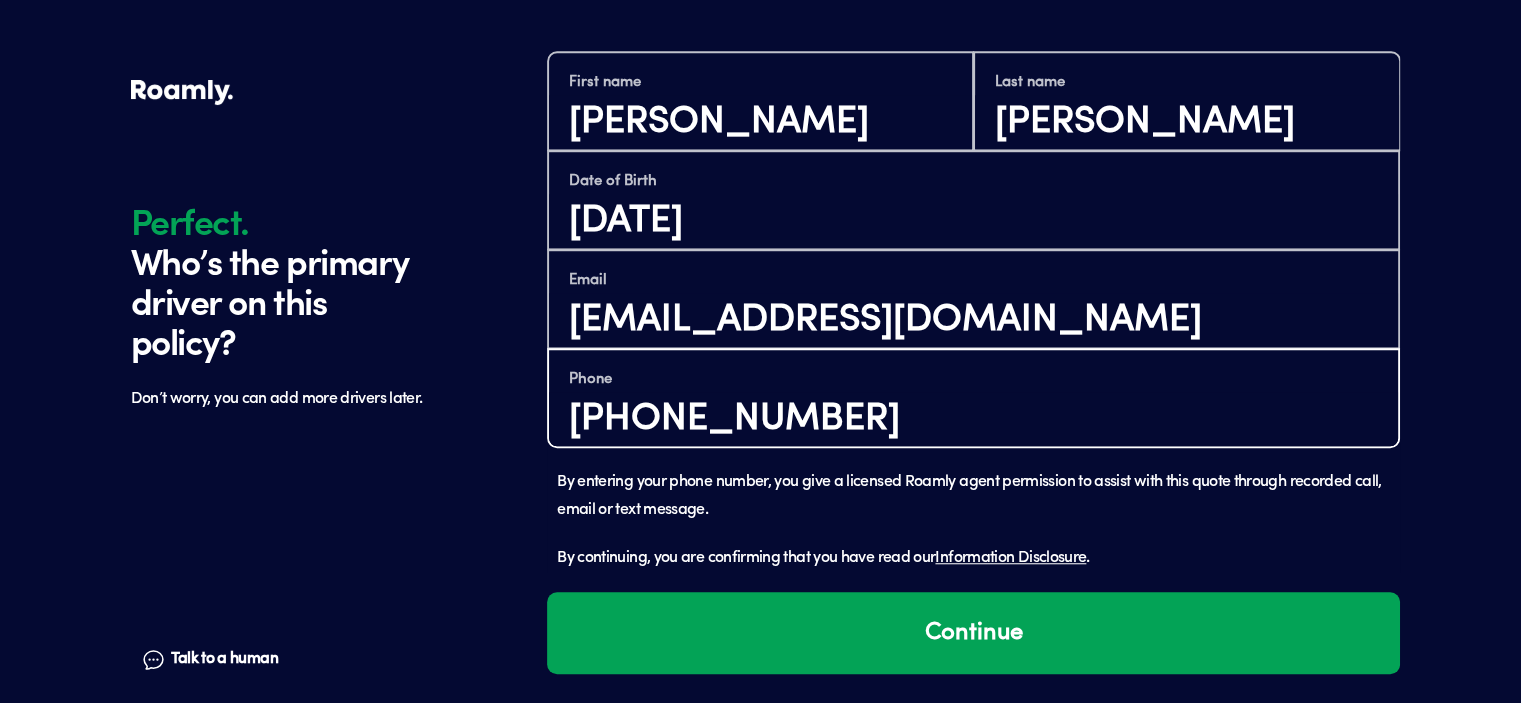 type on "[PHONE_NUMBER]" 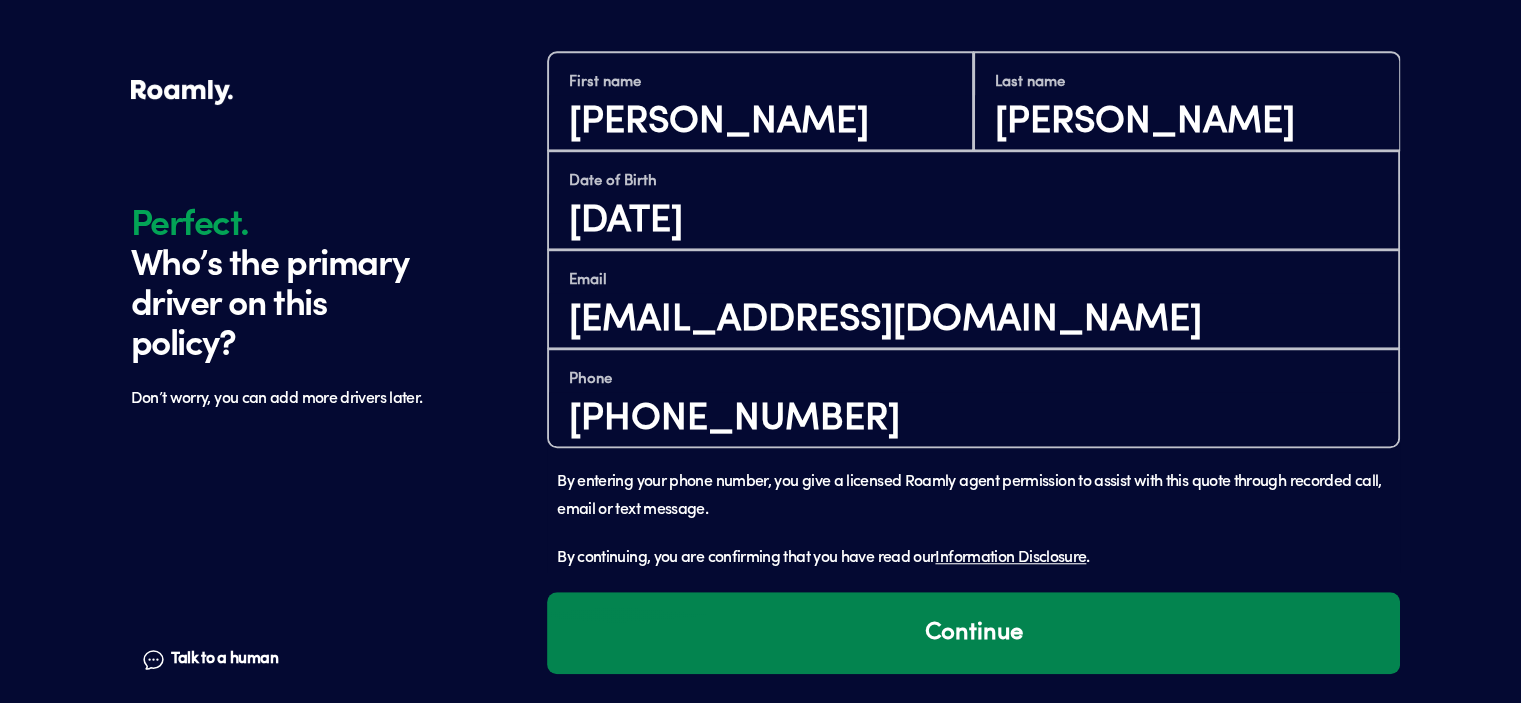 click on "Continue" at bounding box center [973, 633] 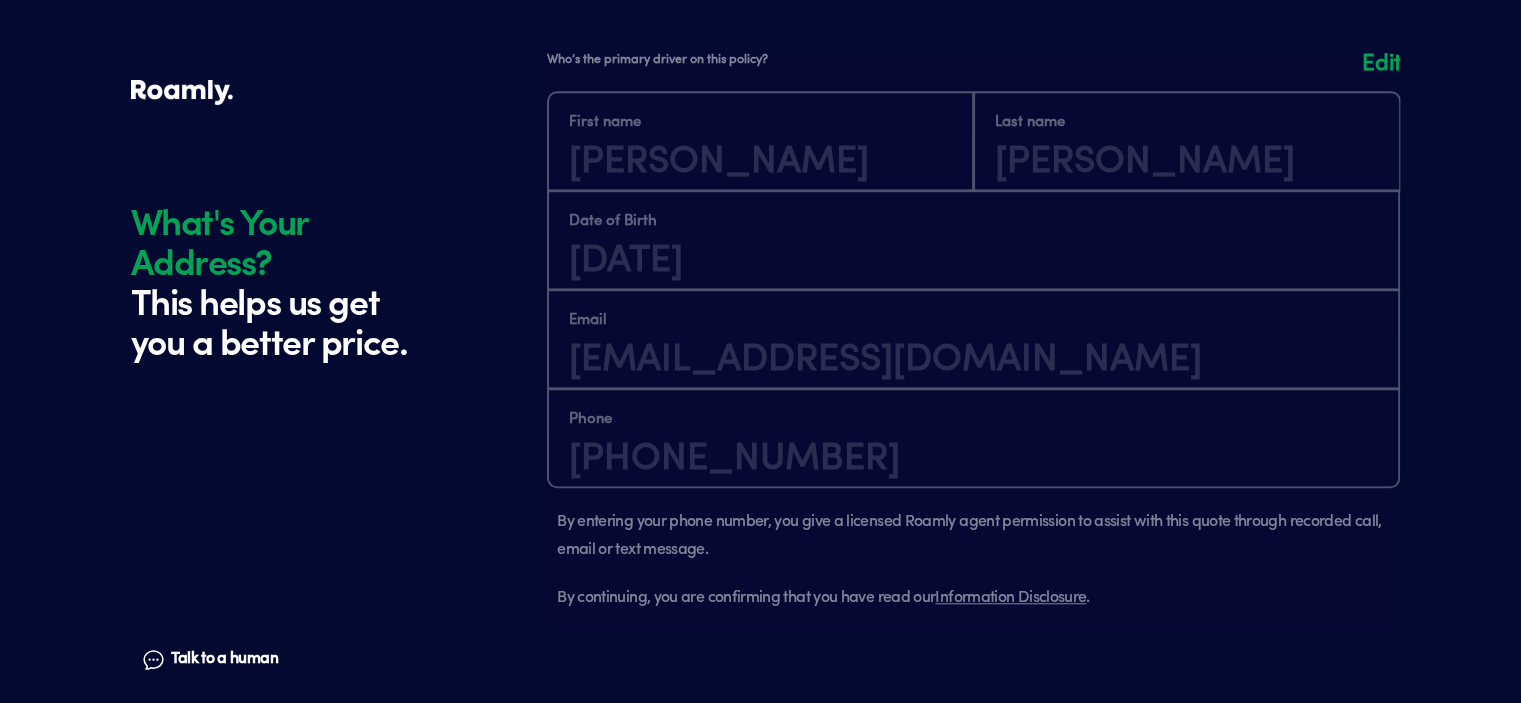 scroll, scrollTop: 2092, scrollLeft: 0, axis: vertical 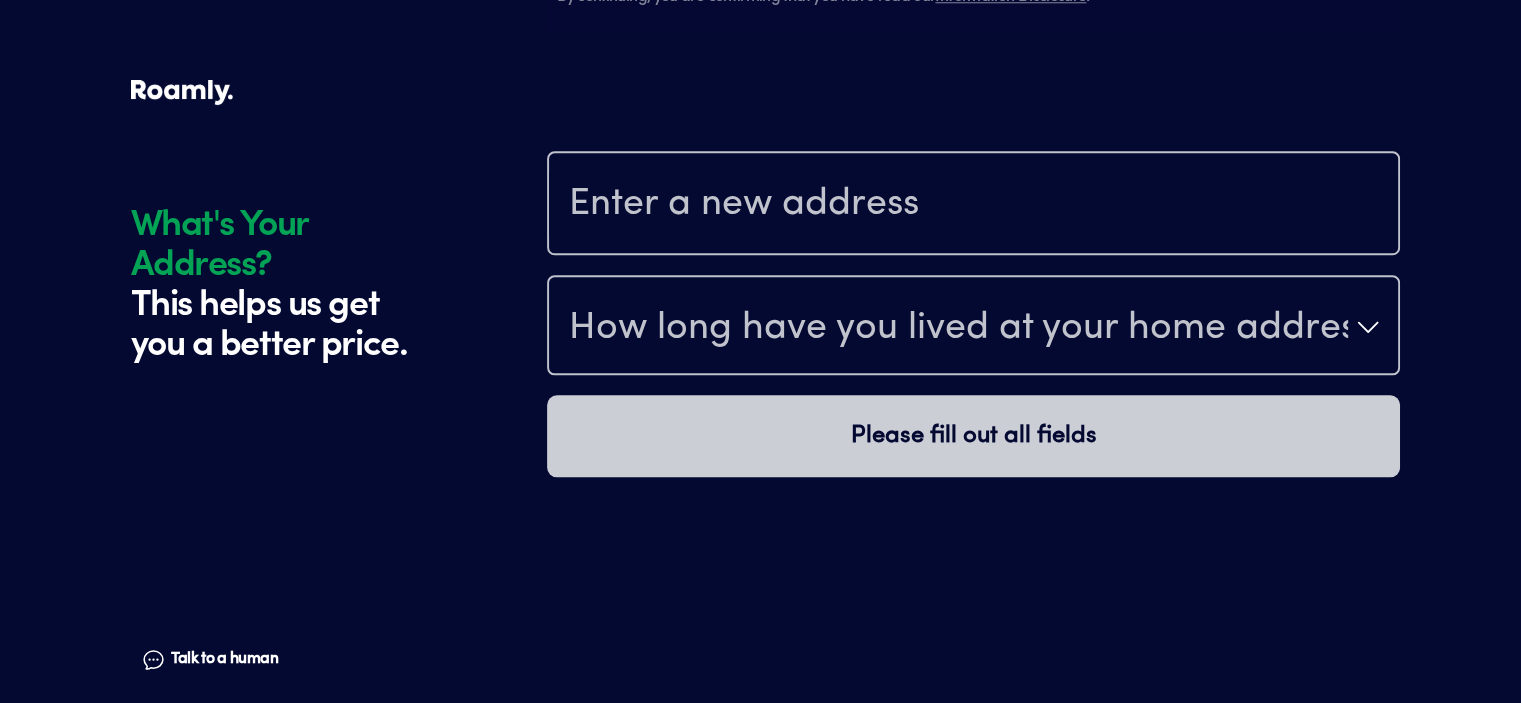 click at bounding box center (973, 203) 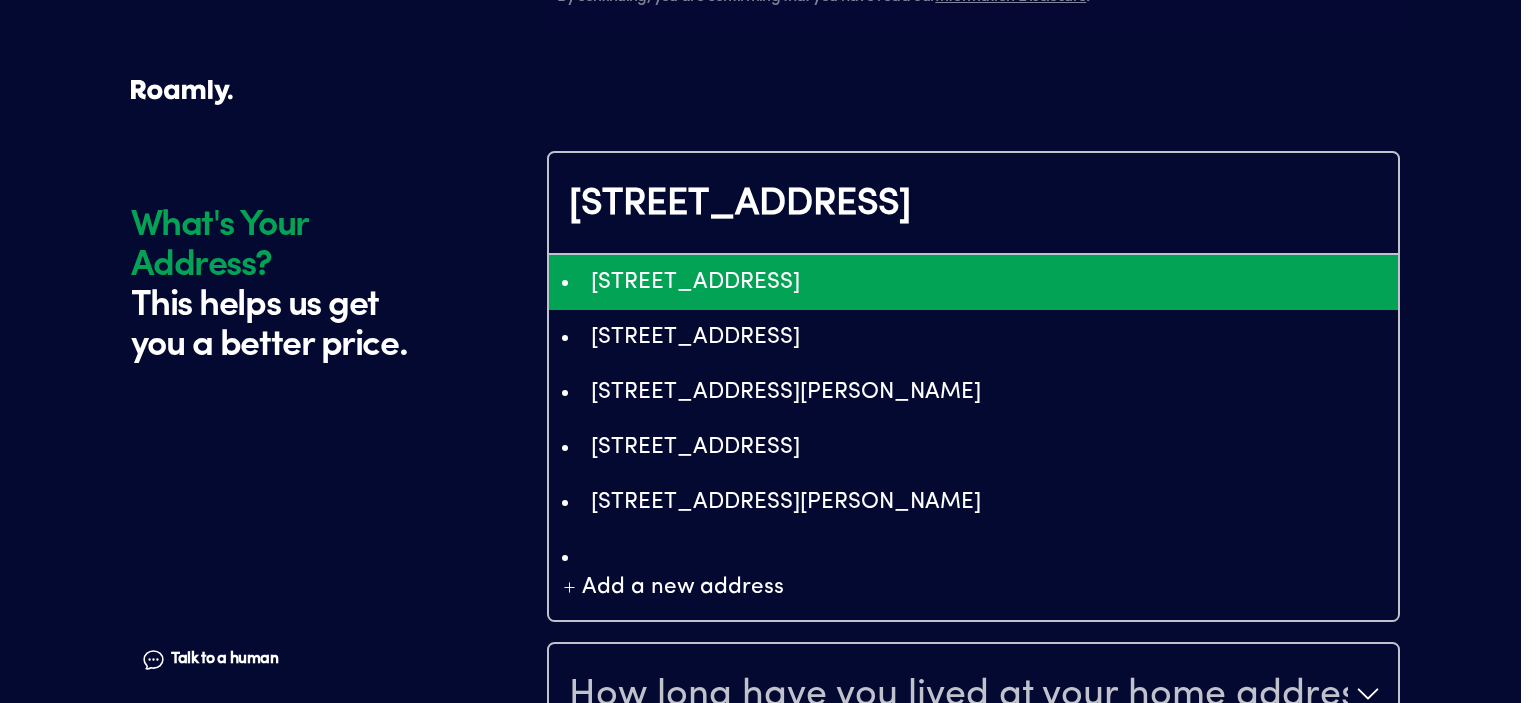 type on "ChIJe5IrZCdd6IkRUFg3KqLkesA" 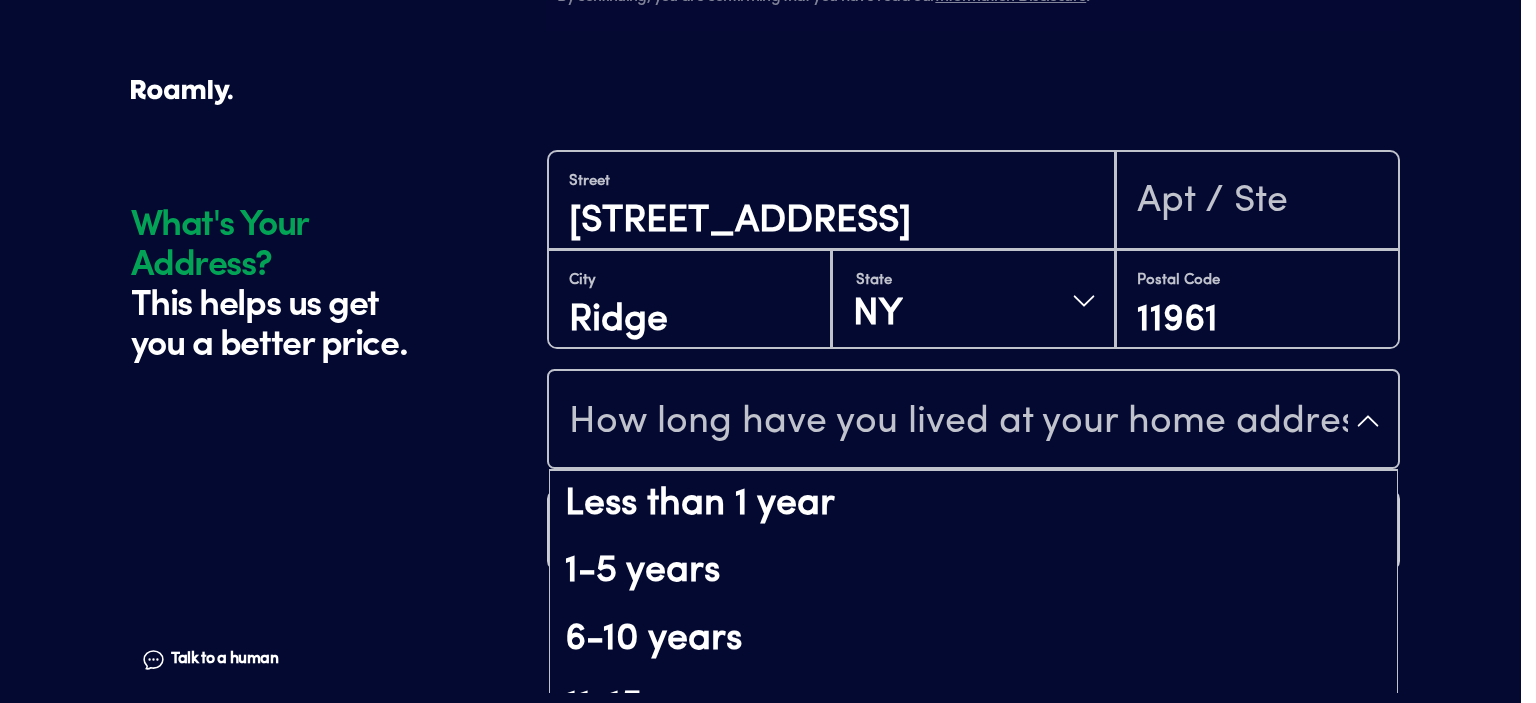click on "How long have you lived at your home address?" at bounding box center [958, 423] 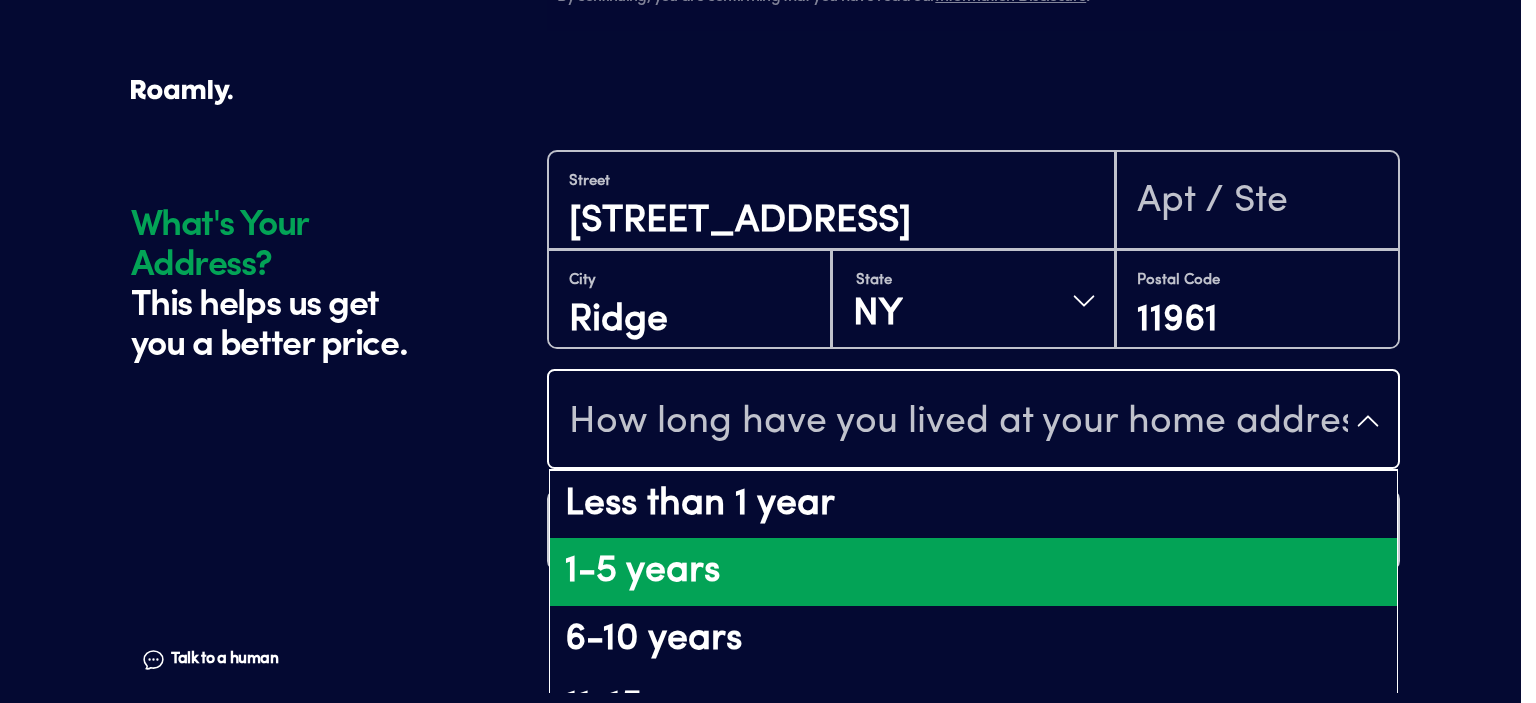 click on "1-5 years" at bounding box center [973, 572] 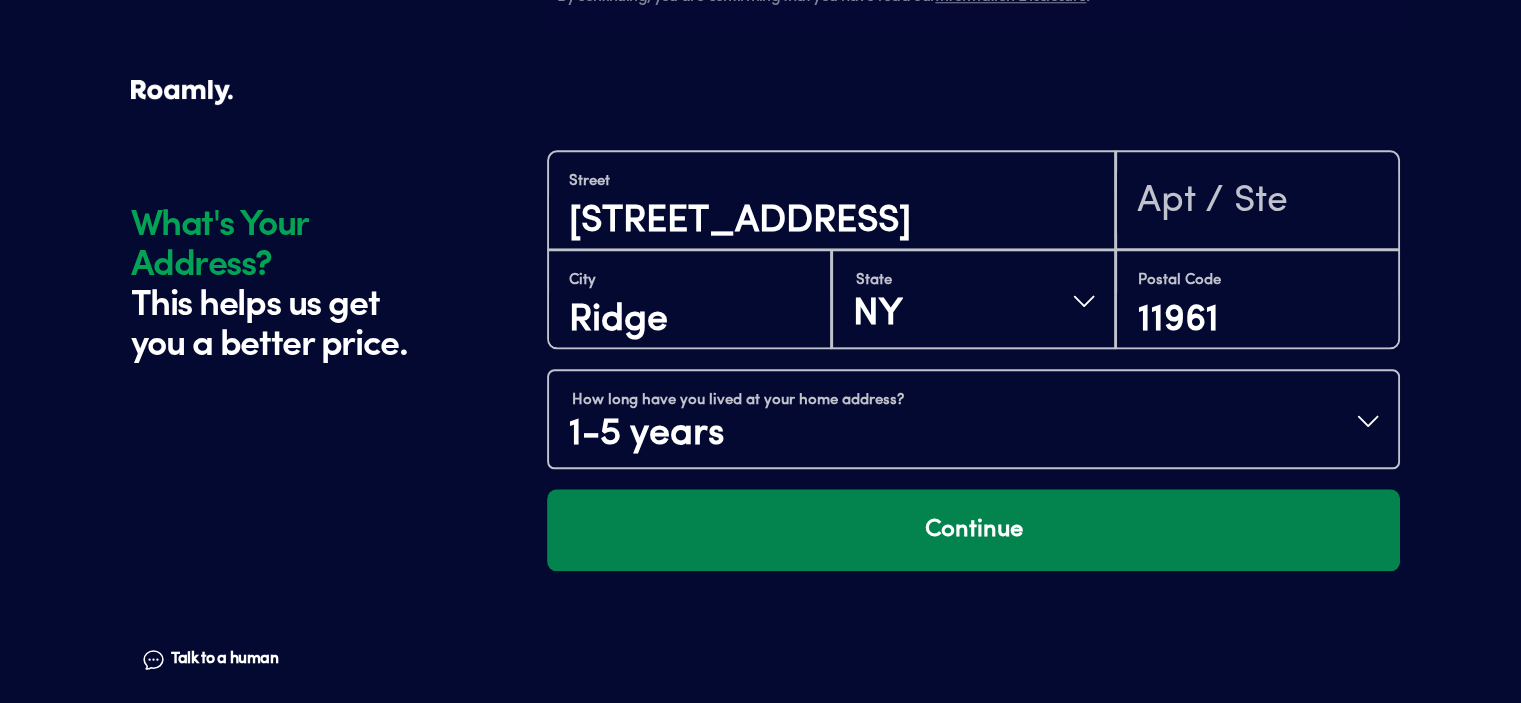 click on "Continue" at bounding box center (973, 530) 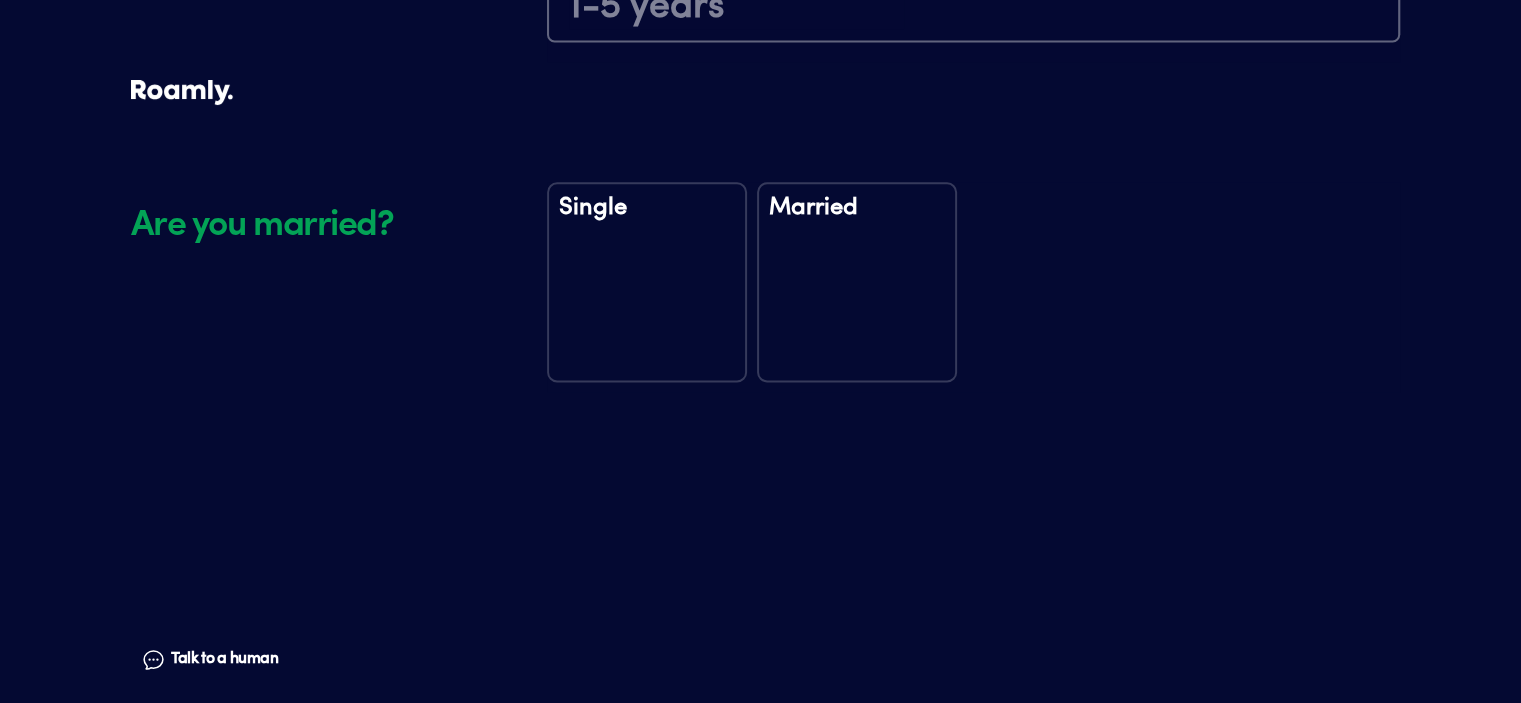scroll, scrollTop: 2561, scrollLeft: 0, axis: vertical 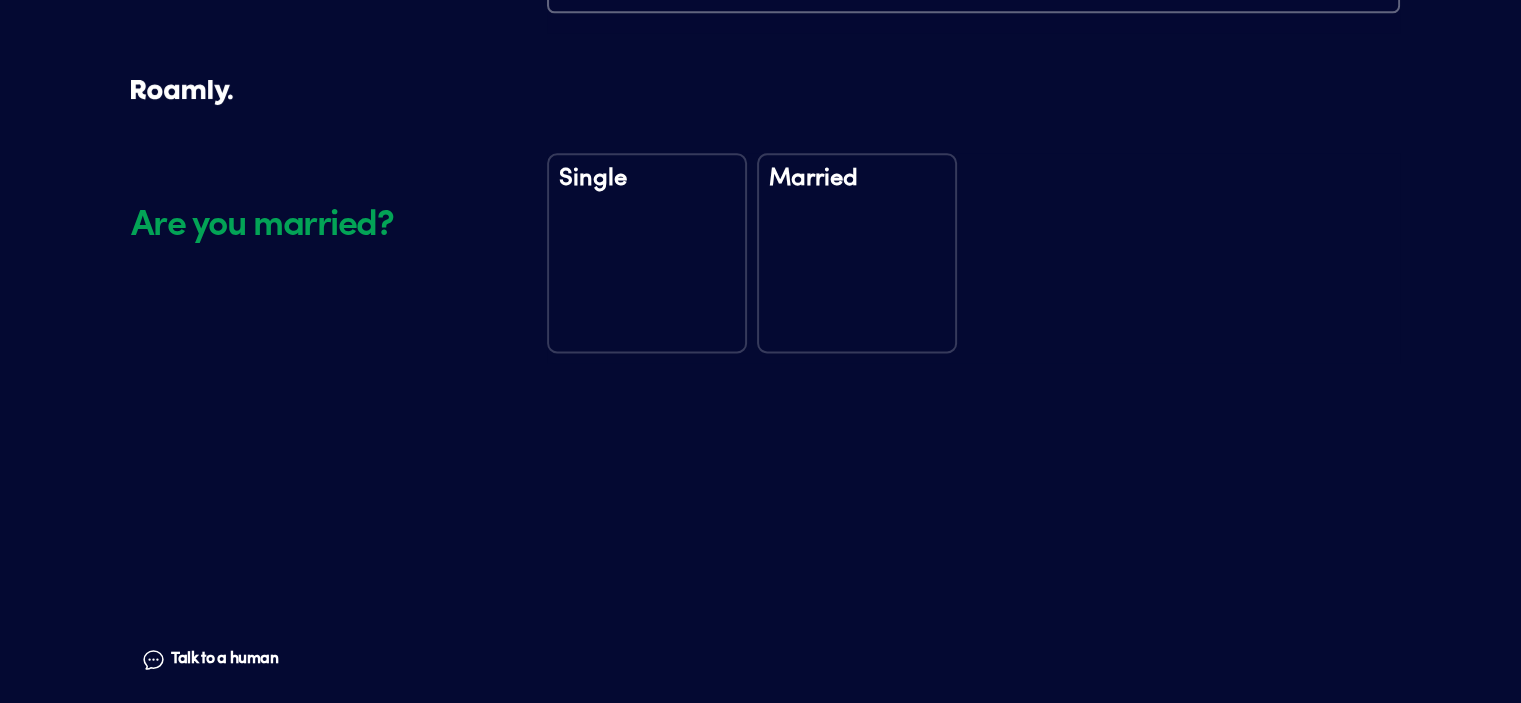 click on "Married" at bounding box center (857, 253) 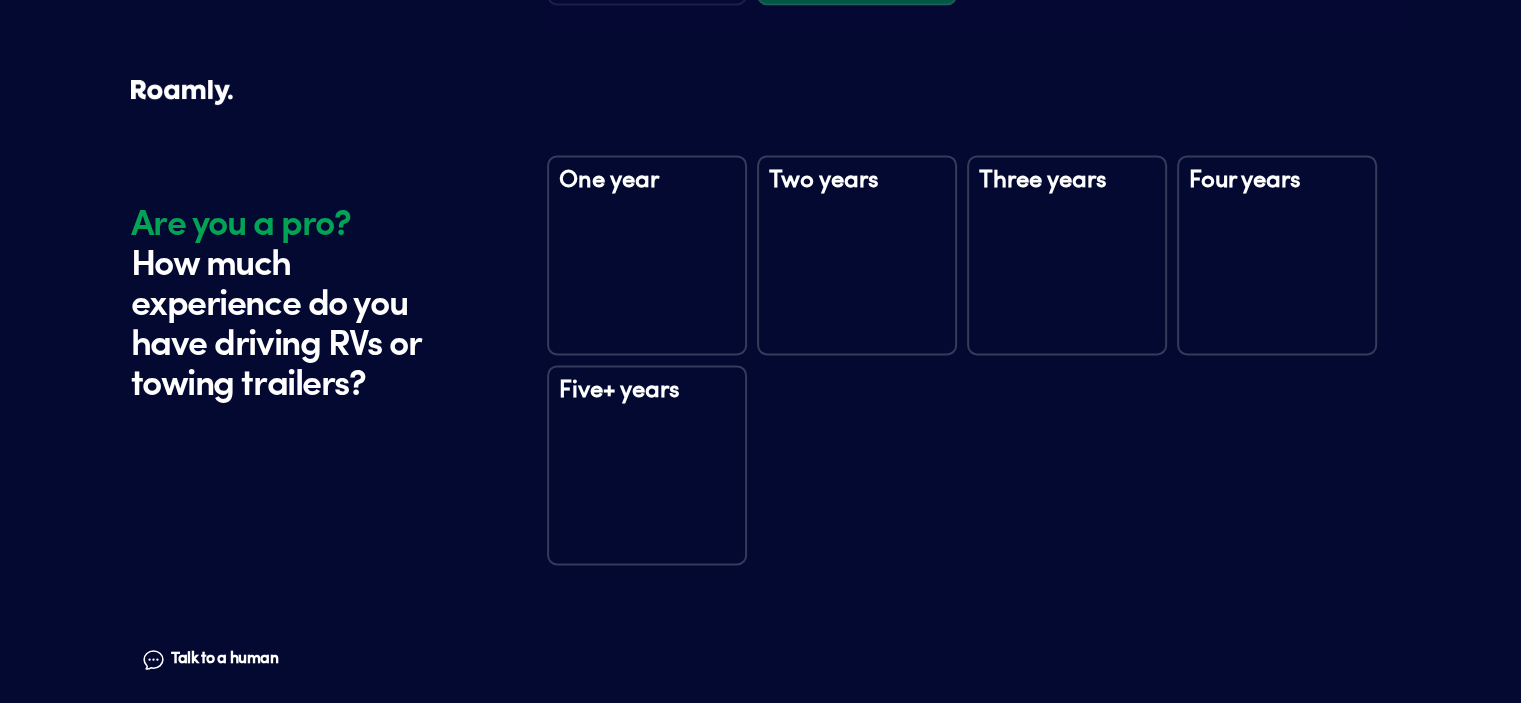 scroll, scrollTop: 2951, scrollLeft: 0, axis: vertical 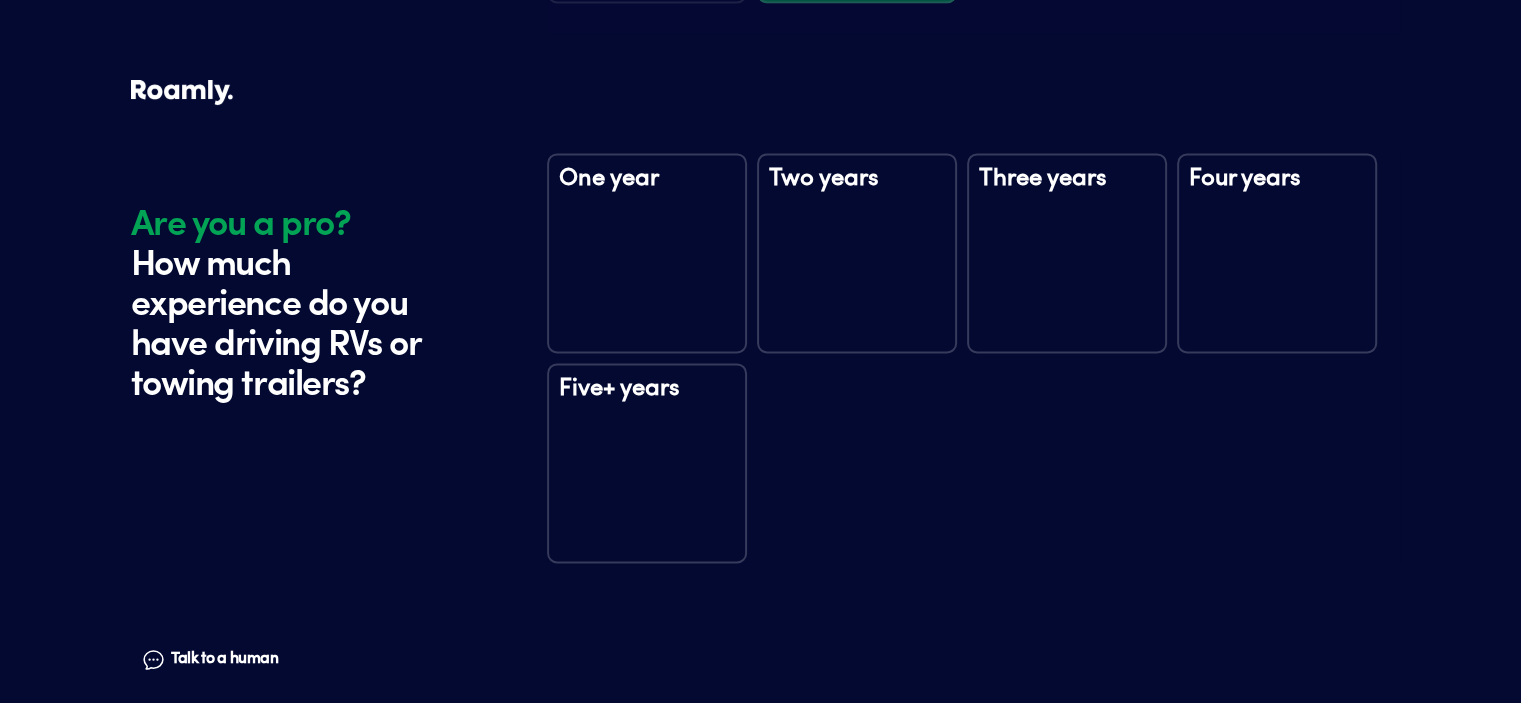 click on "Five+ years" at bounding box center [647, 407] 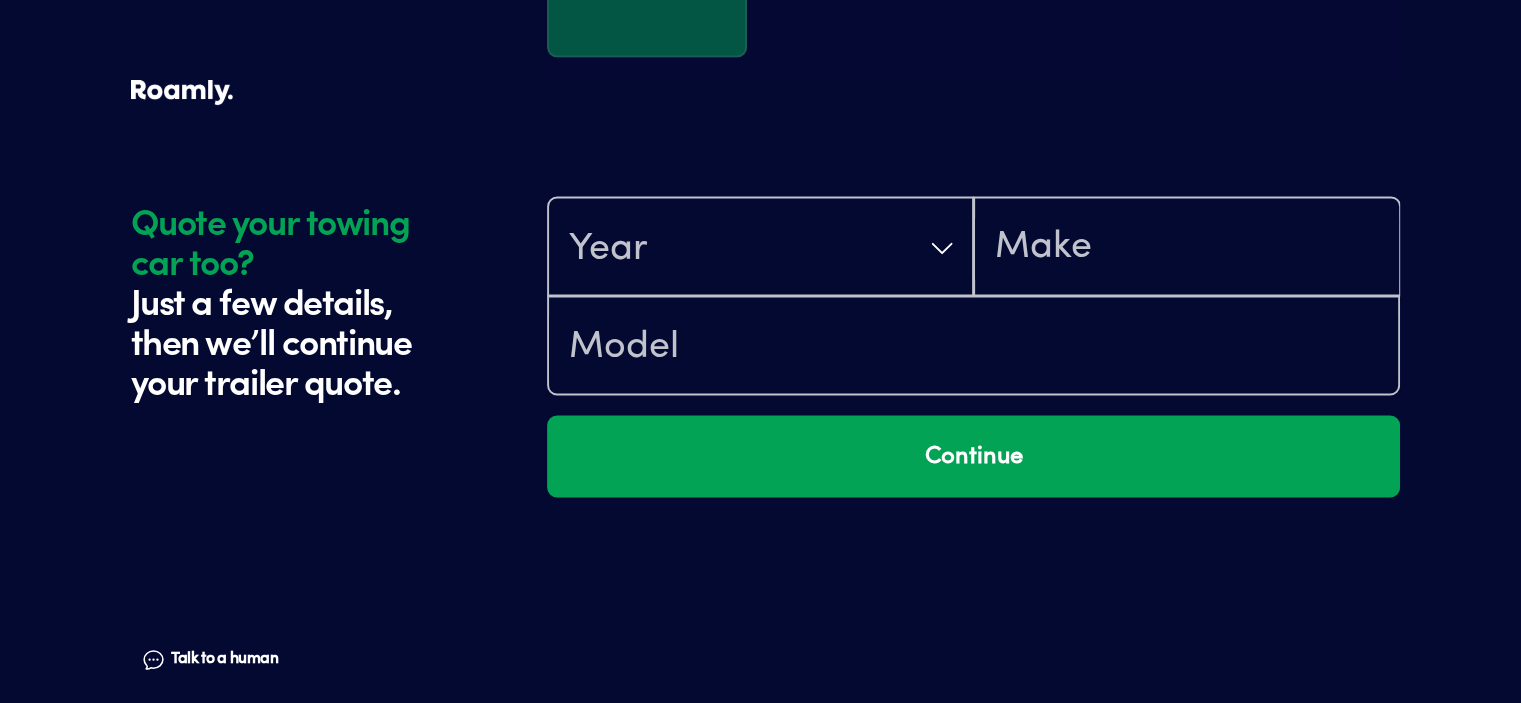 scroll, scrollTop: 3541, scrollLeft: 0, axis: vertical 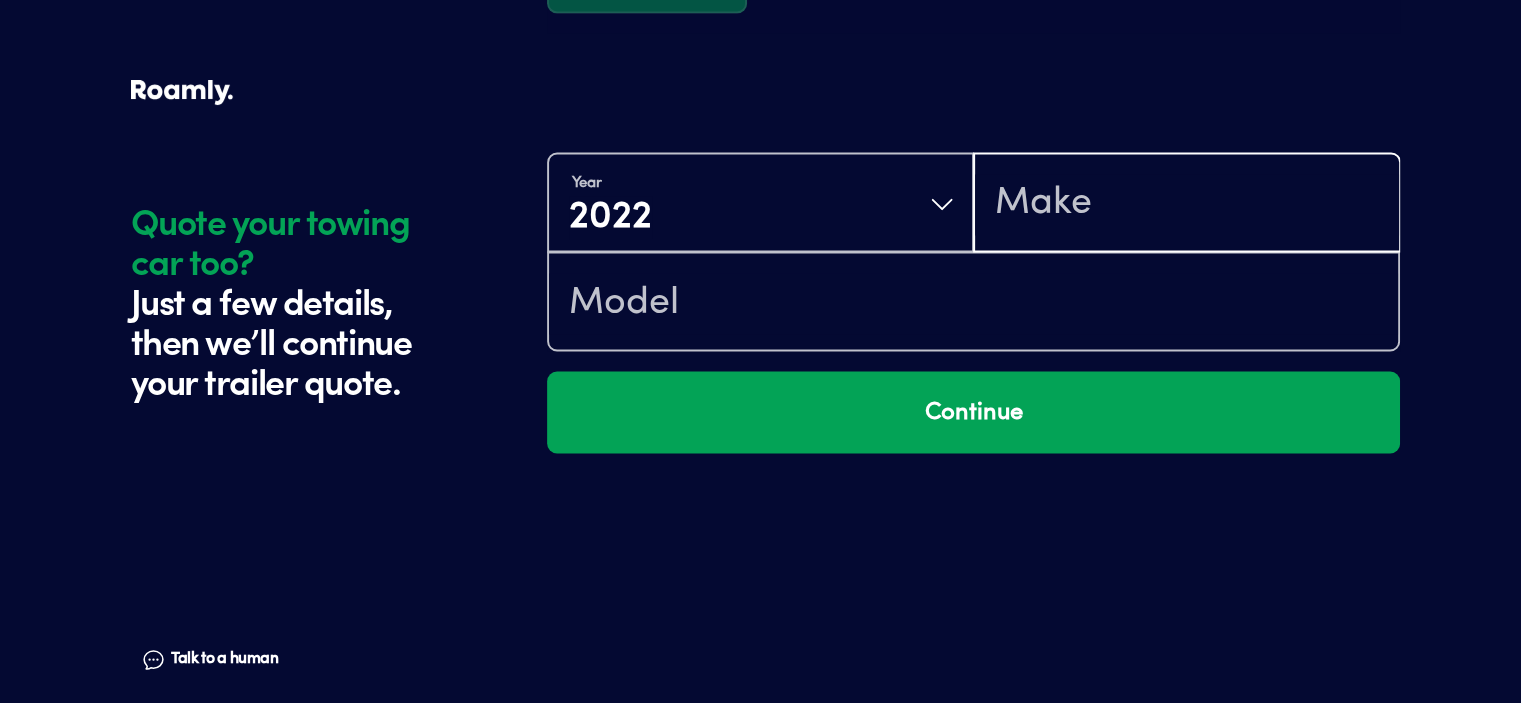 click at bounding box center (1186, 204) 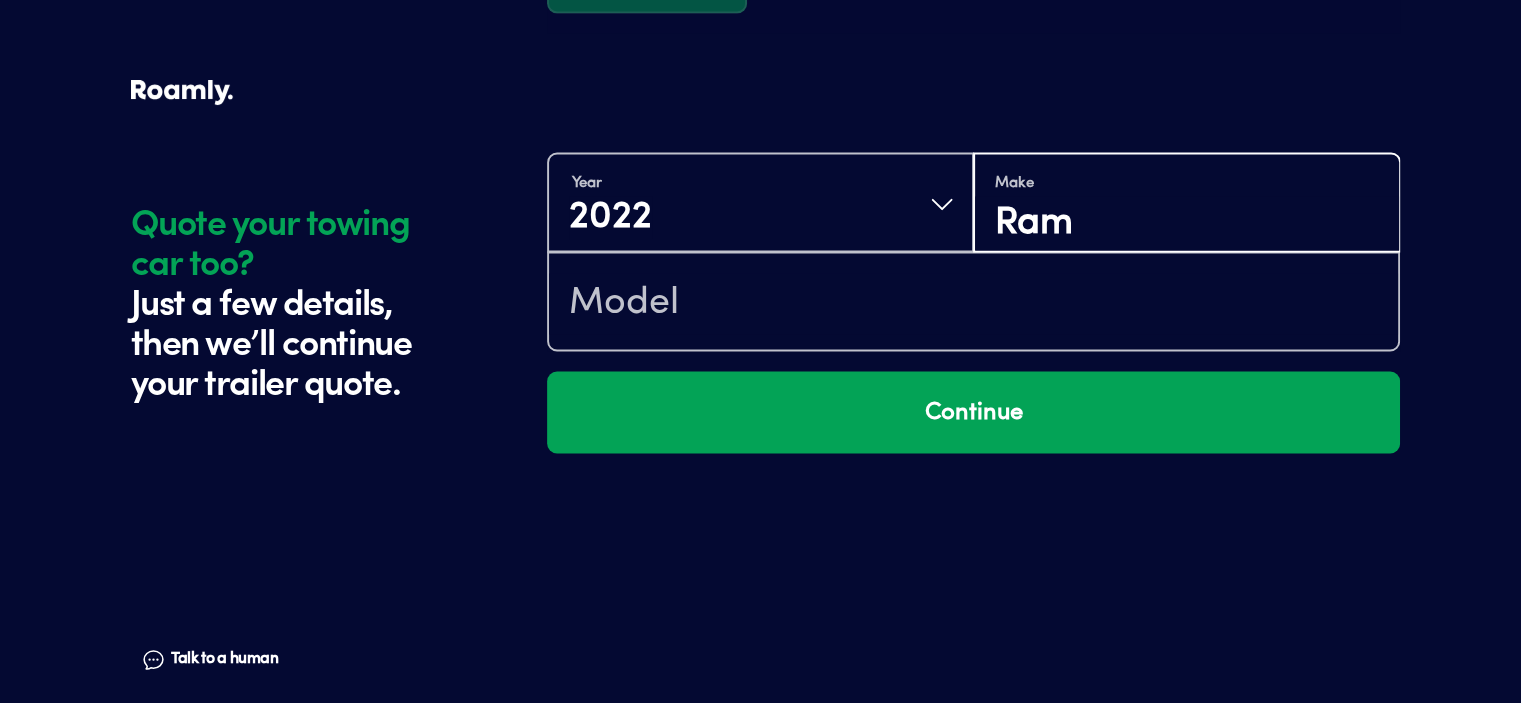 type on "Ram" 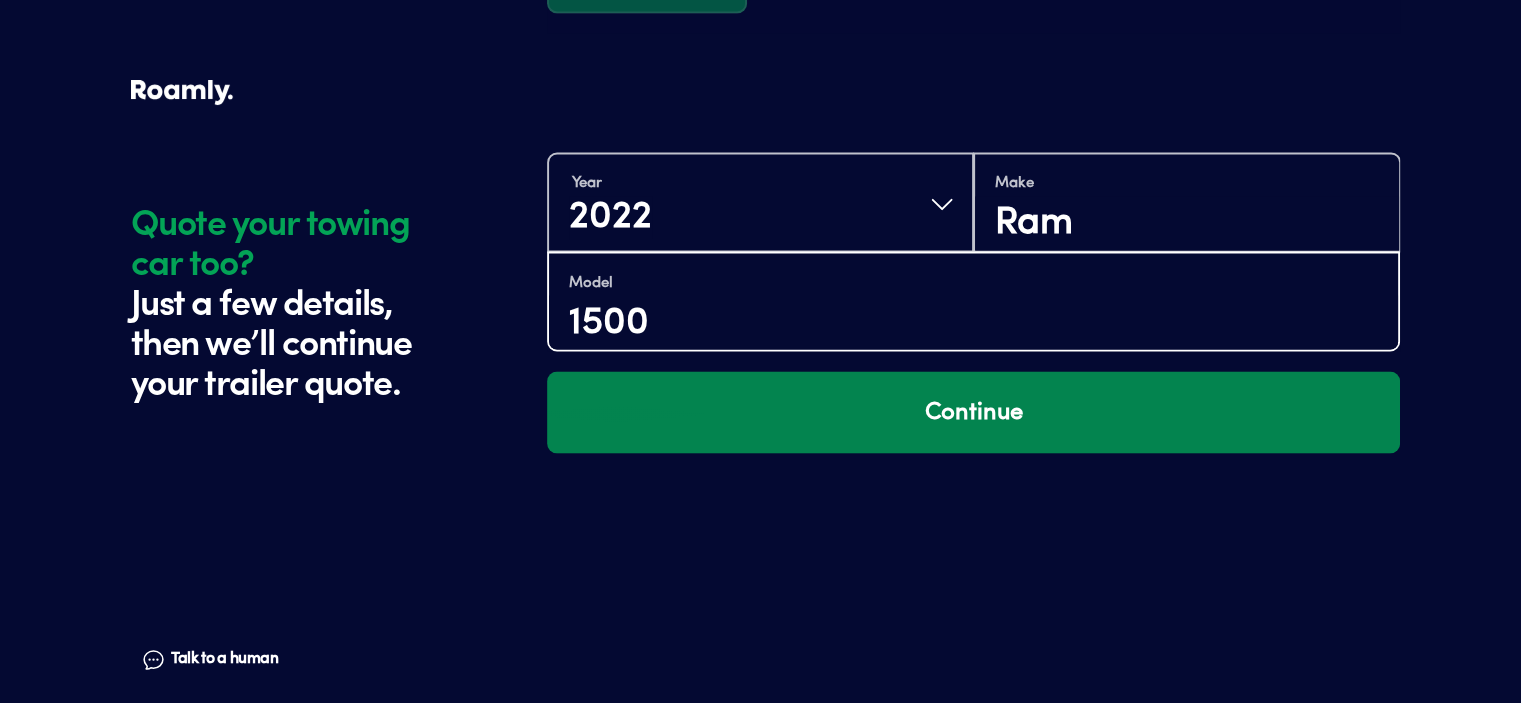 type on "1500" 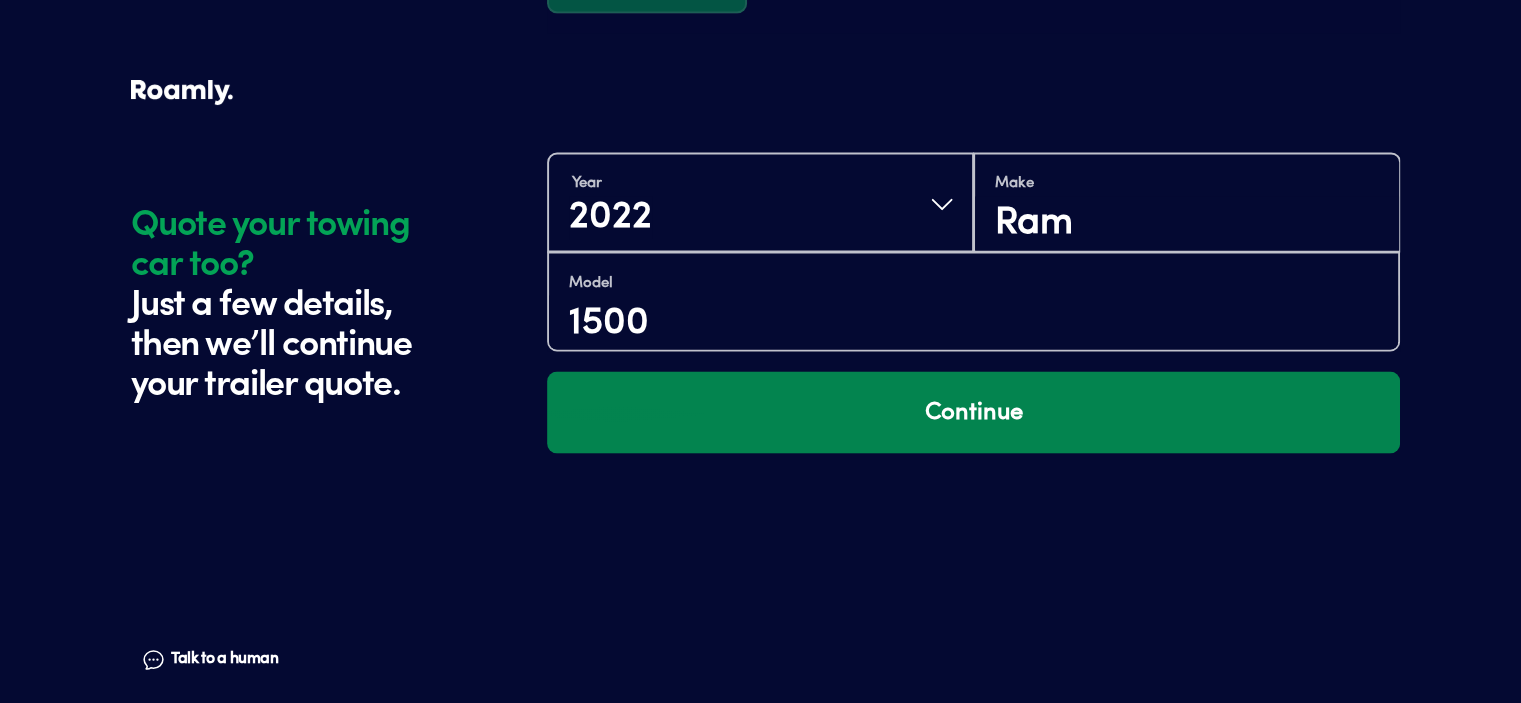 click on "Continue" at bounding box center [973, 412] 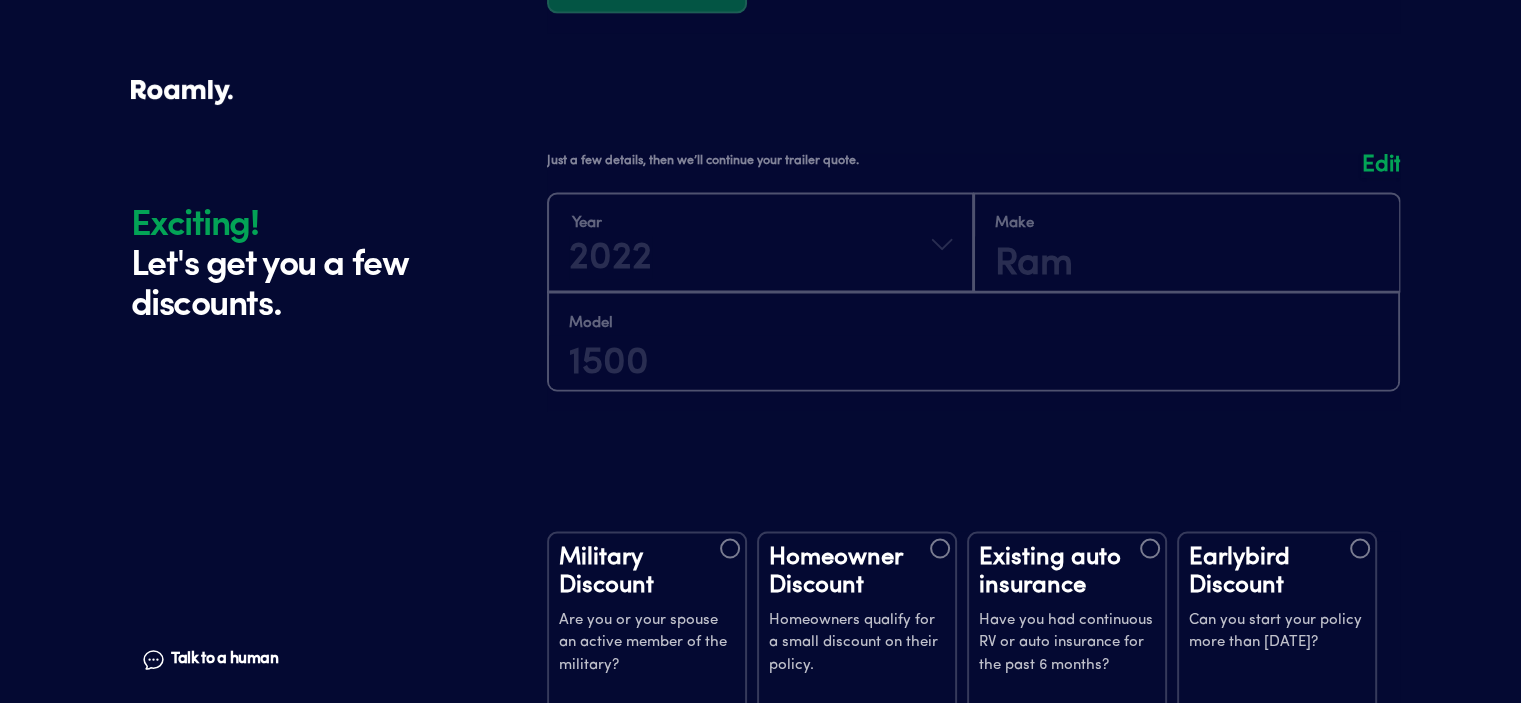 scroll, scrollTop: 3919, scrollLeft: 0, axis: vertical 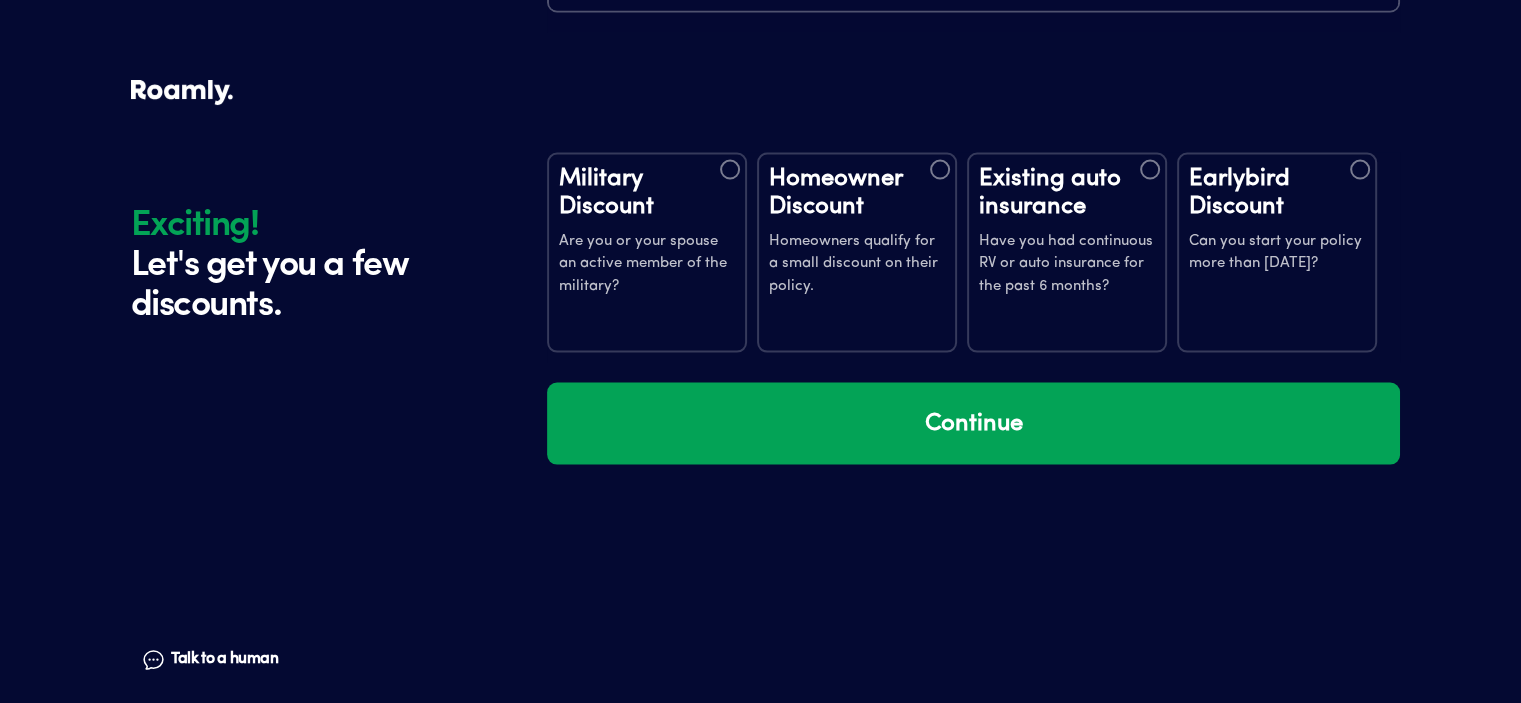 click on "Homeowners qualify for a small discount on their policy." at bounding box center (857, 265) 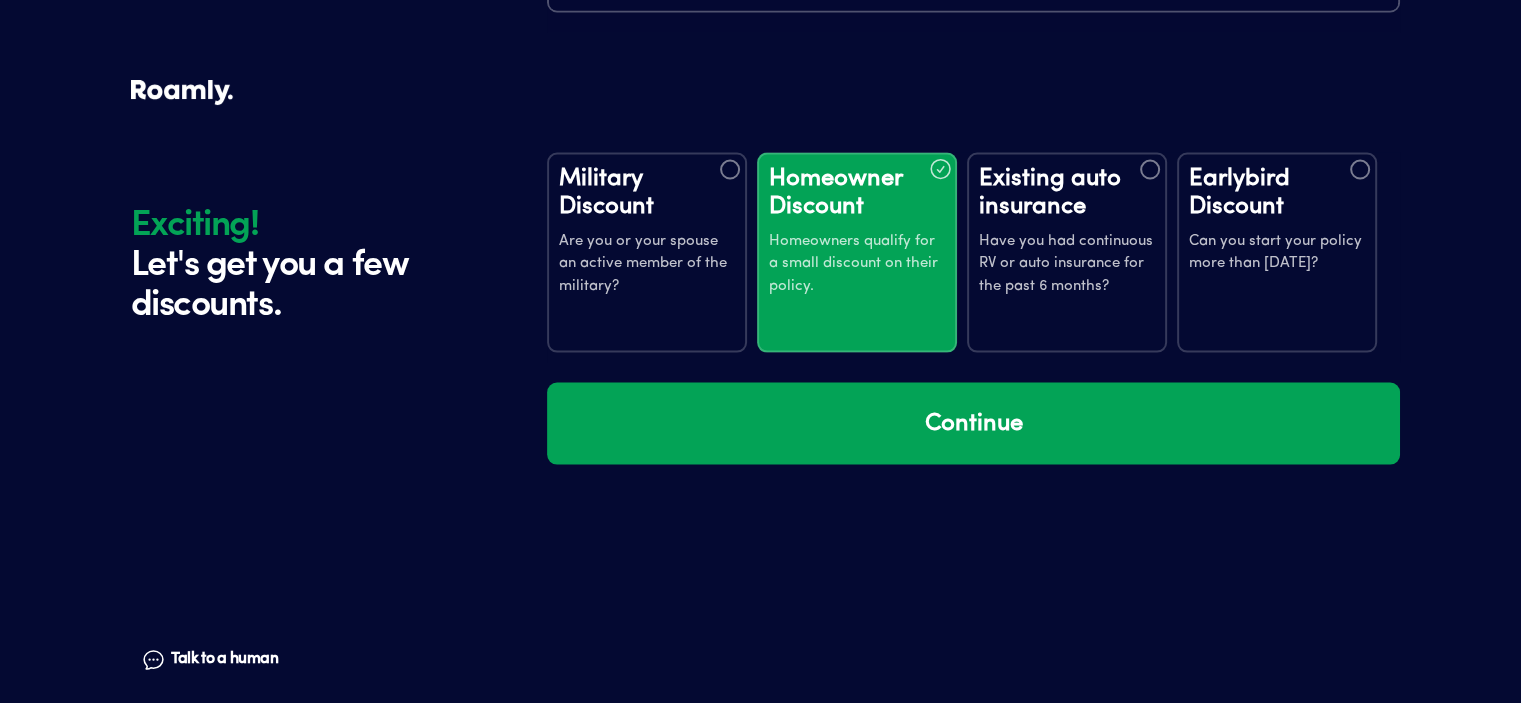 click on "Existing auto insurance Have you had continuous RV or auto insurance for the past 6 months?" at bounding box center (1067, 253) 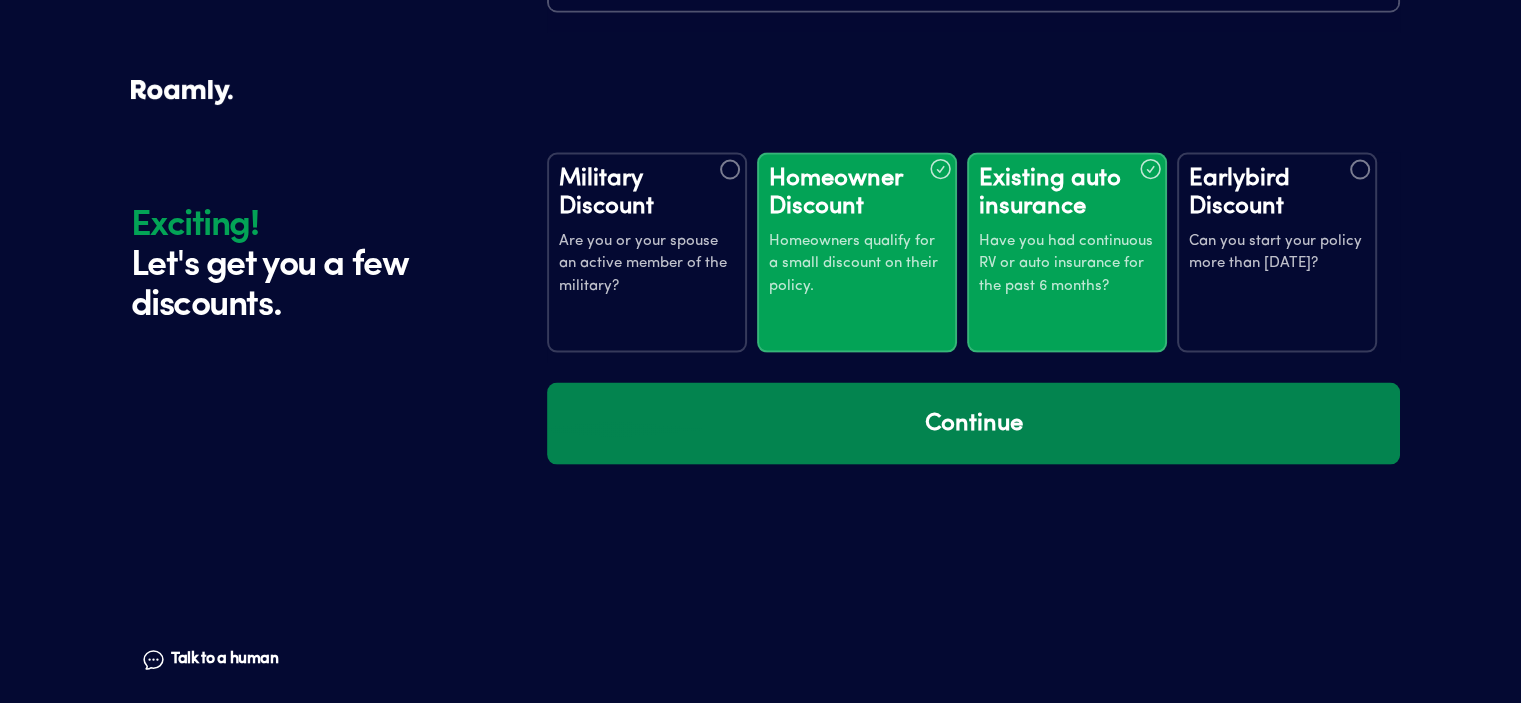 click on "Continue" at bounding box center (973, 424) 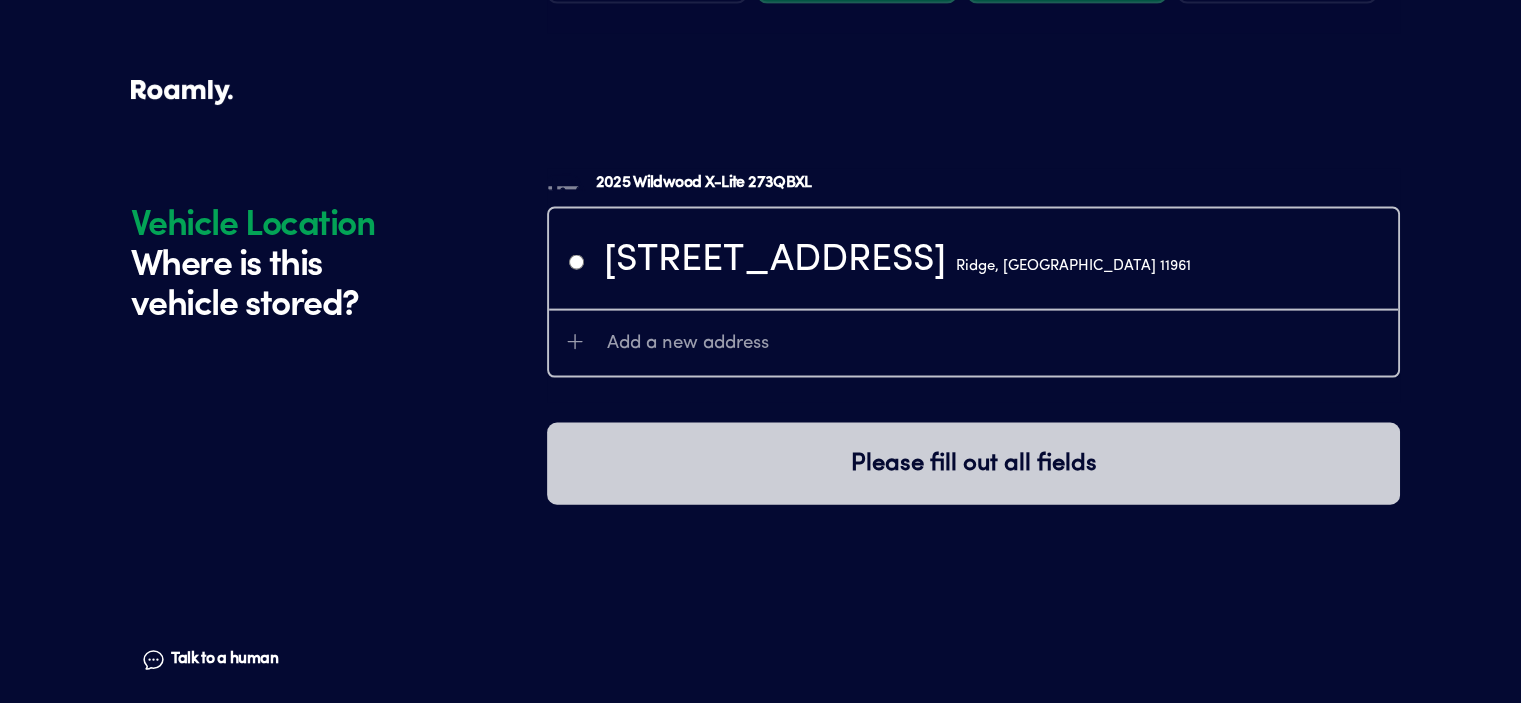 scroll, scrollTop: 4309, scrollLeft: 0, axis: vertical 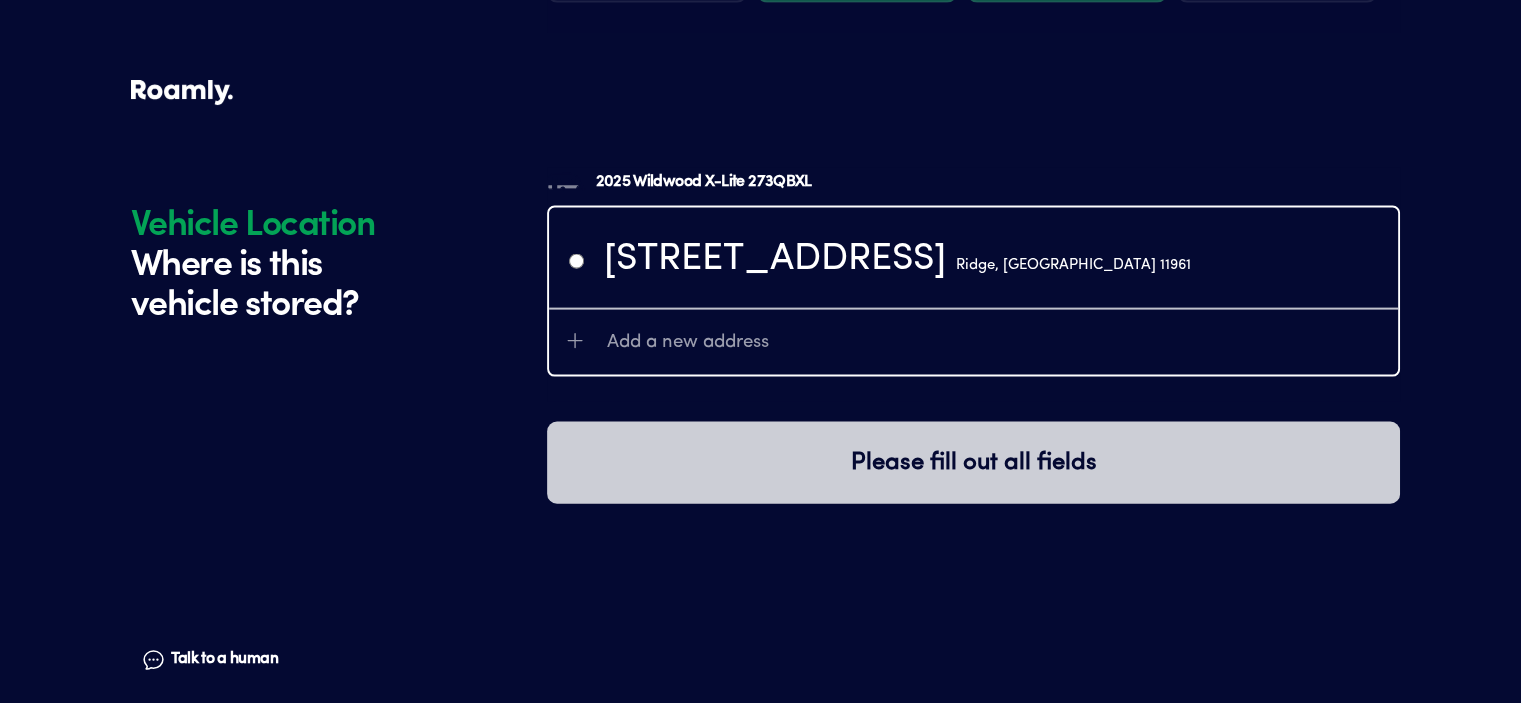 click on "[STREET_ADDRESS]" at bounding box center (973, 258) 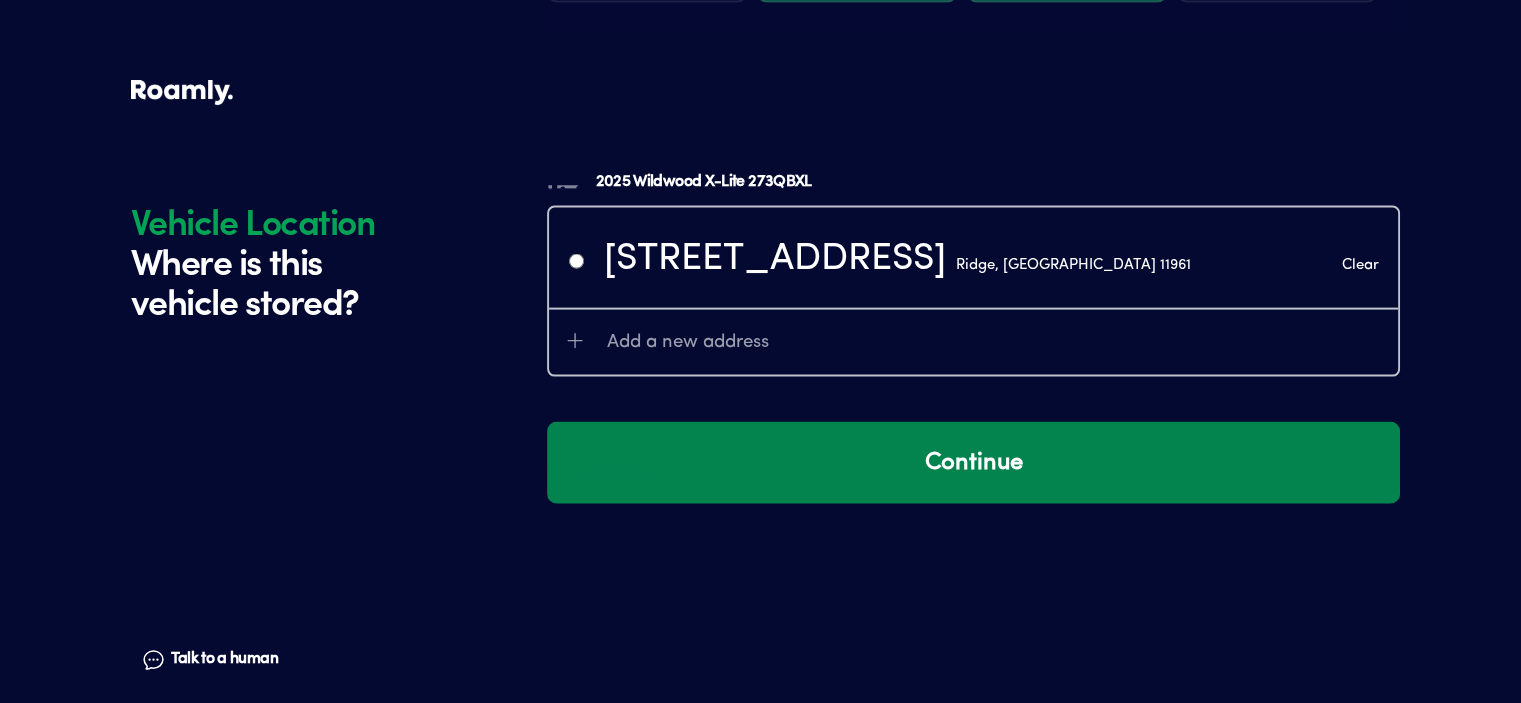 click on "Continue" at bounding box center [973, 463] 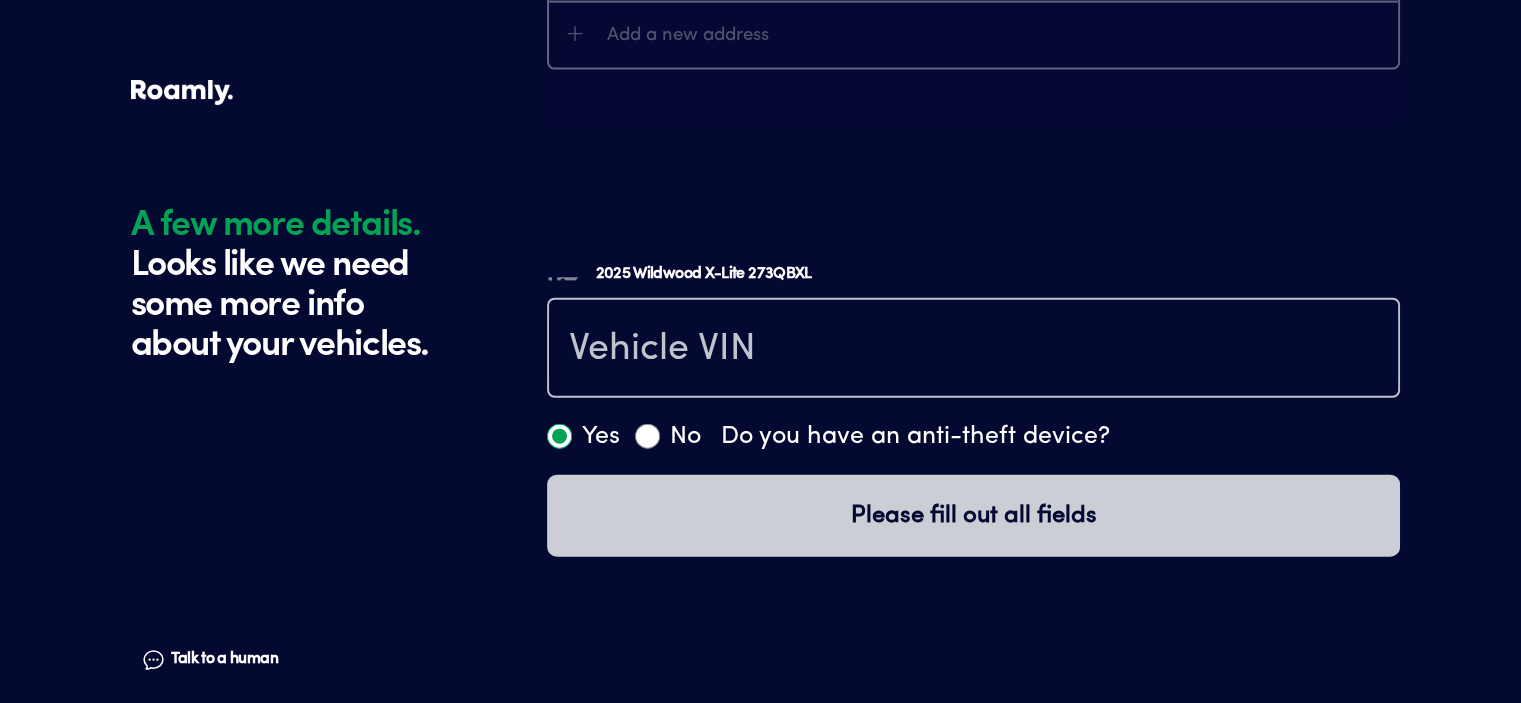 scroll, scrollTop: 4747, scrollLeft: 0, axis: vertical 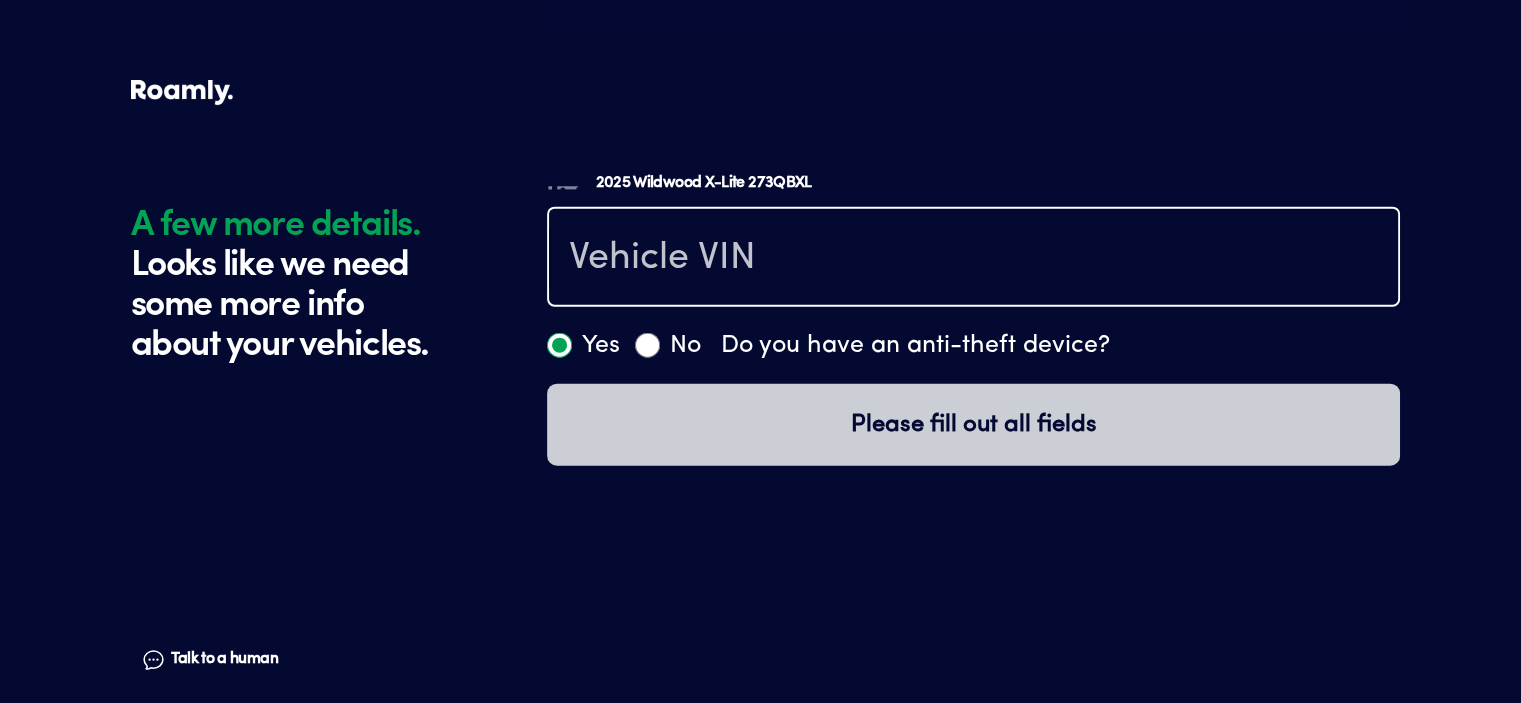 click at bounding box center (973, 259) 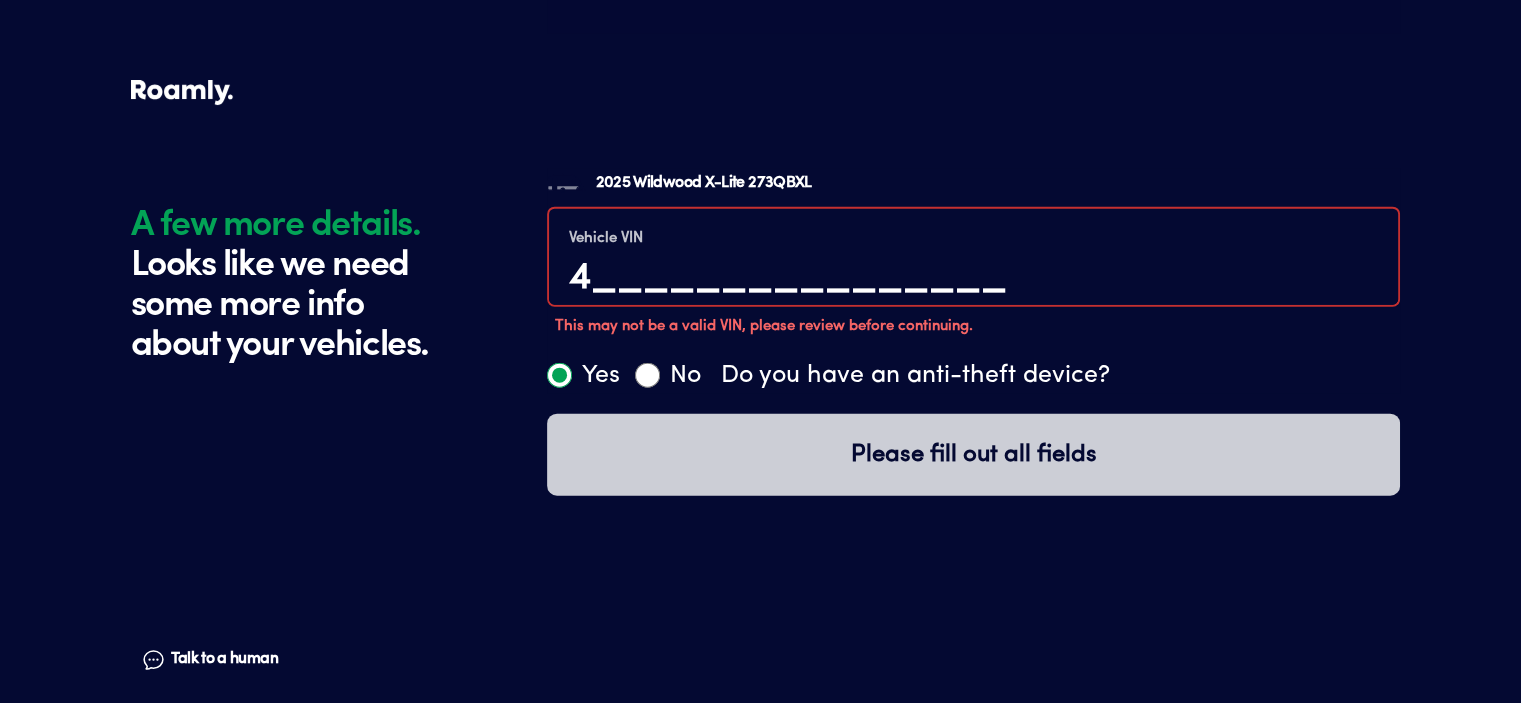 click on "Do you have an anti-theft device?" at bounding box center (915, 376) 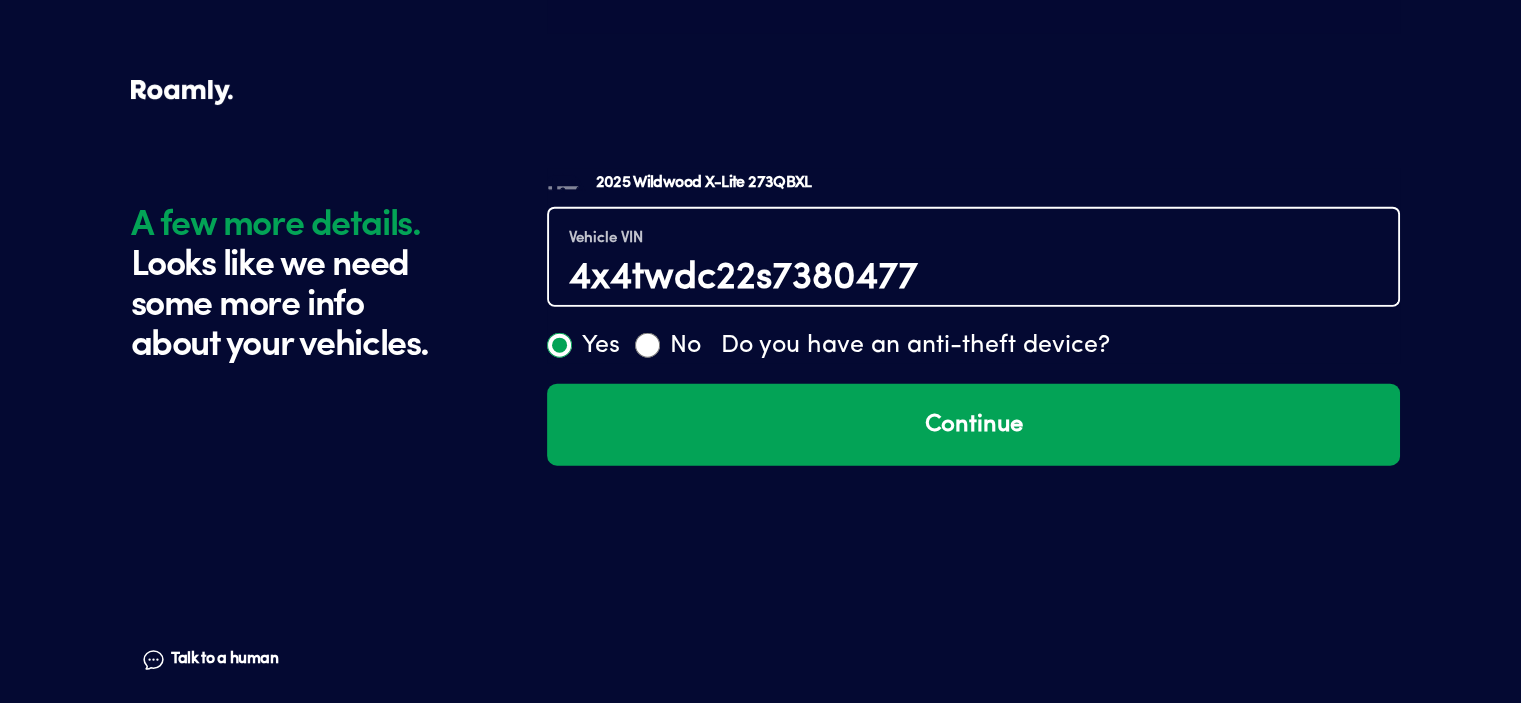 type on "4x4twdc22s7380477" 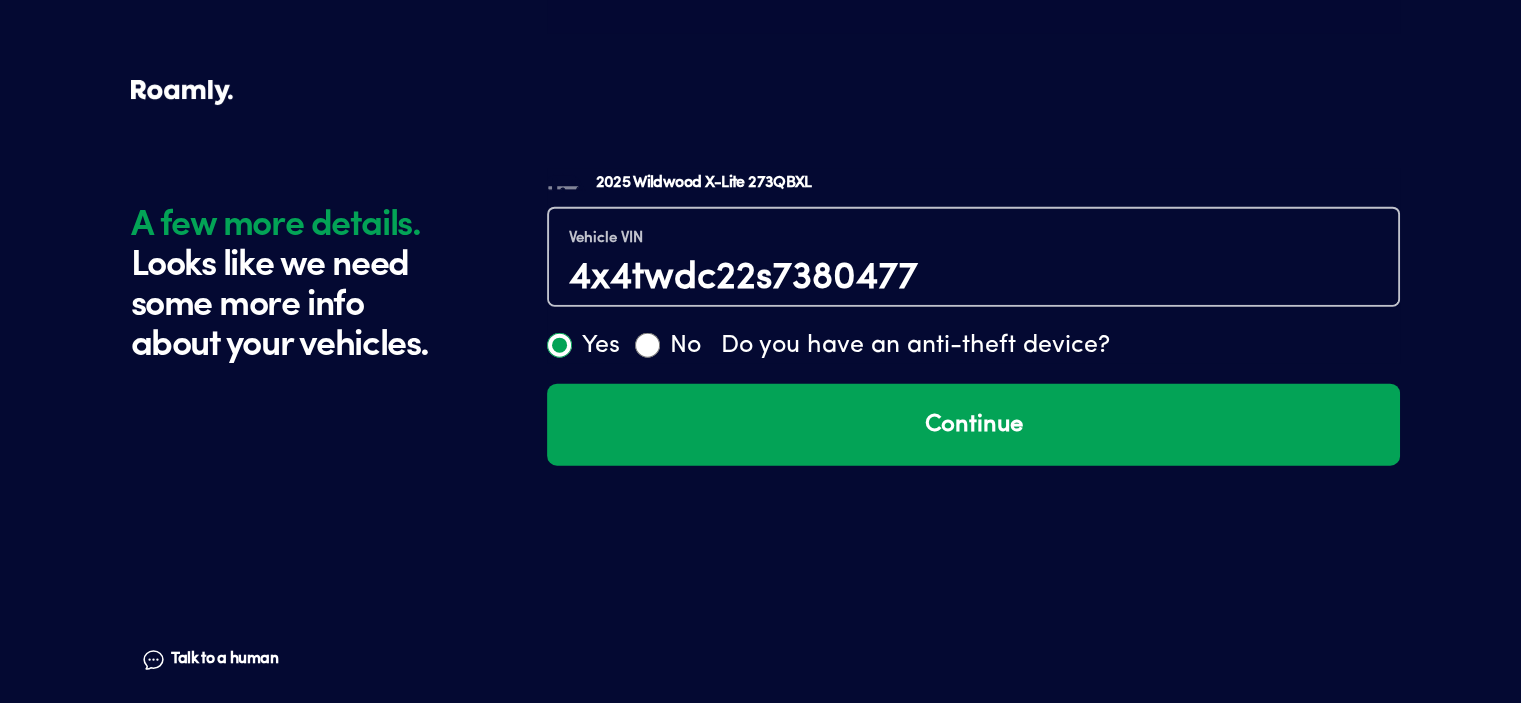 click on "2025 Wildwood X-Lite 273QBXL Vehicle VIN 4x4twdc22s7380477 Yes No Do you have an anti-theft device? Continue" at bounding box center (973, 415) 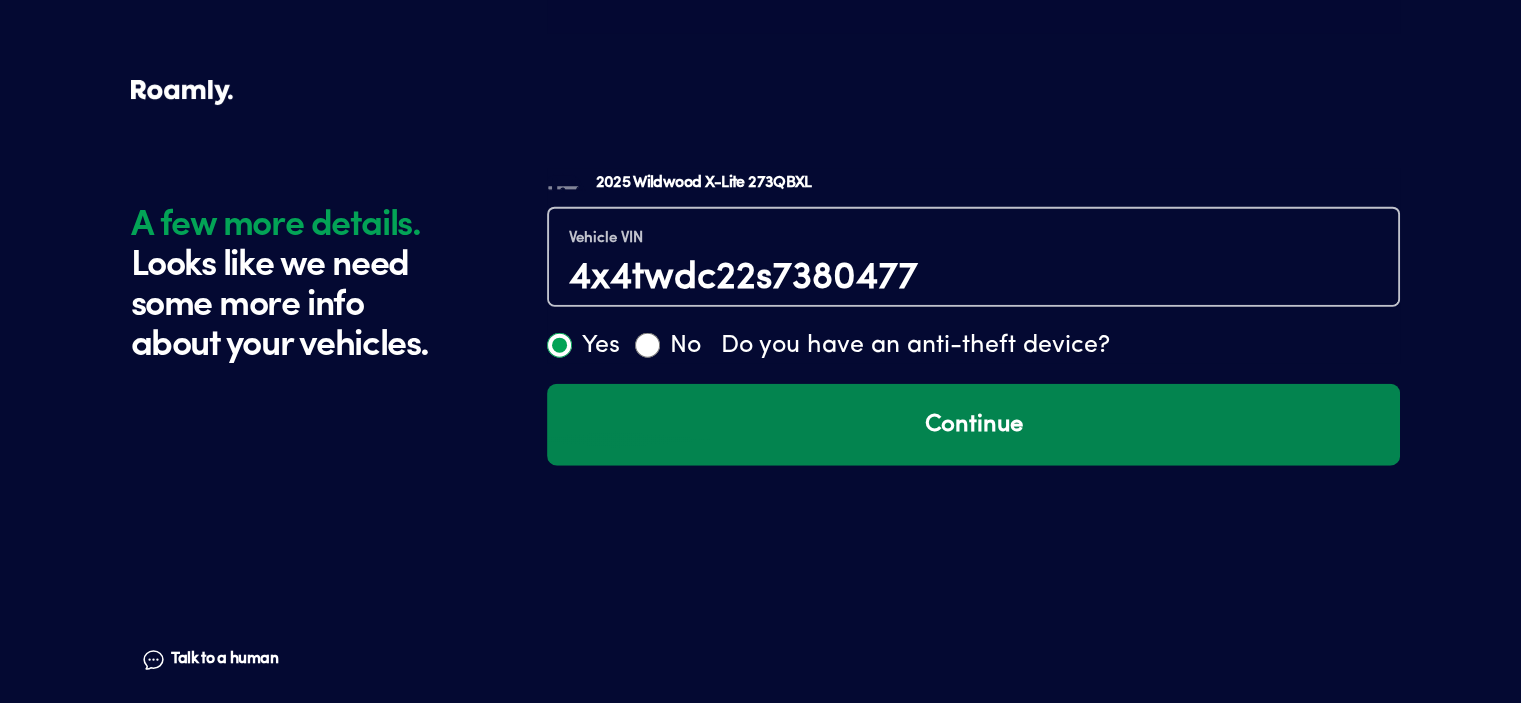 click on "Continue" at bounding box center [973, 425] 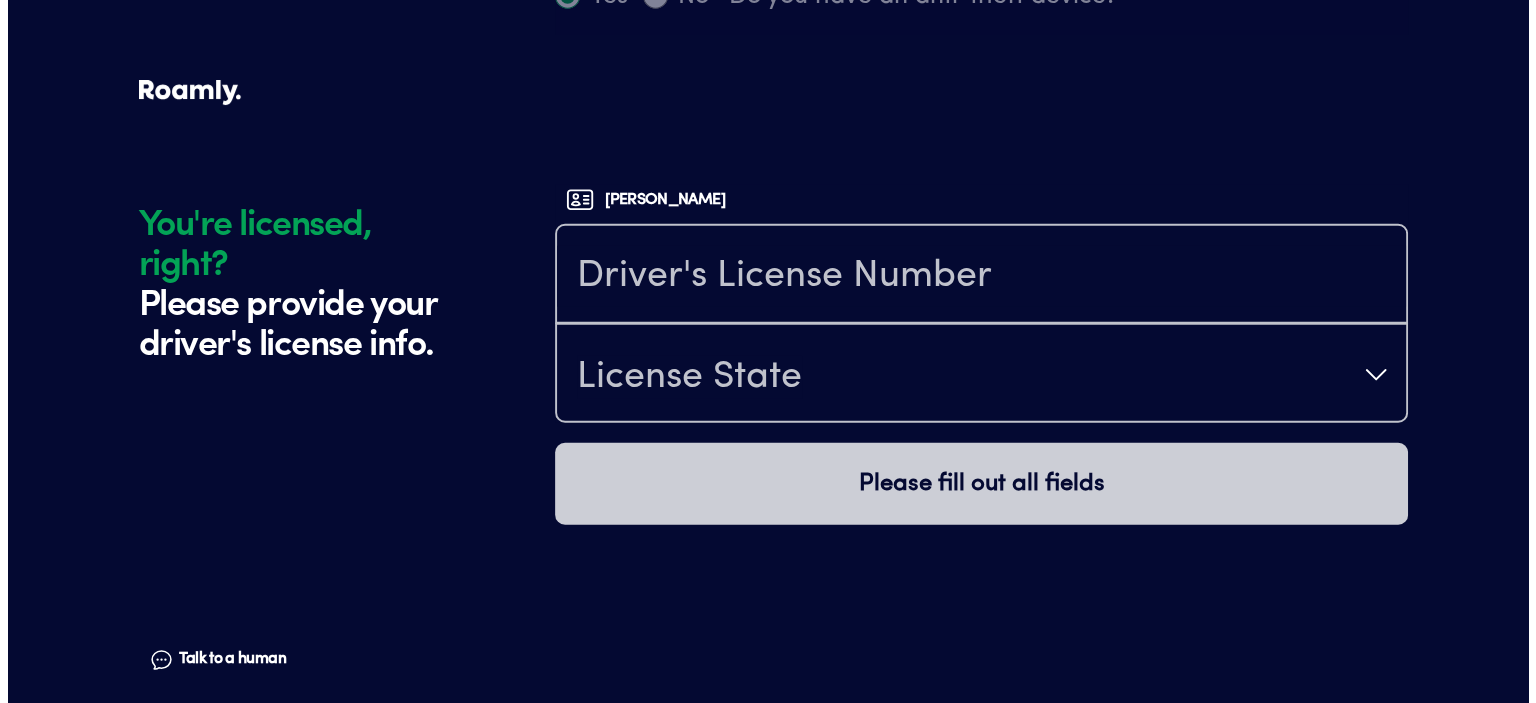 scroll, scrollTop: 5137, scrollLeft: 0, axis: vertical 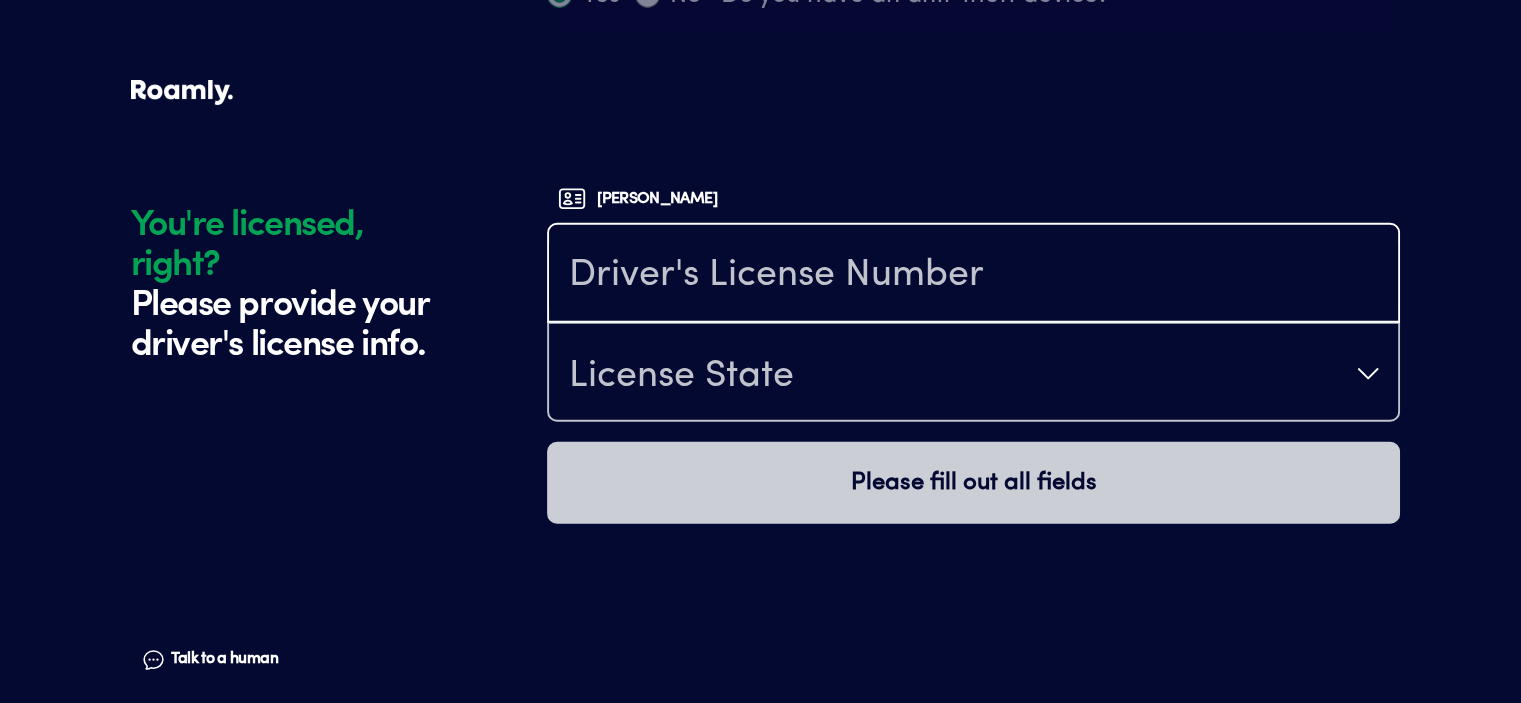 click at bounding box center (973, 275) 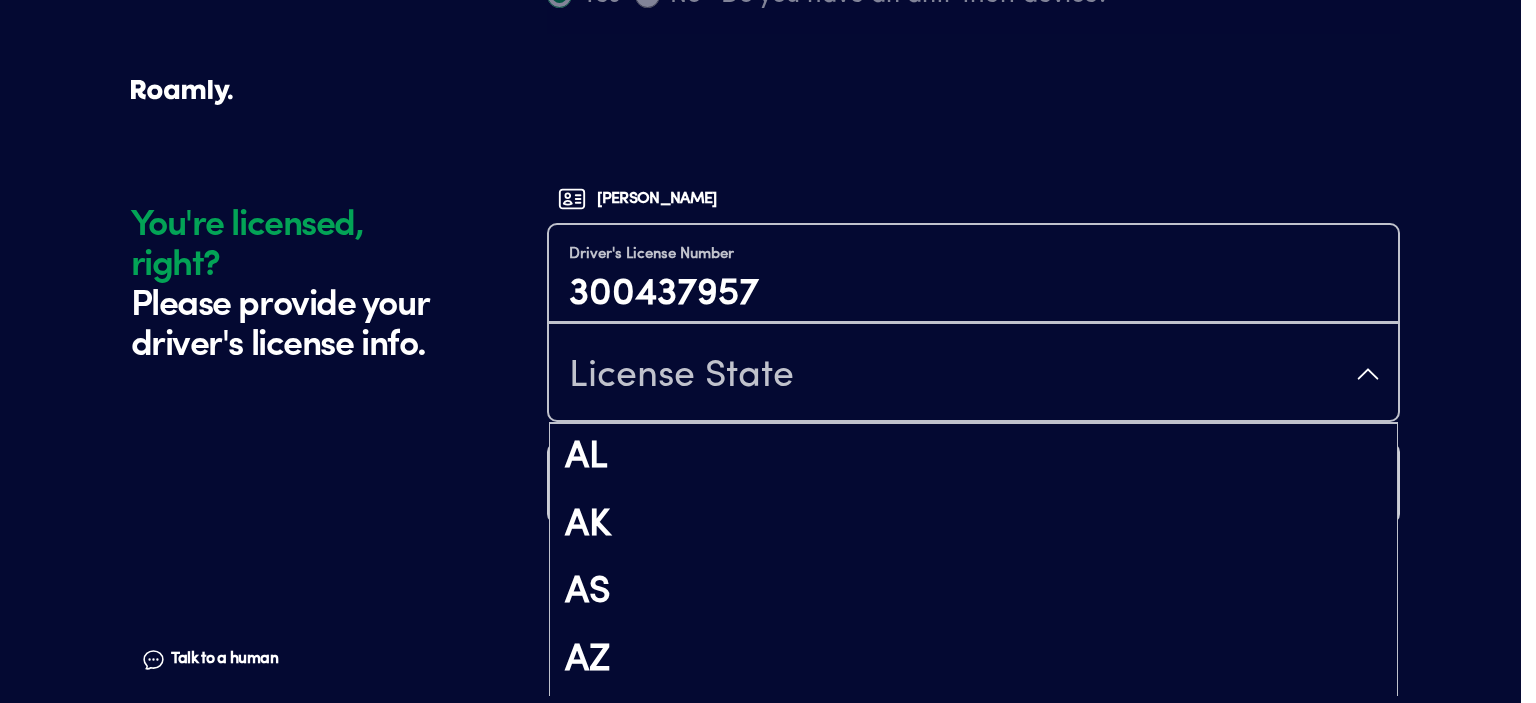 click on "License State" at bounding box center (973, 374) 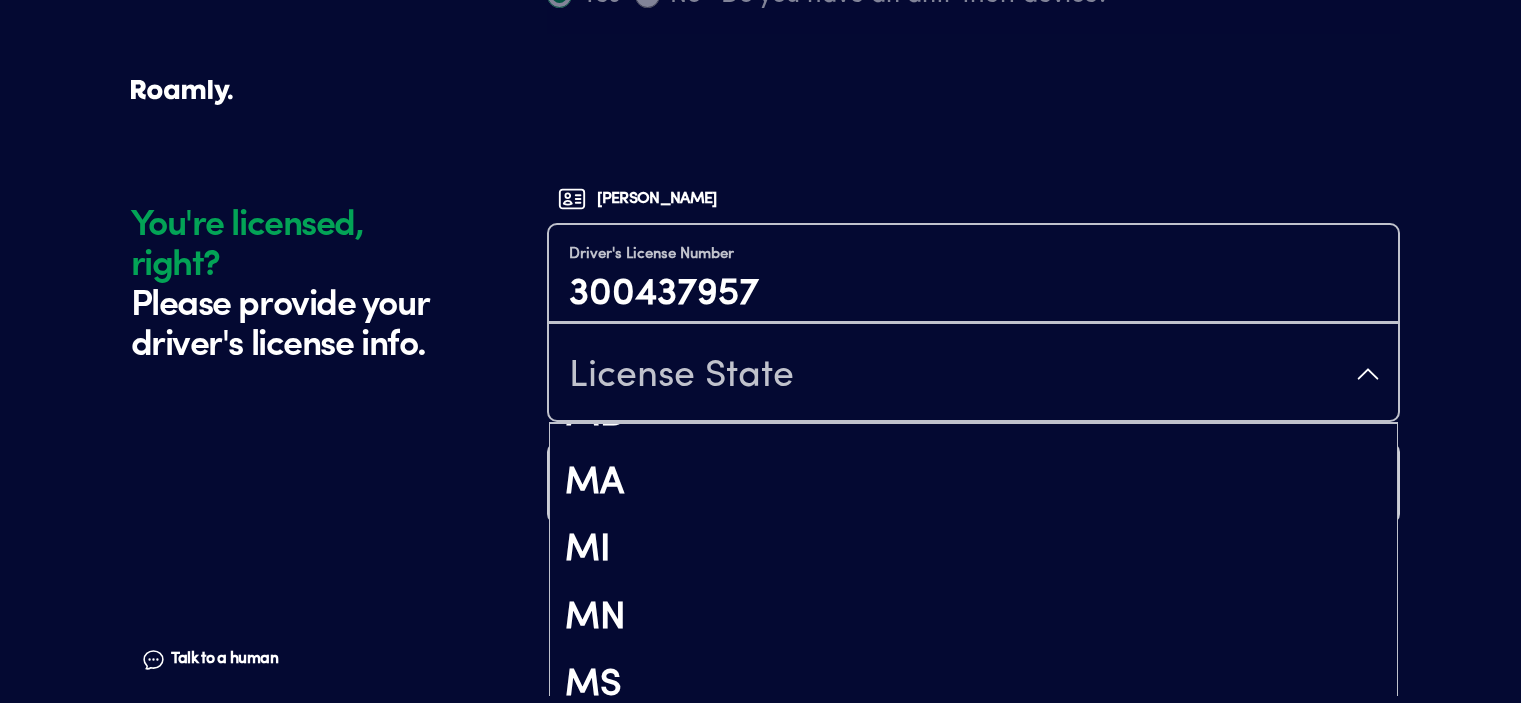scroll, scrollTop: 224, scrollLeft: 0, axis: vertical 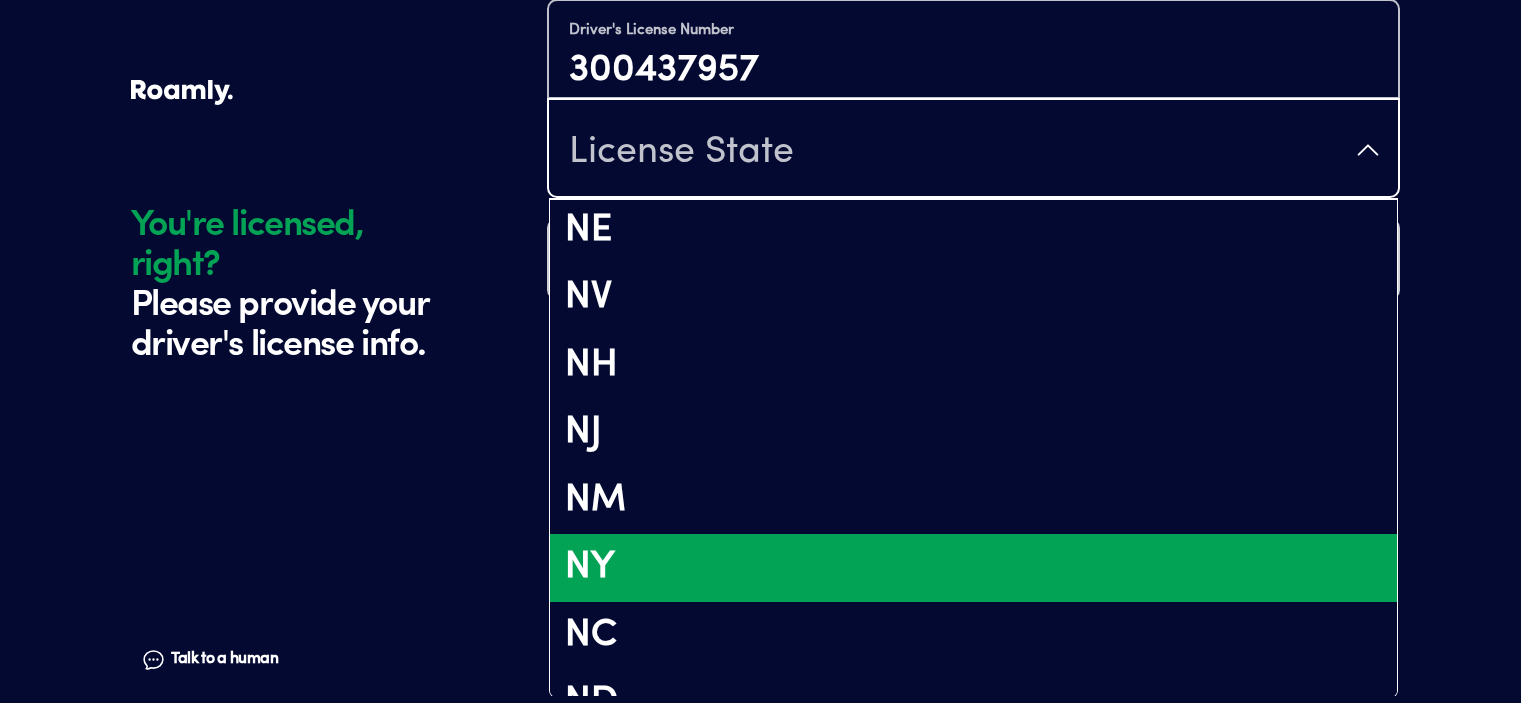 click on "NY" at bounding box center [973, 568] 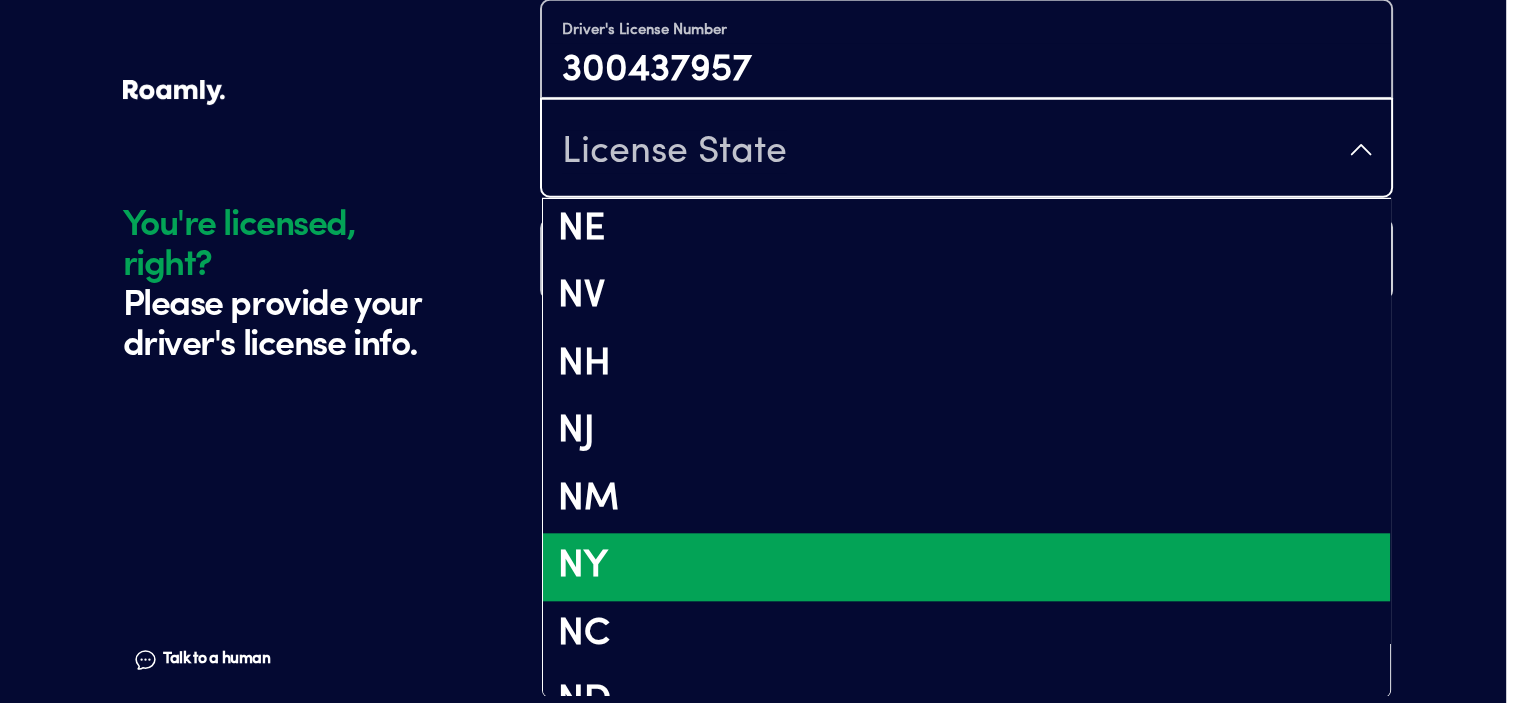 scroll, scrollTop: 0, scrollLeft: 0, axis: both 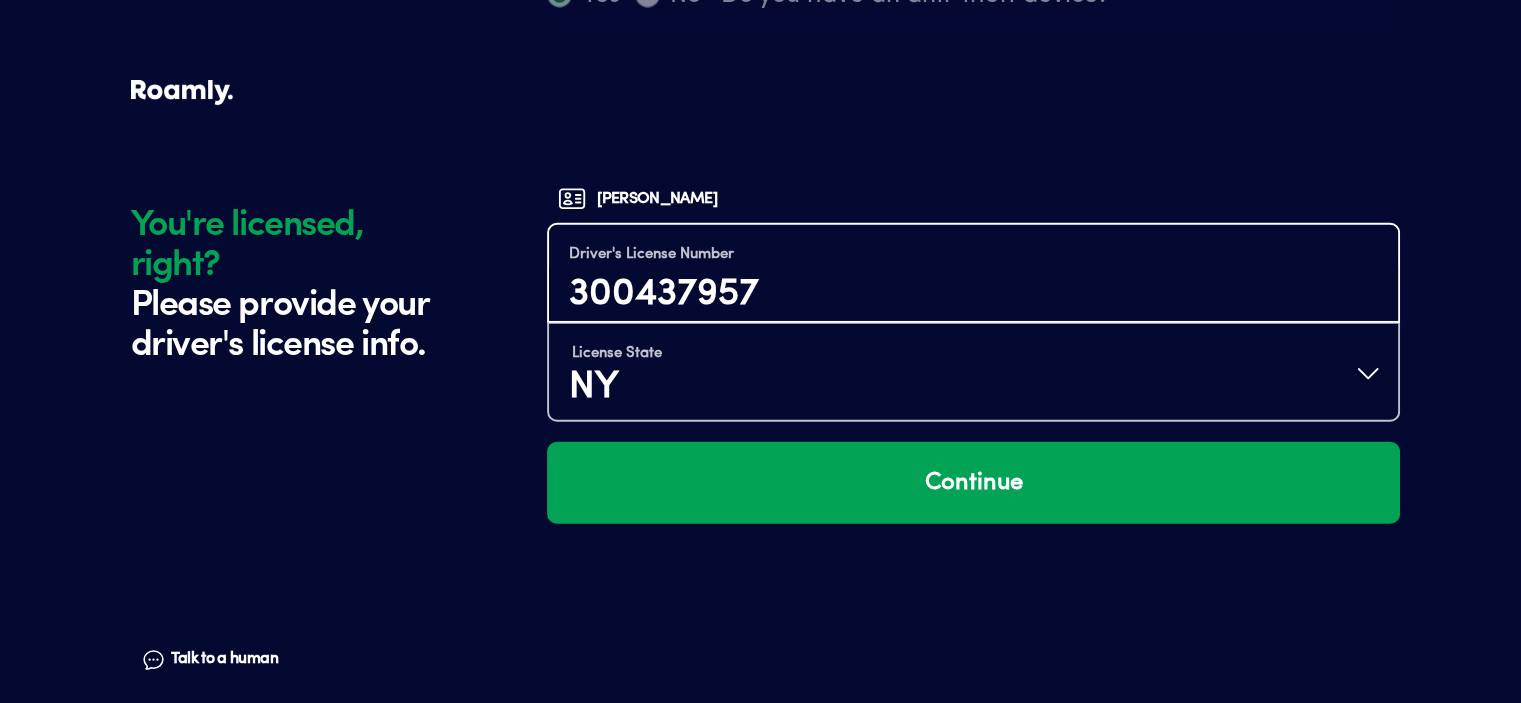 click on "300437957" at bounding box center (973, 295) 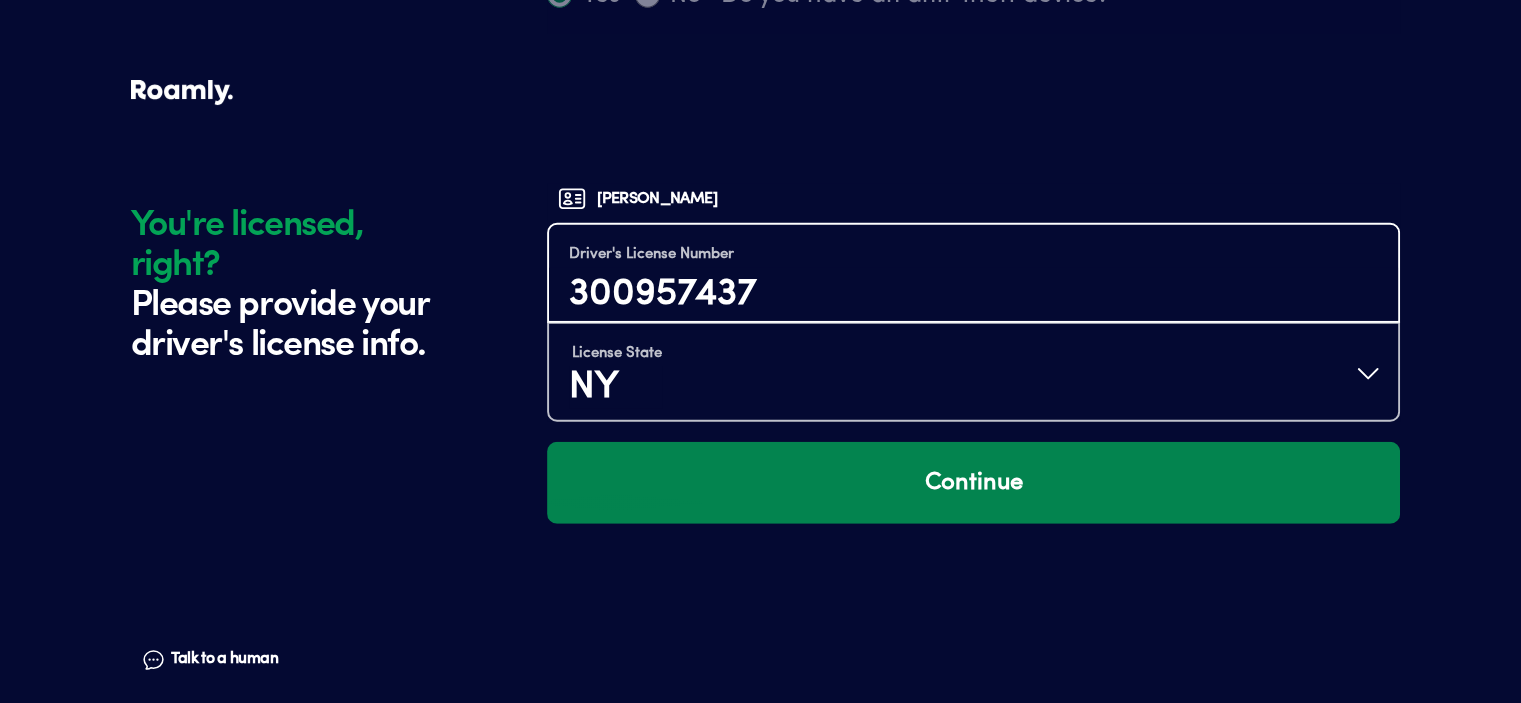 type on "300957437" 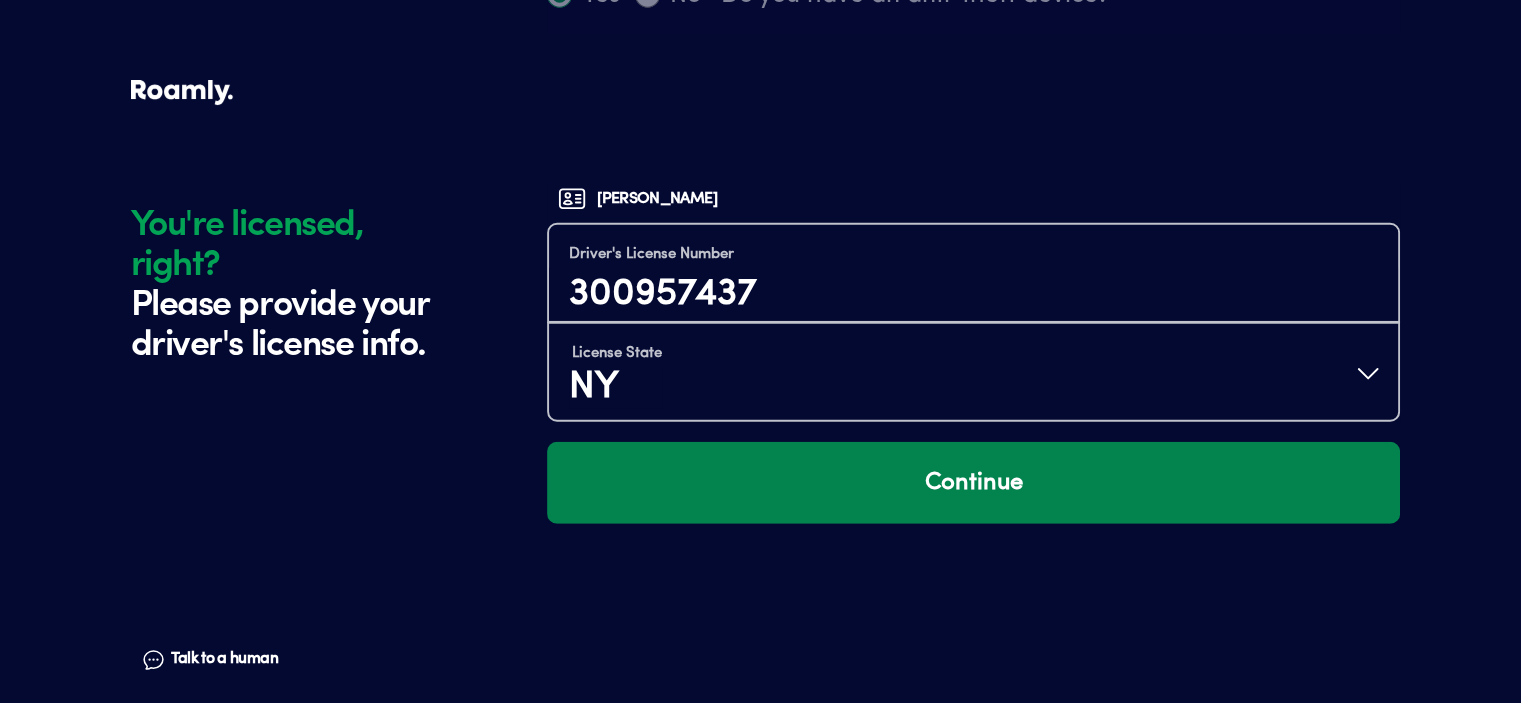 click on "Continue" at bounding box center (973, 483) 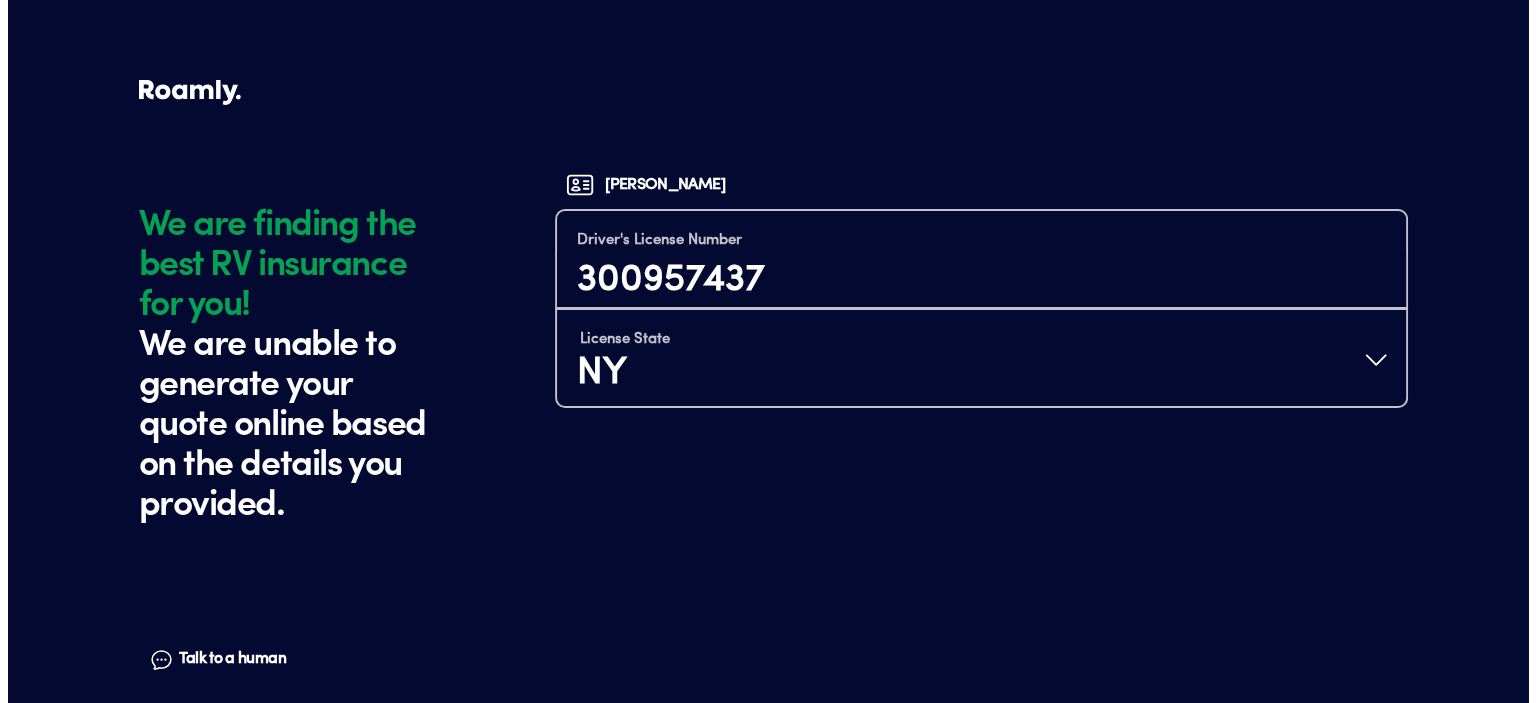 scroll, scrollTop: 0, scrollLeft: 0, axis: both 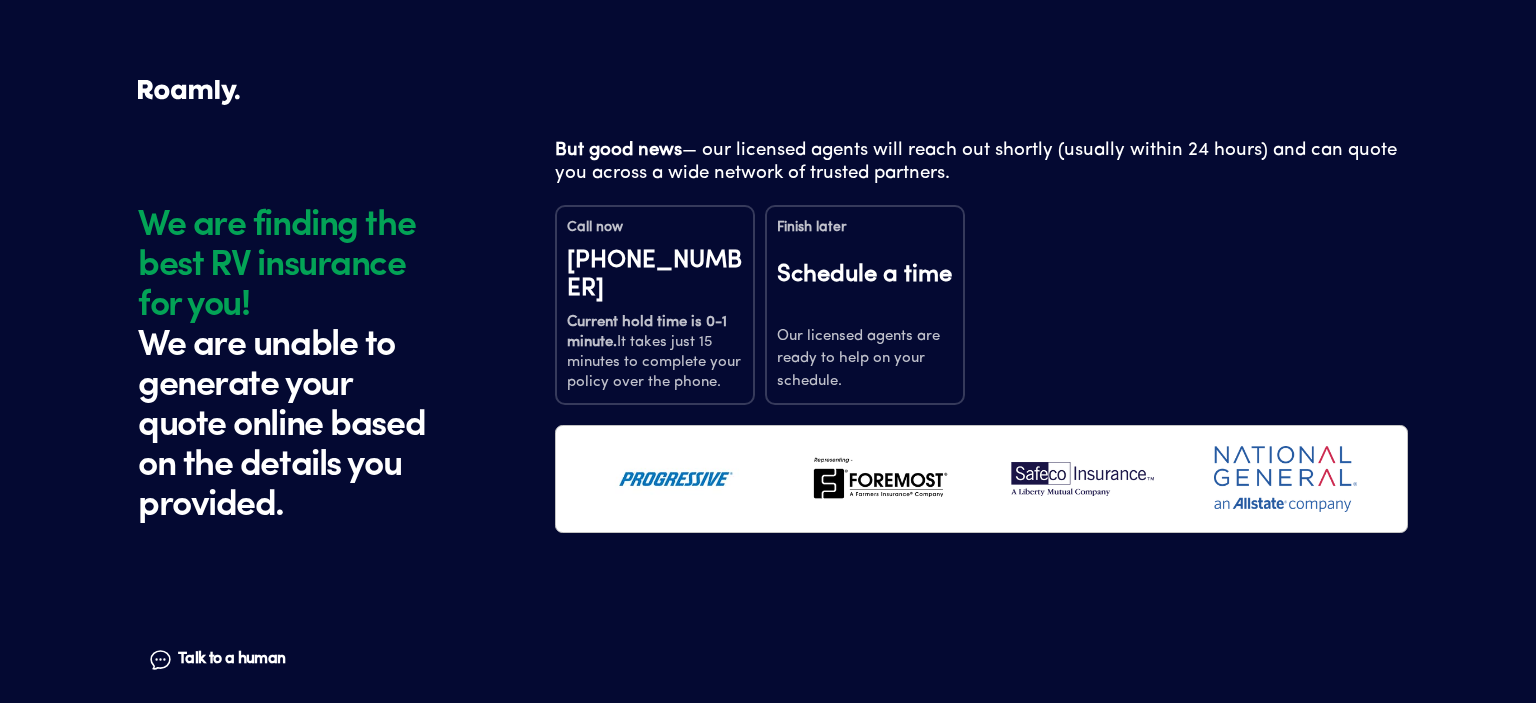 click on "But good news  — our licensed agents will reach out shortly (usually within 24 hours) and can quote you across a wide network of trusted partners. Call now [PHONE_NUMBER] Current hold time is 0-1 minute. It takes just 15 minutes to complete your policy over the phone. Finish later Schedule a time Our licensed agents are ready to help on your schedule." at bounding box center [981, 401] 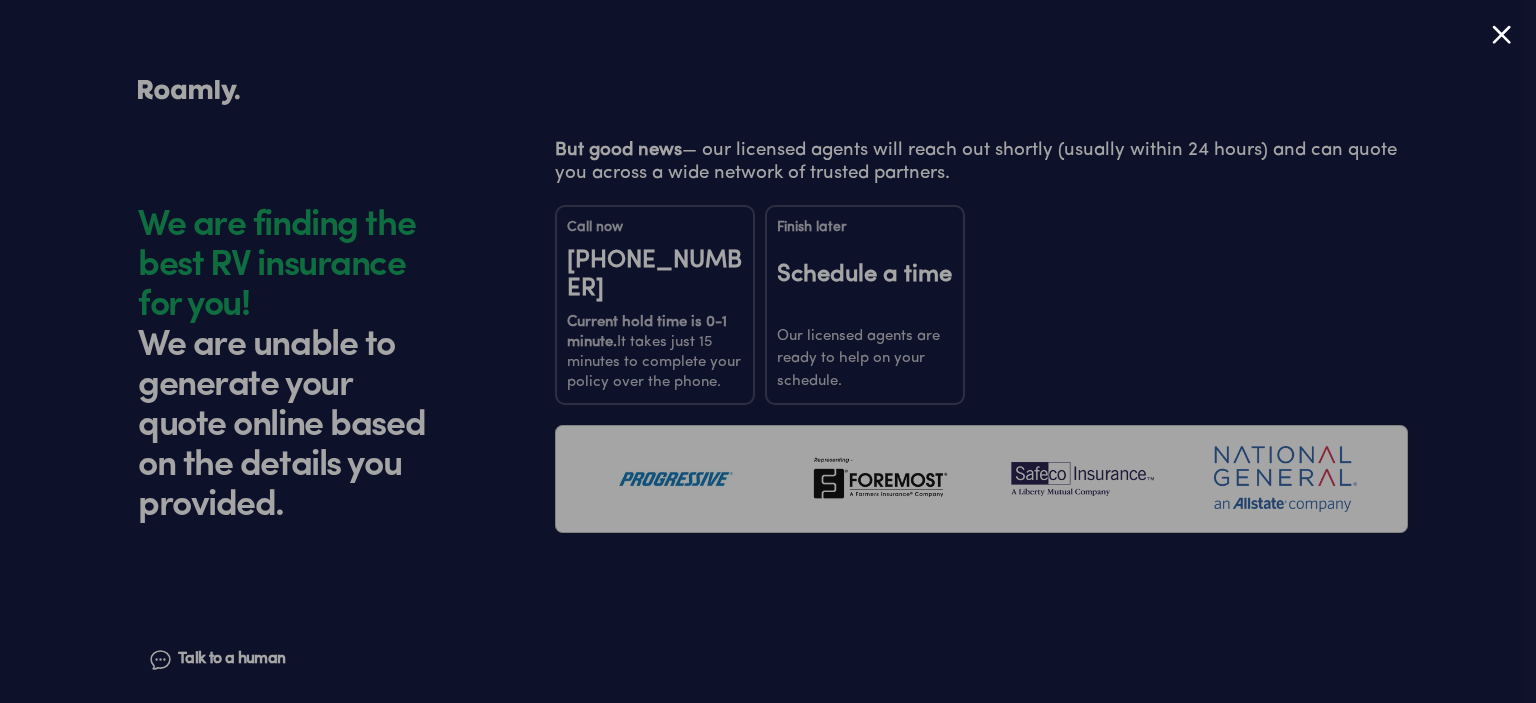 click at bounding box center (768, 351) 